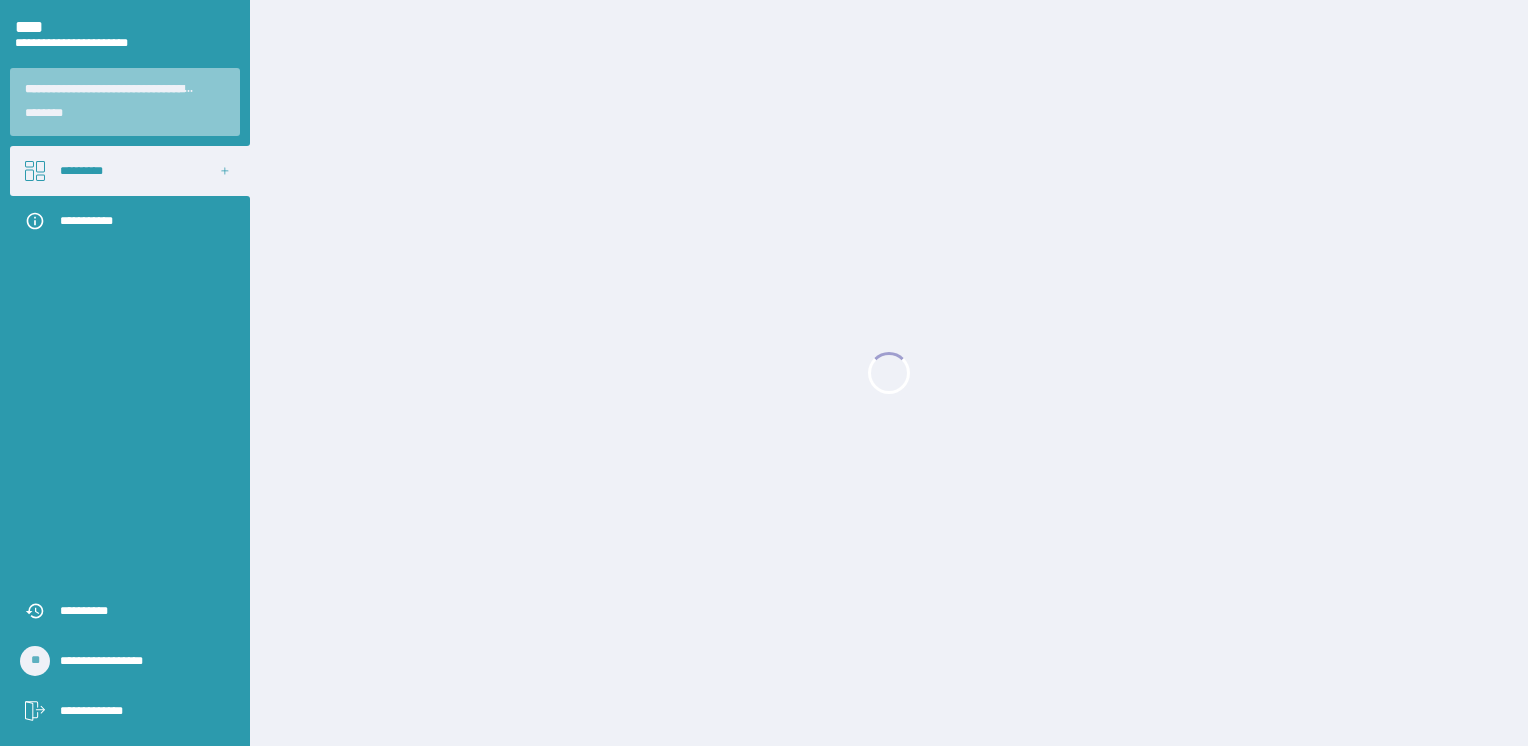 scroll, scrollTop: 0, scrollLeft: 0, axis: both 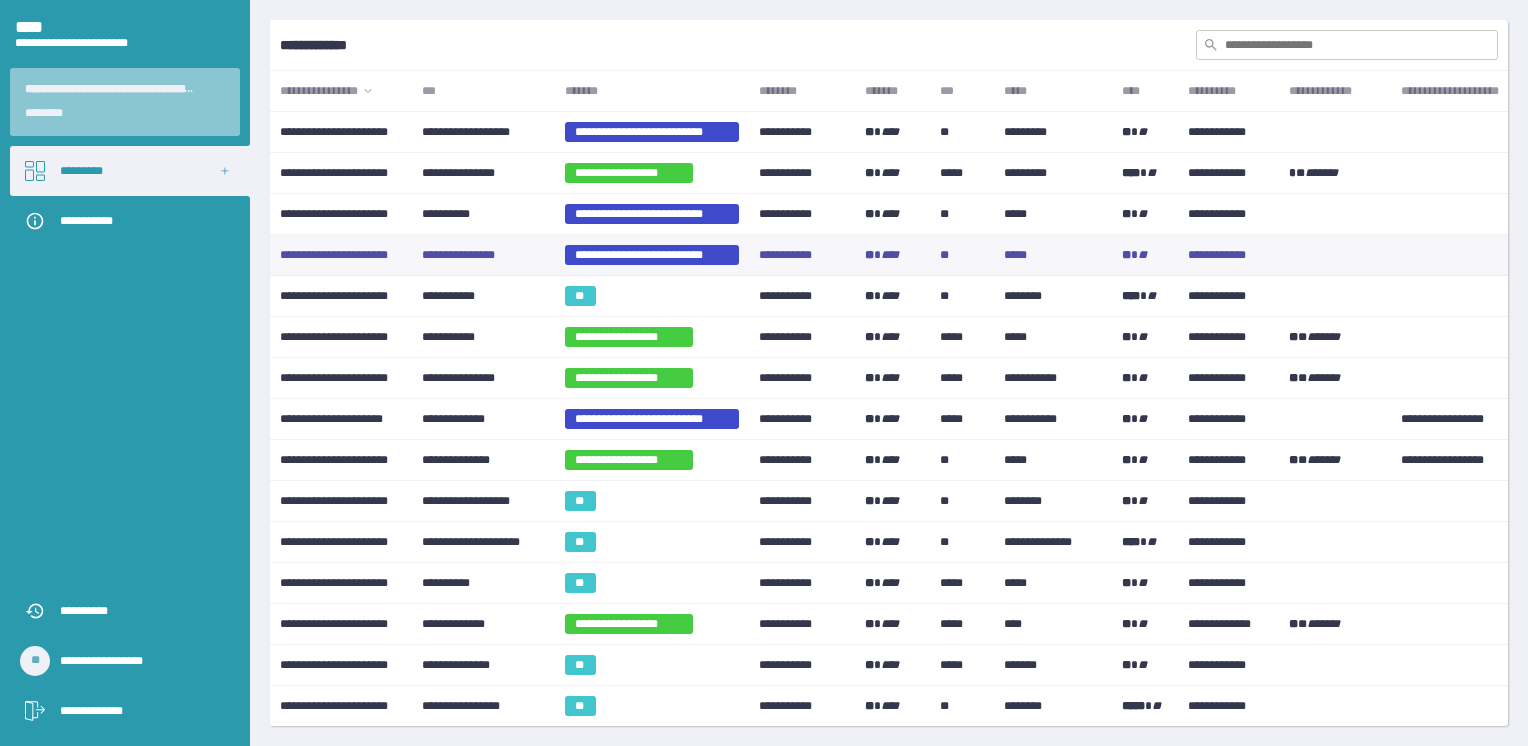 click on "**********" at bounding box center (652, 255) 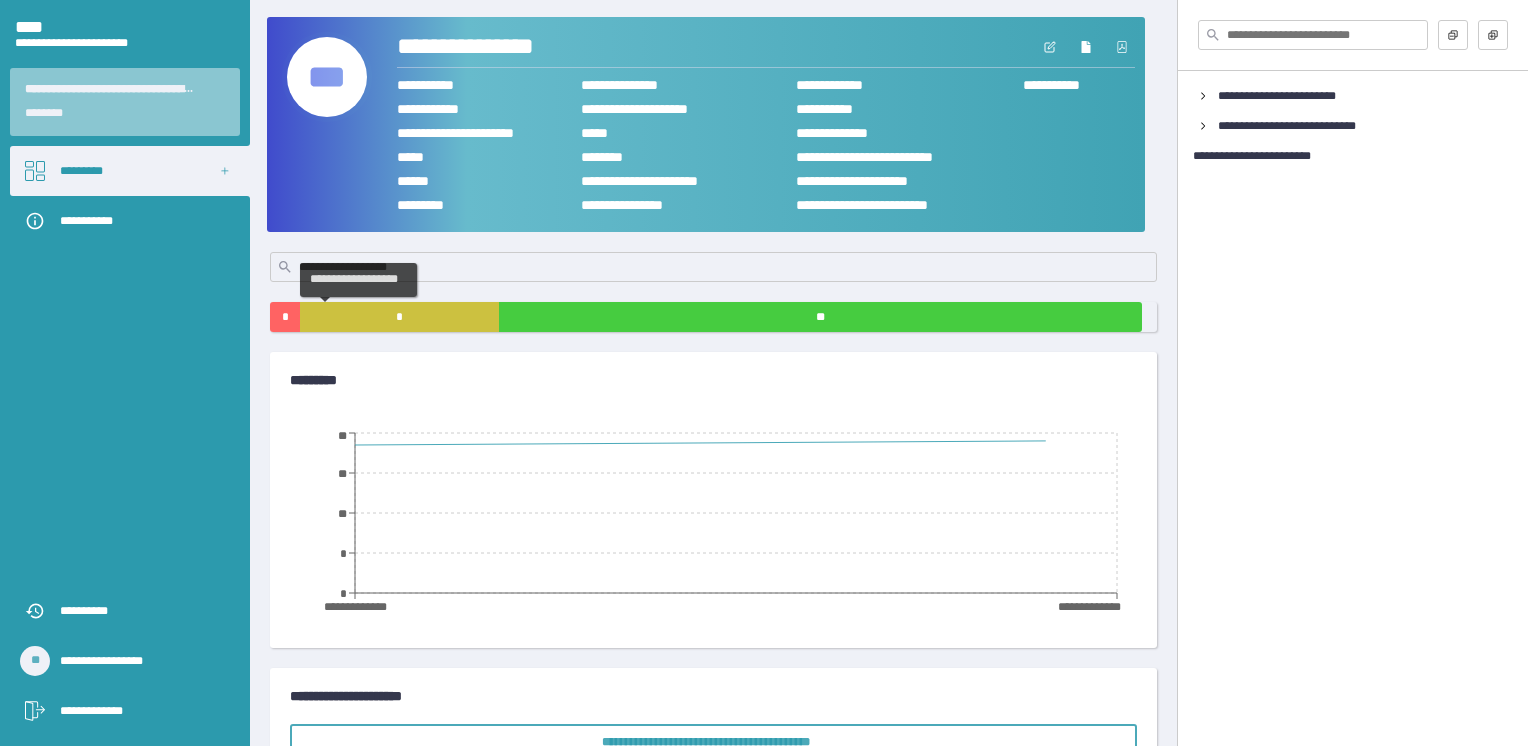 click on "*" at bounding box center (399, 317) 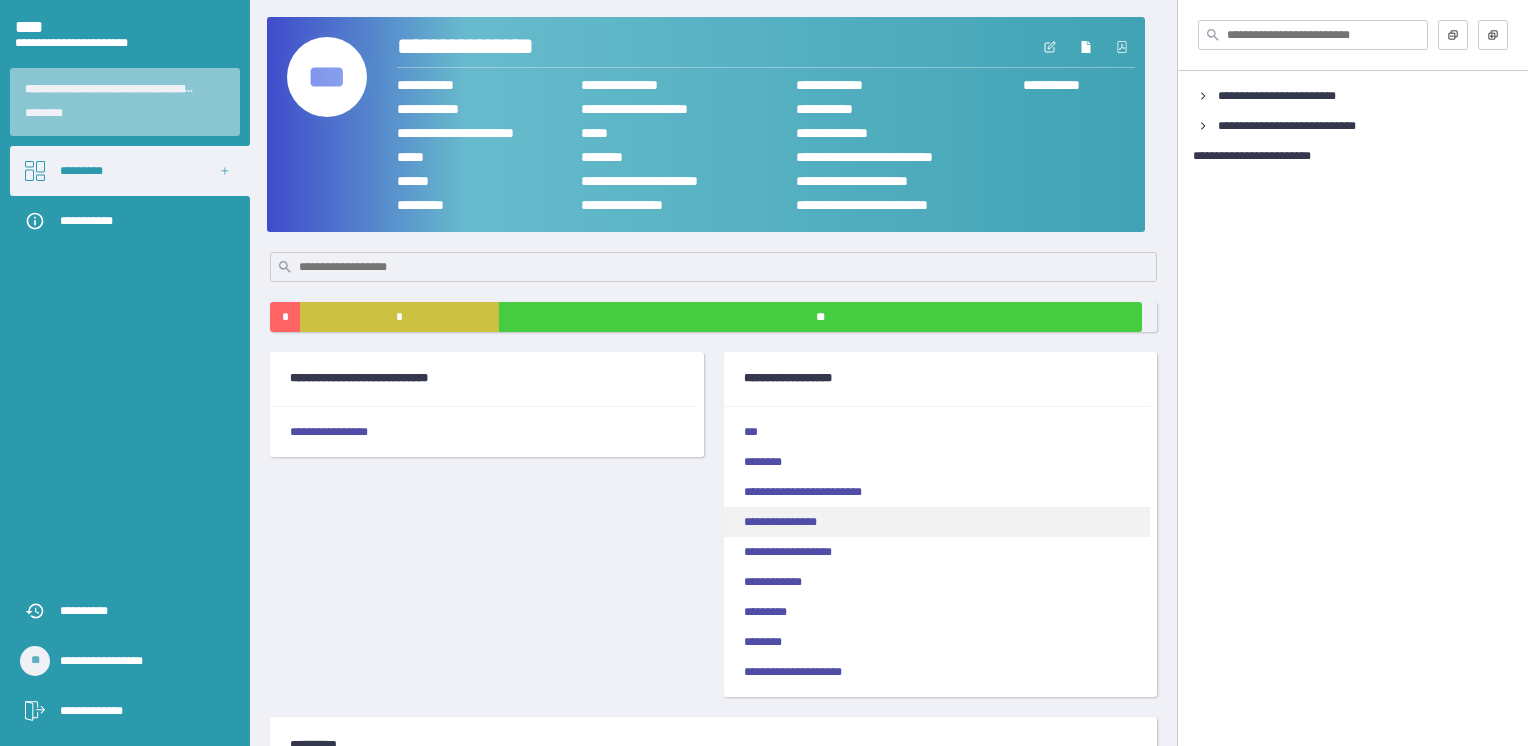 click on "**********" at bounding box center (937, 522) 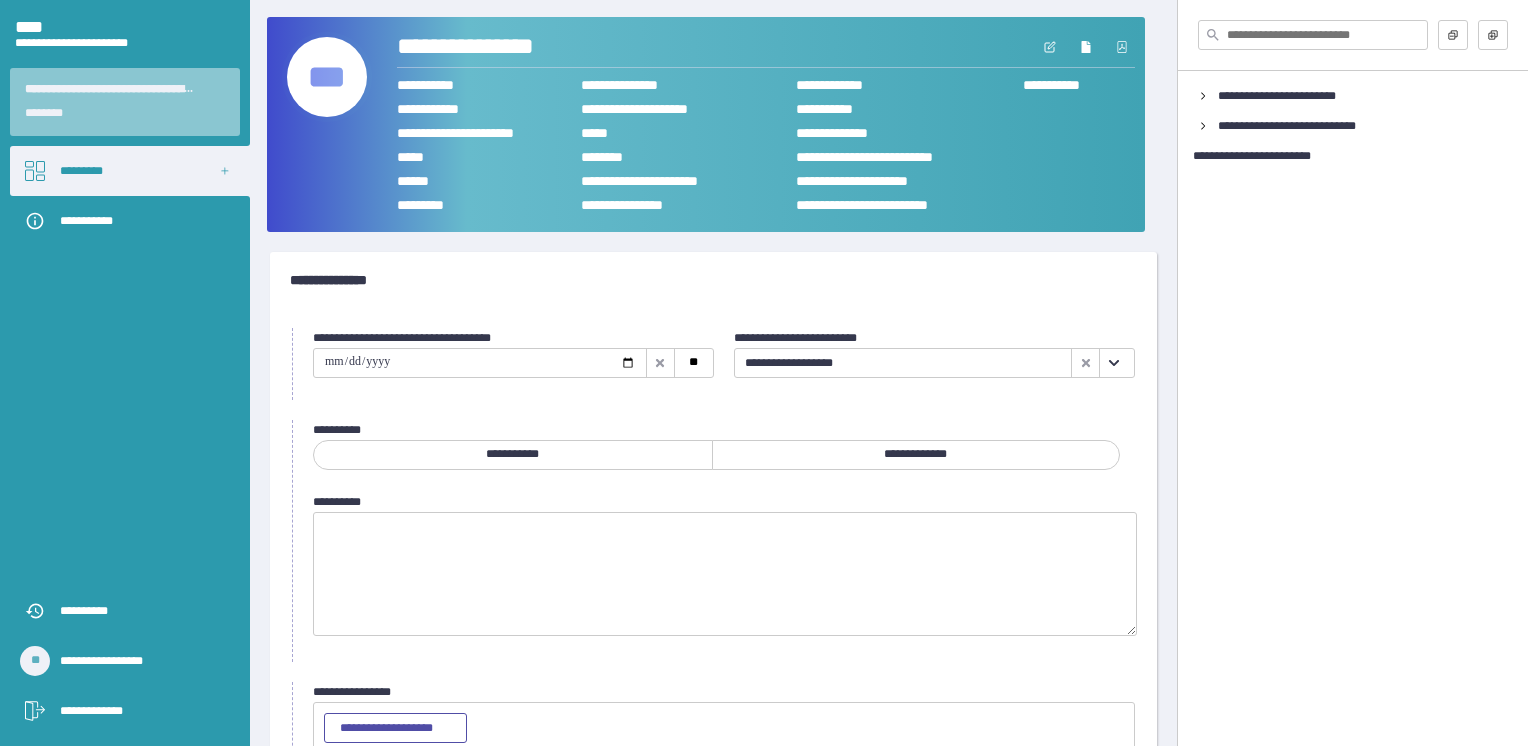 click at bounding box center (480, 363) 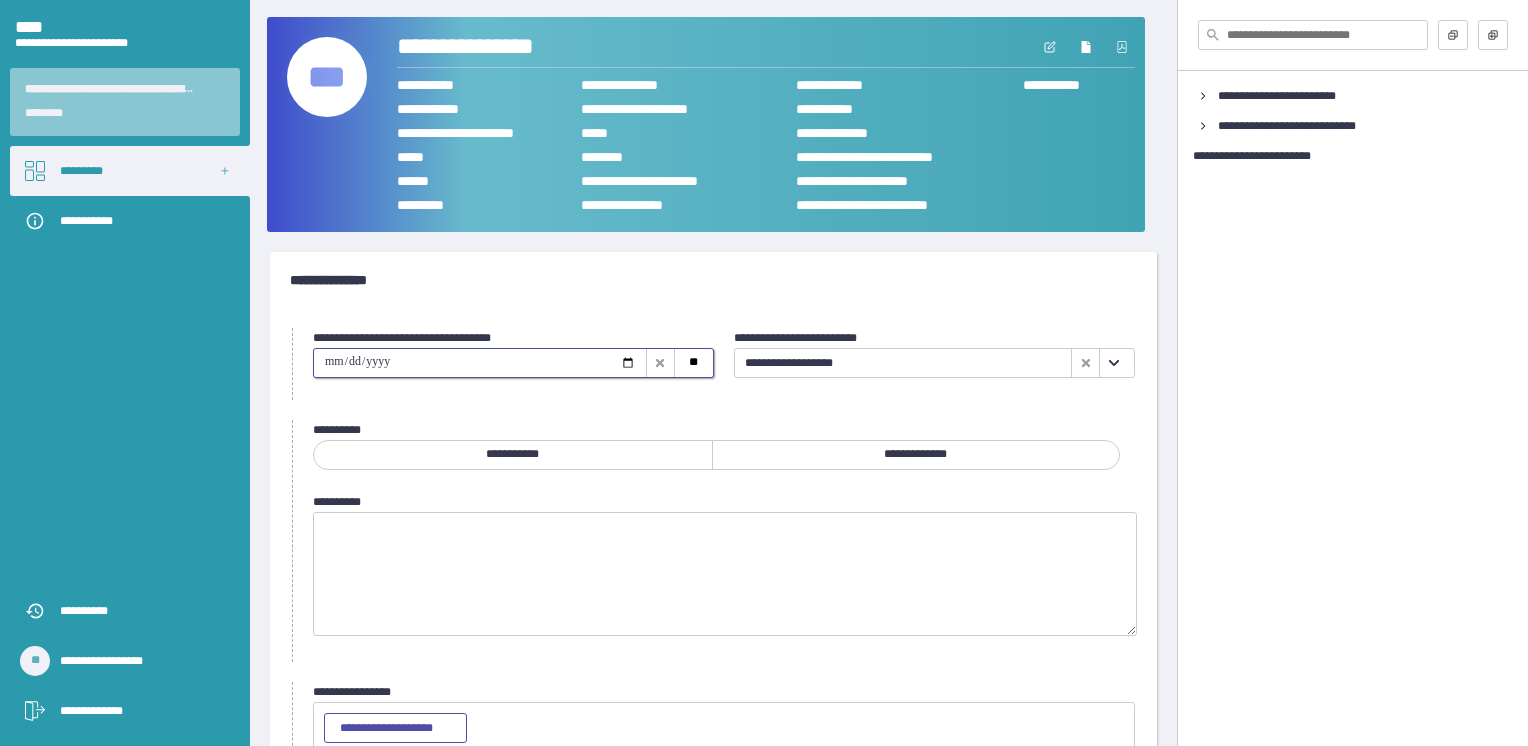 click at bounding box center [480, 363] 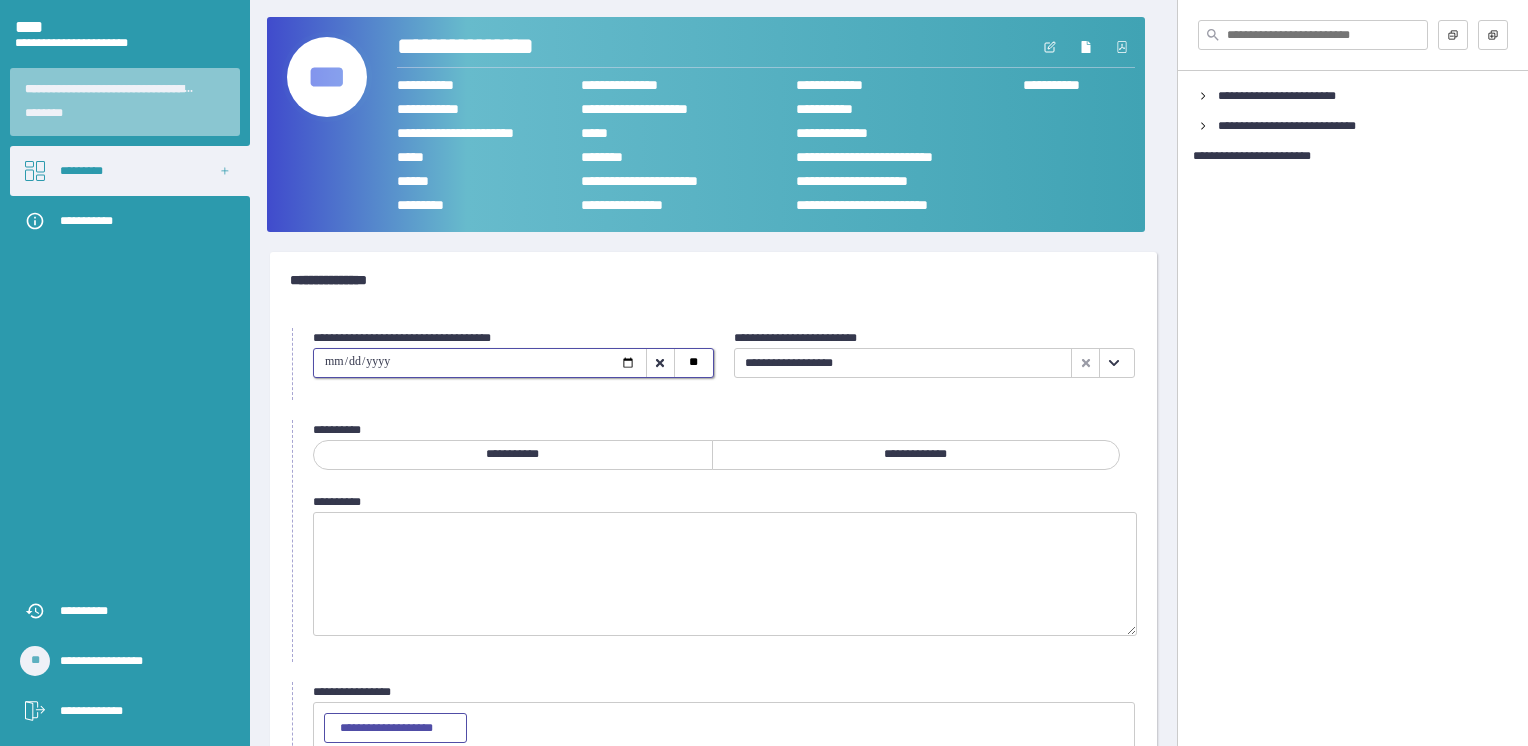 click on "**********" at bounding box center [513, 455] 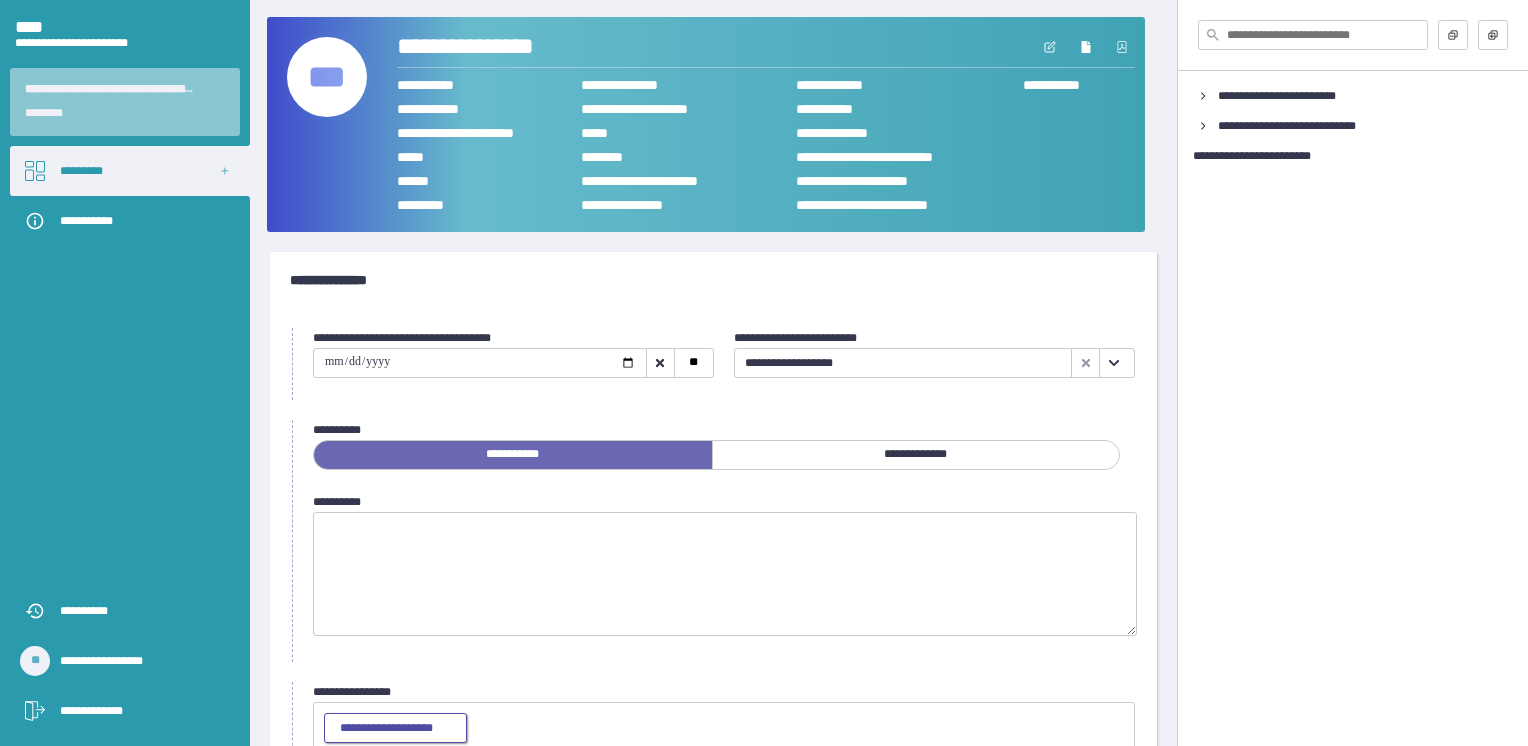 click on "**********" at bounding box center [395, 728] 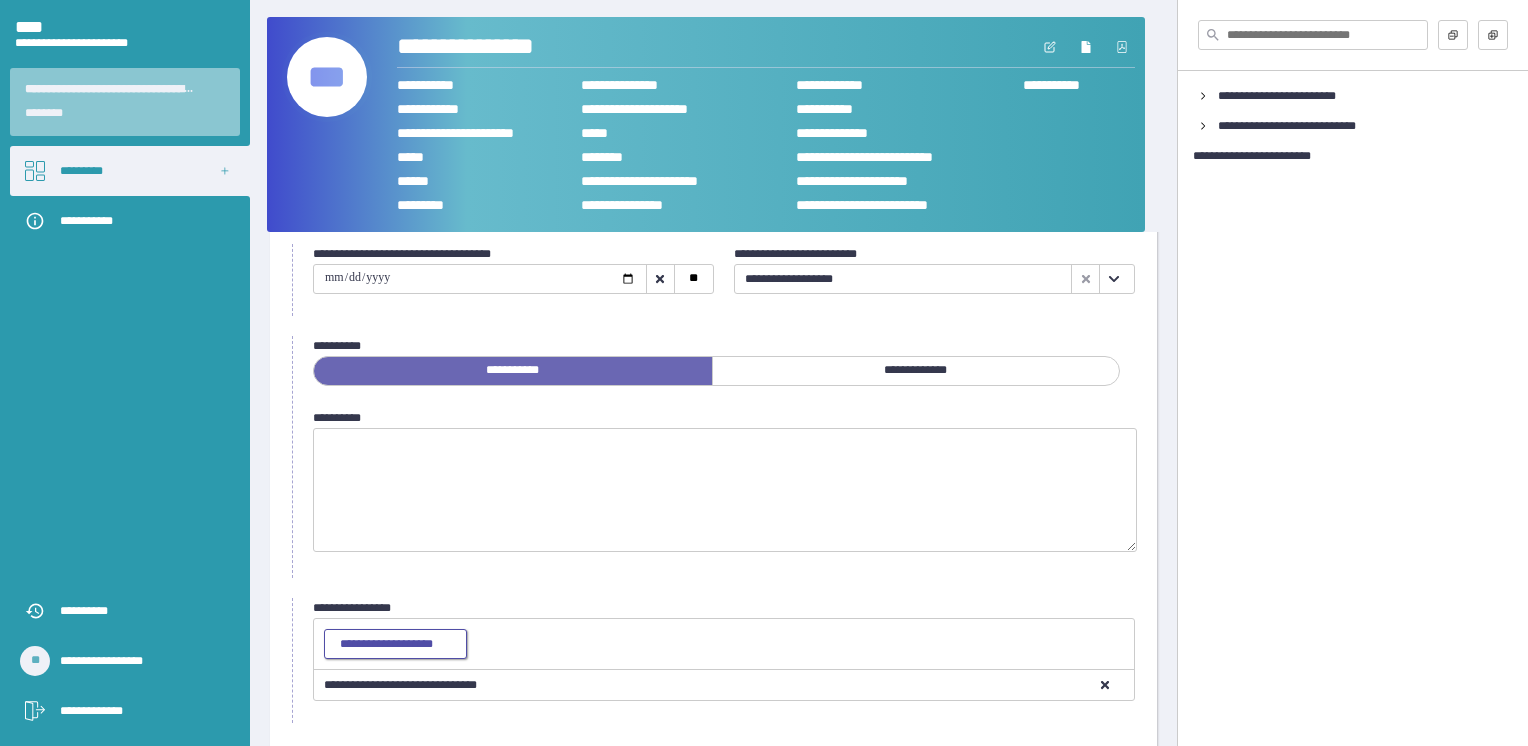 scroll, scrollTop: 167, scrollLeft: 0, axis: vertical 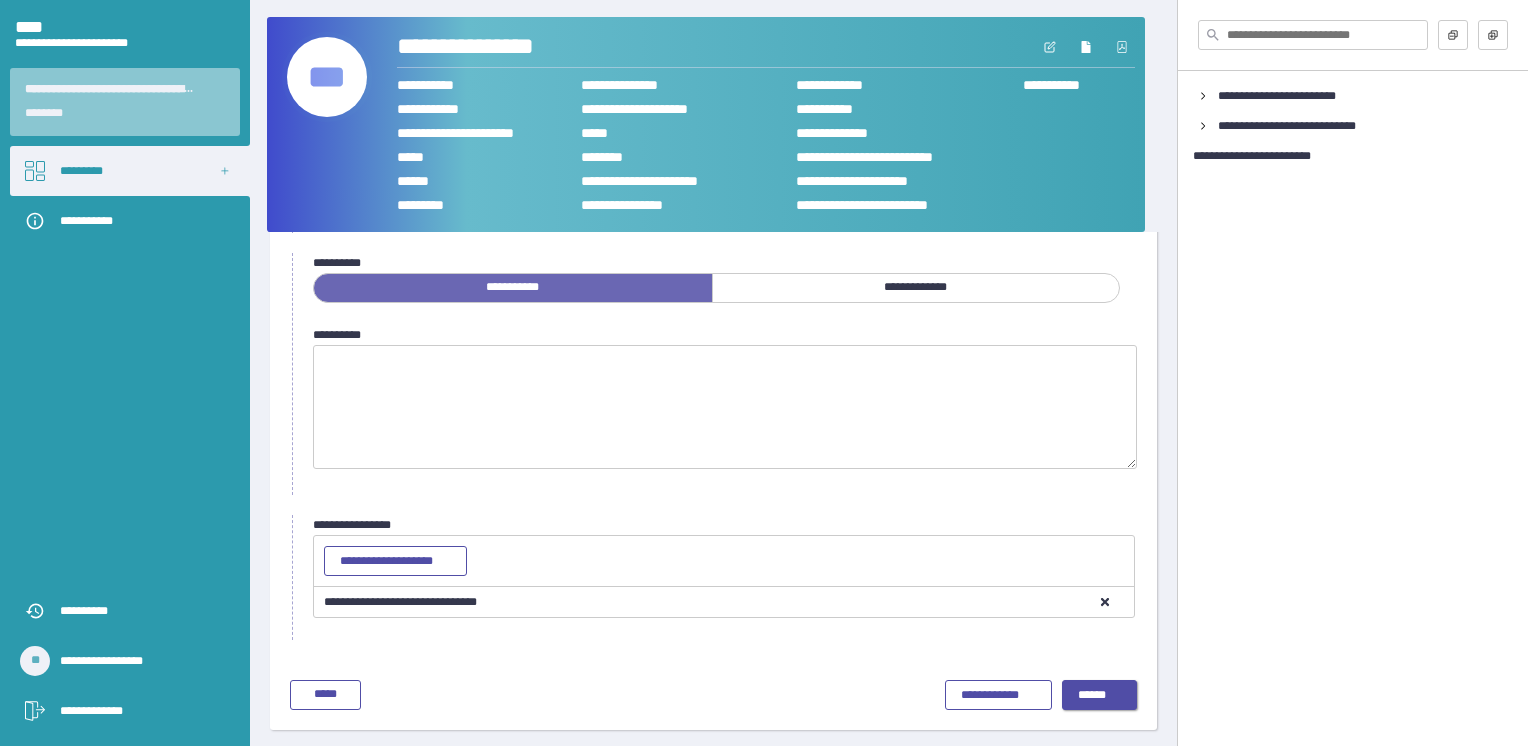 click on "******" at bounding box center [1100, 696] 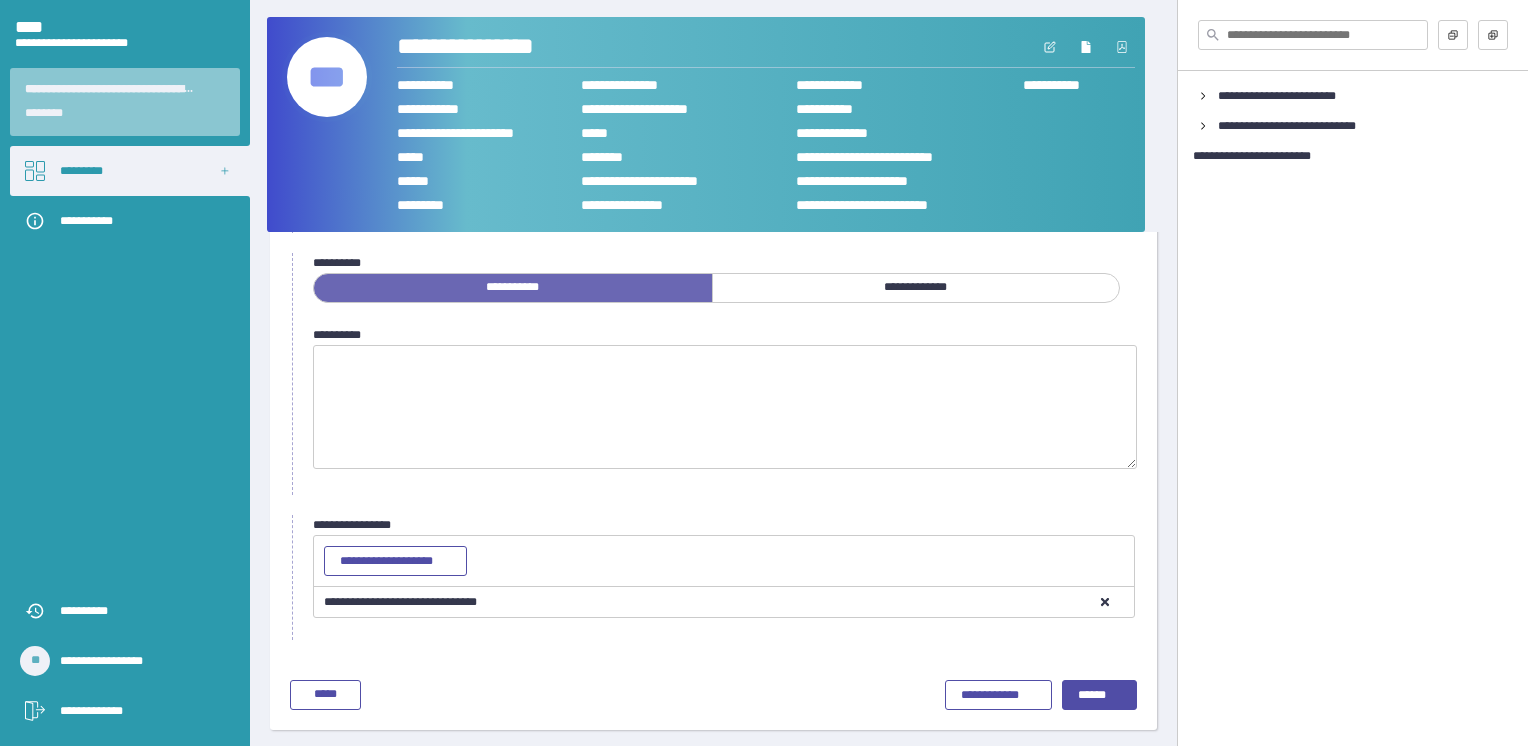 scroll, scrollTop: 0, scrollLeft: 0, axis: both 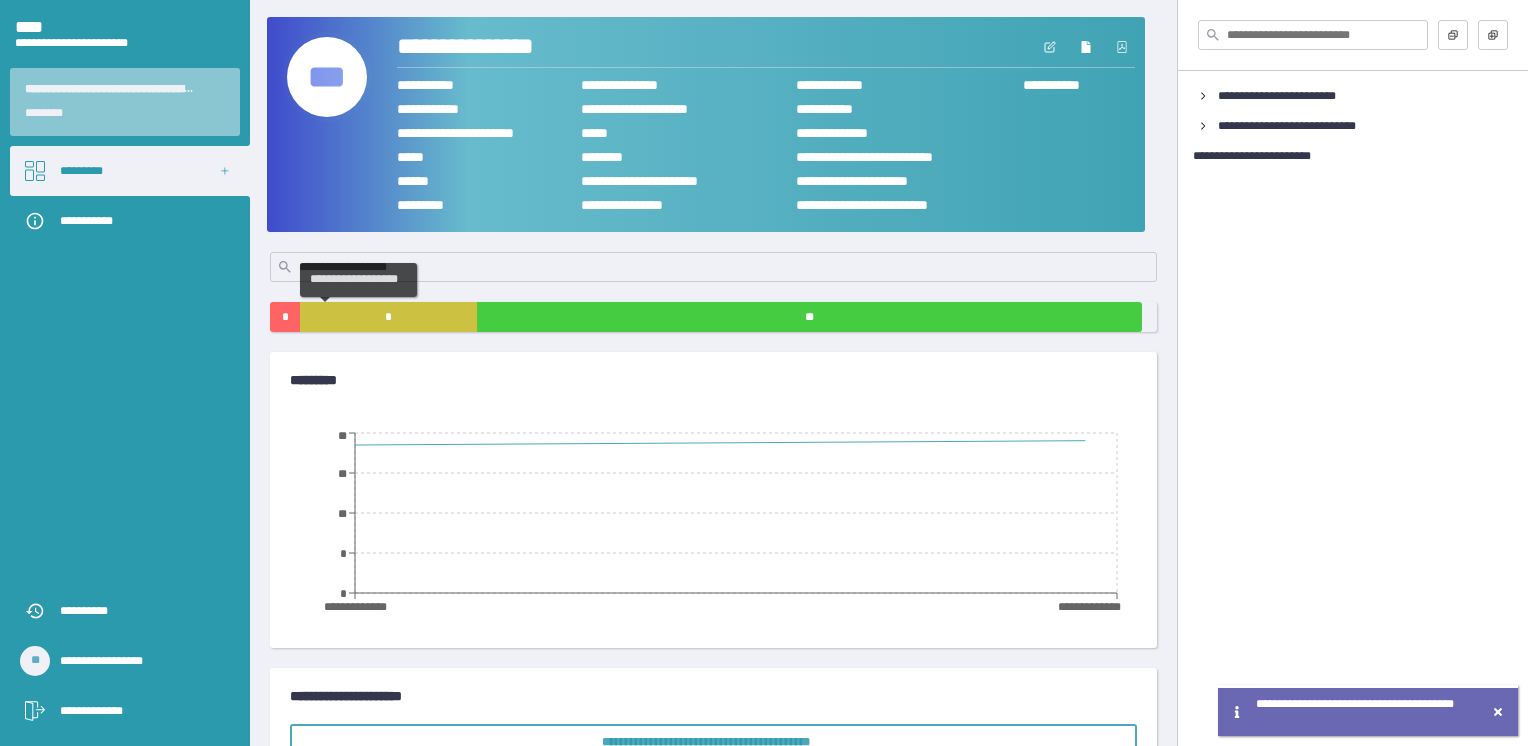 click on "*" at bounding box center (388, 317) 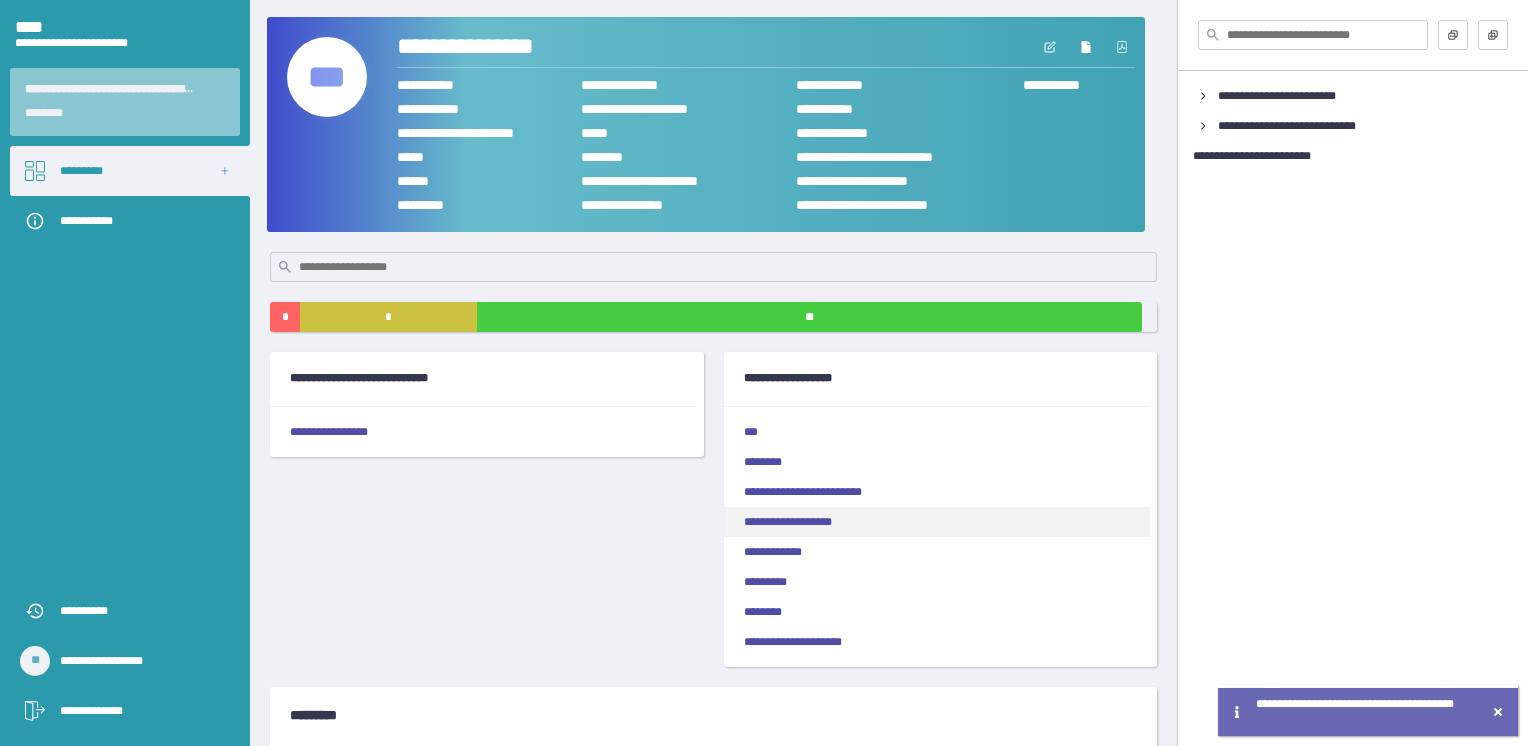 click on "**********" at bounding box center (937, 522) 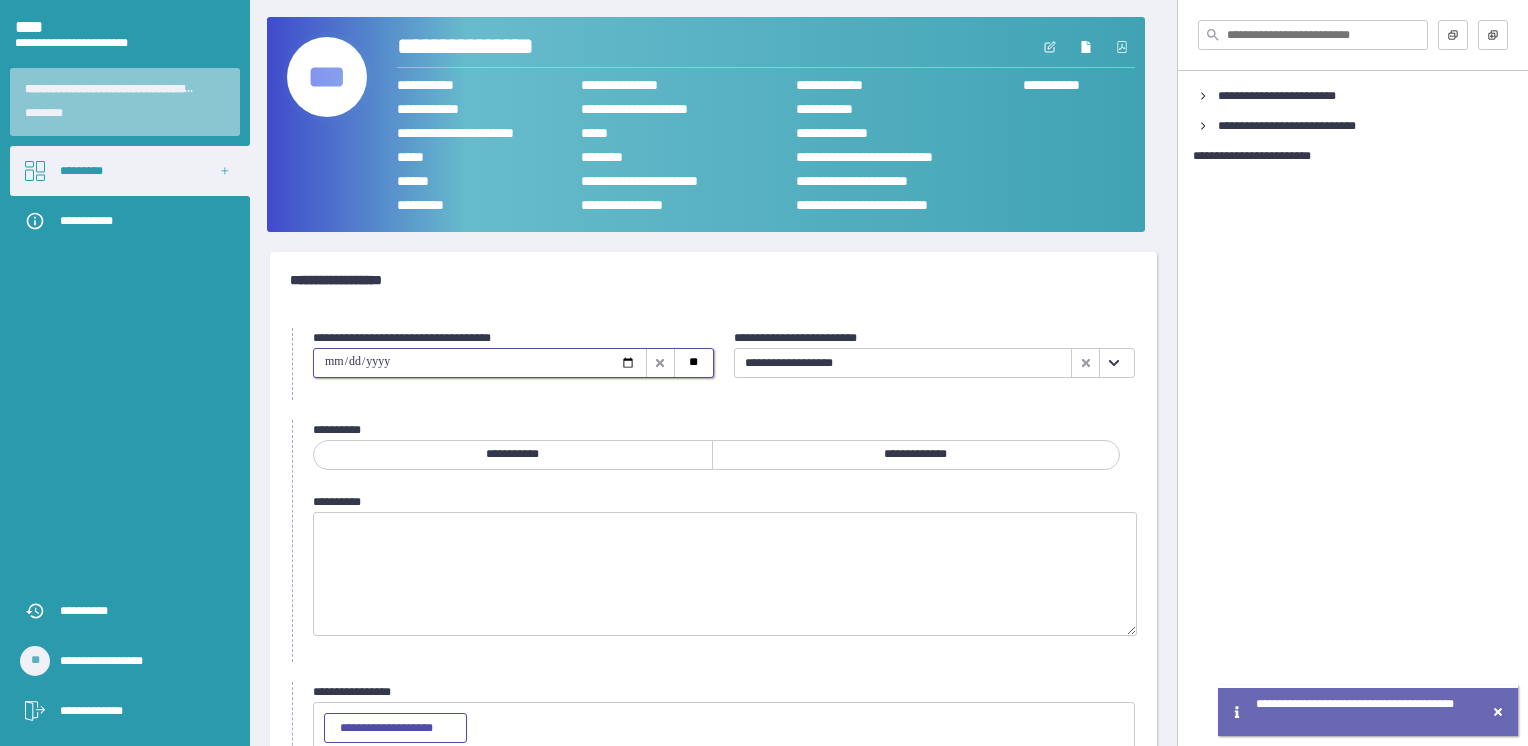 click at bounding box center (480, 363) 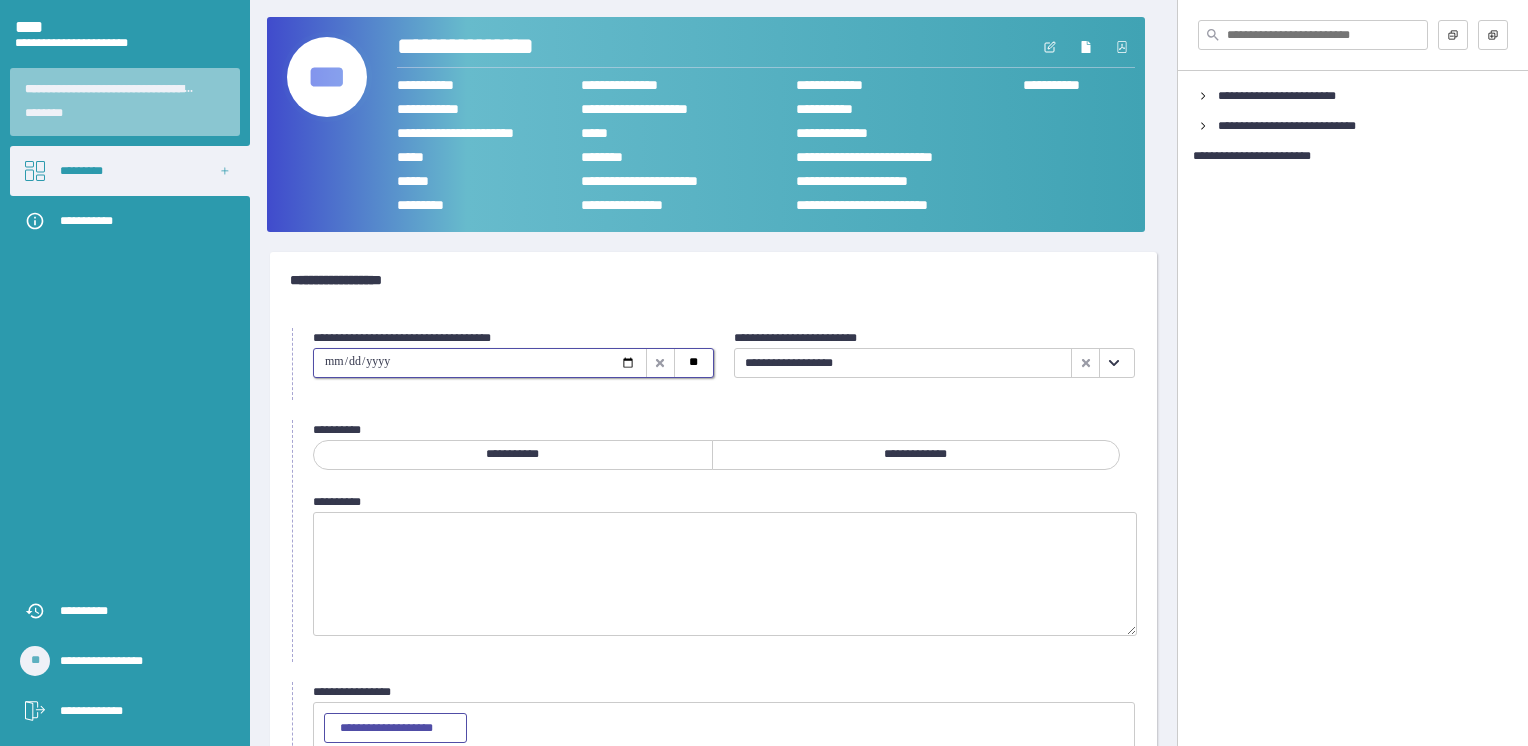 type on "**********" 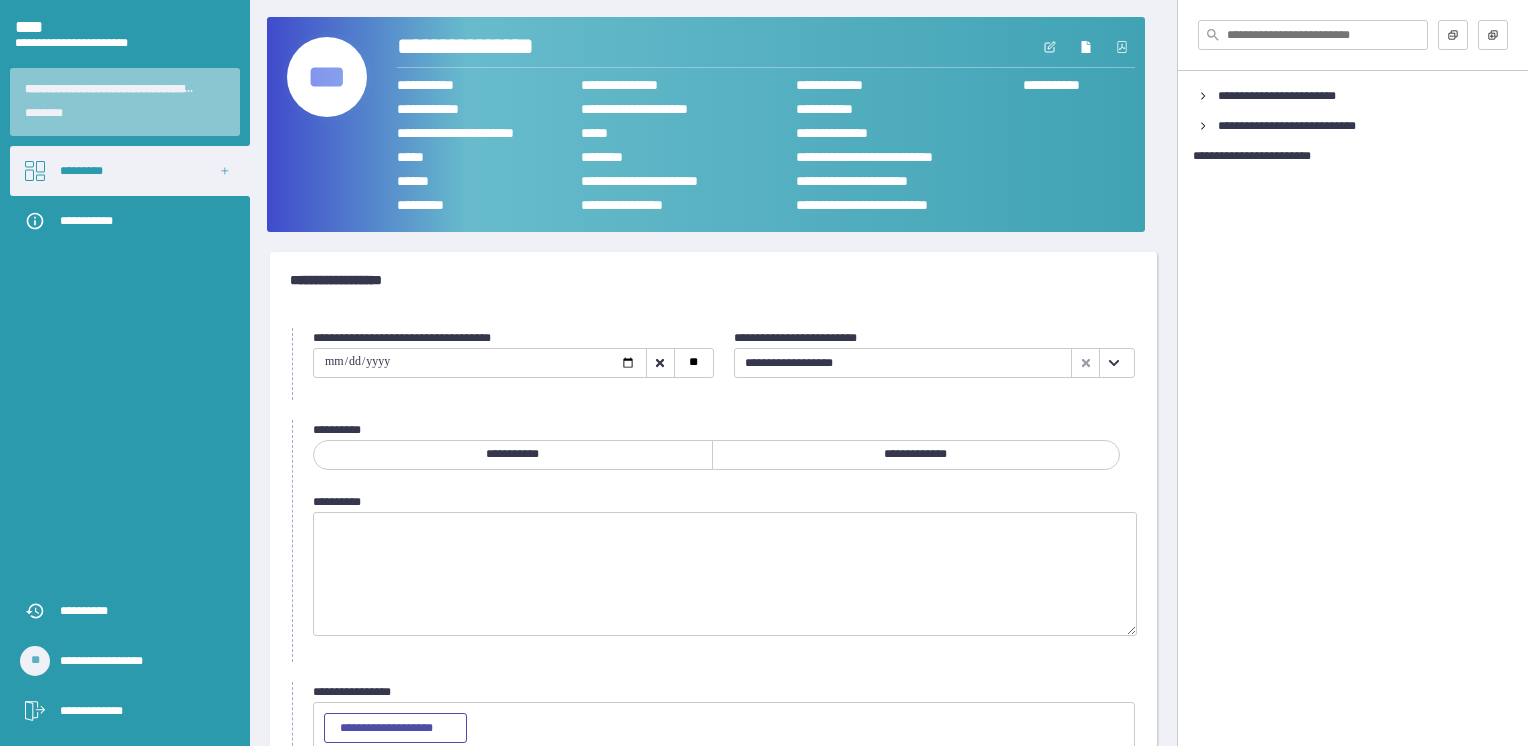 click on "**********" at bounding box center [513, 455] 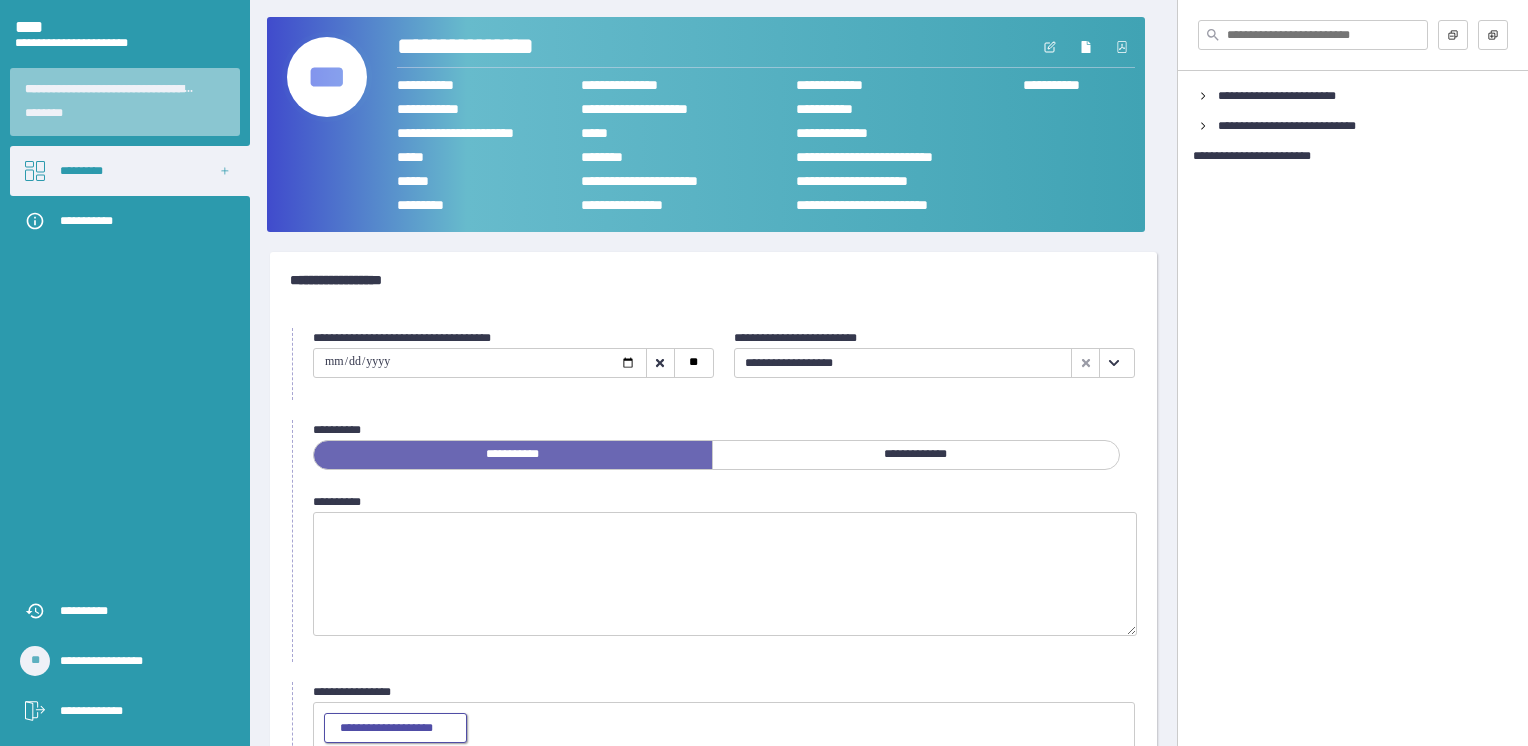 click on "**********" at bounding box center [395, 728] 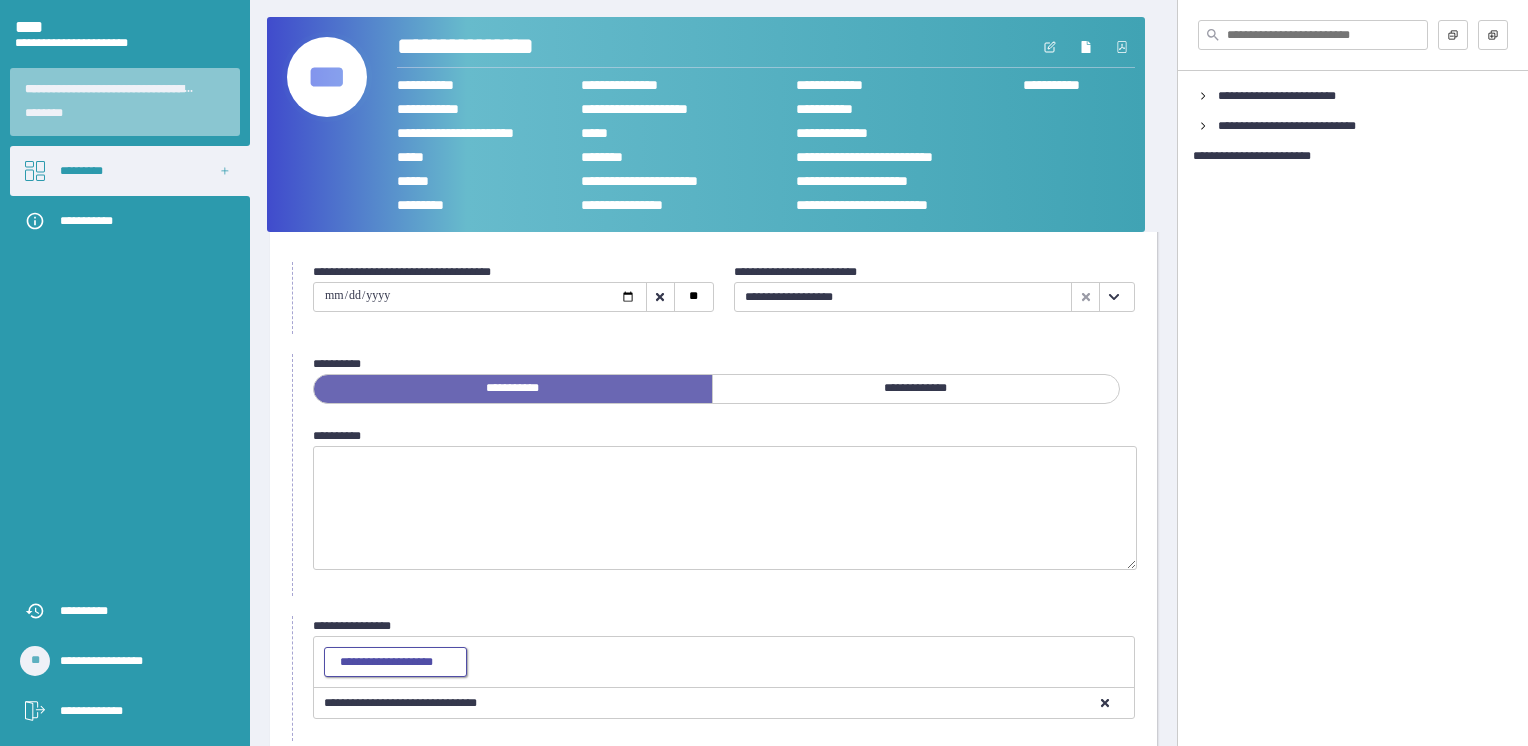 scroll, scrollTop: 100, scrollLeft: 0, axis: vertical 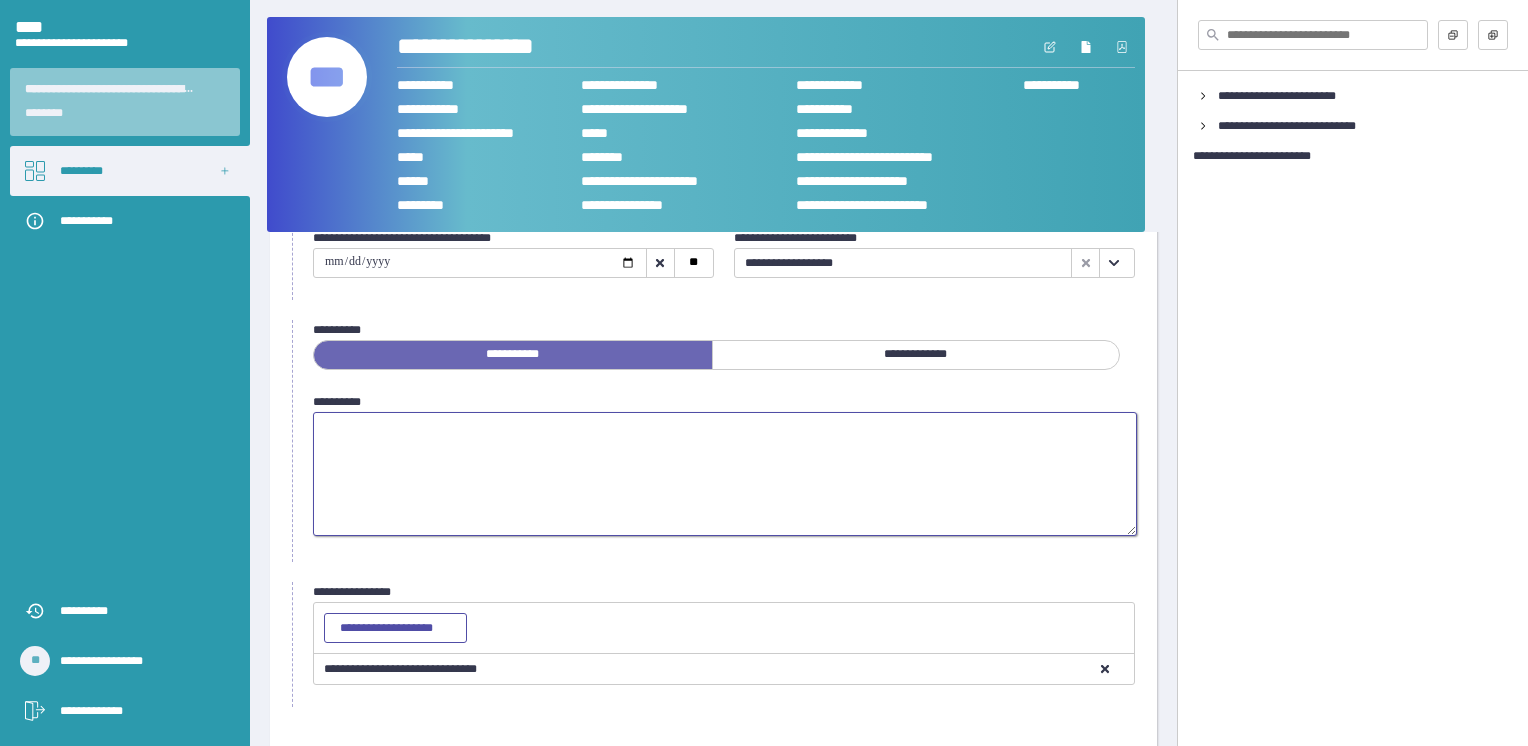 click at bounding box center (725, 474) 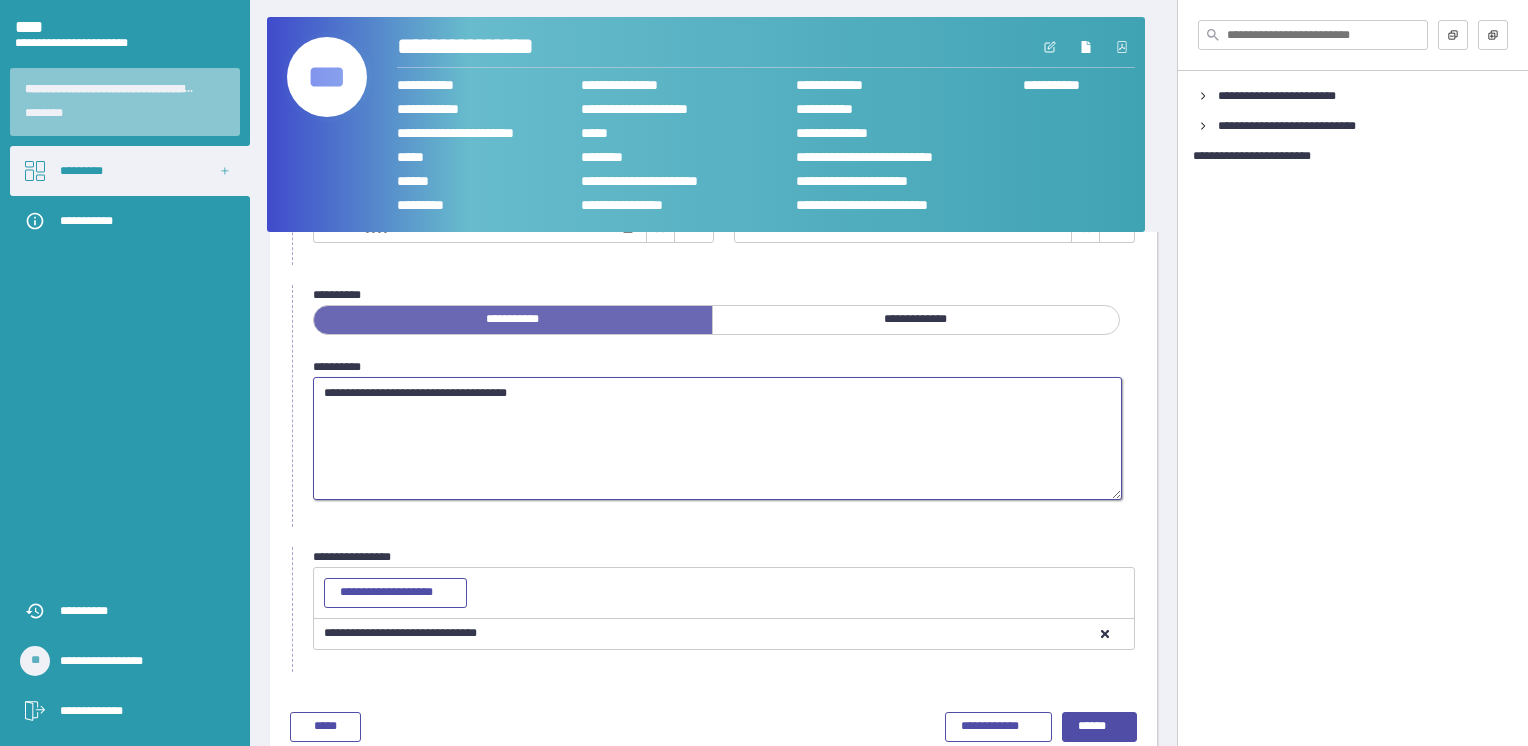 scroll, scrollTop: 167, scrollLeft: 0, axis: vertical 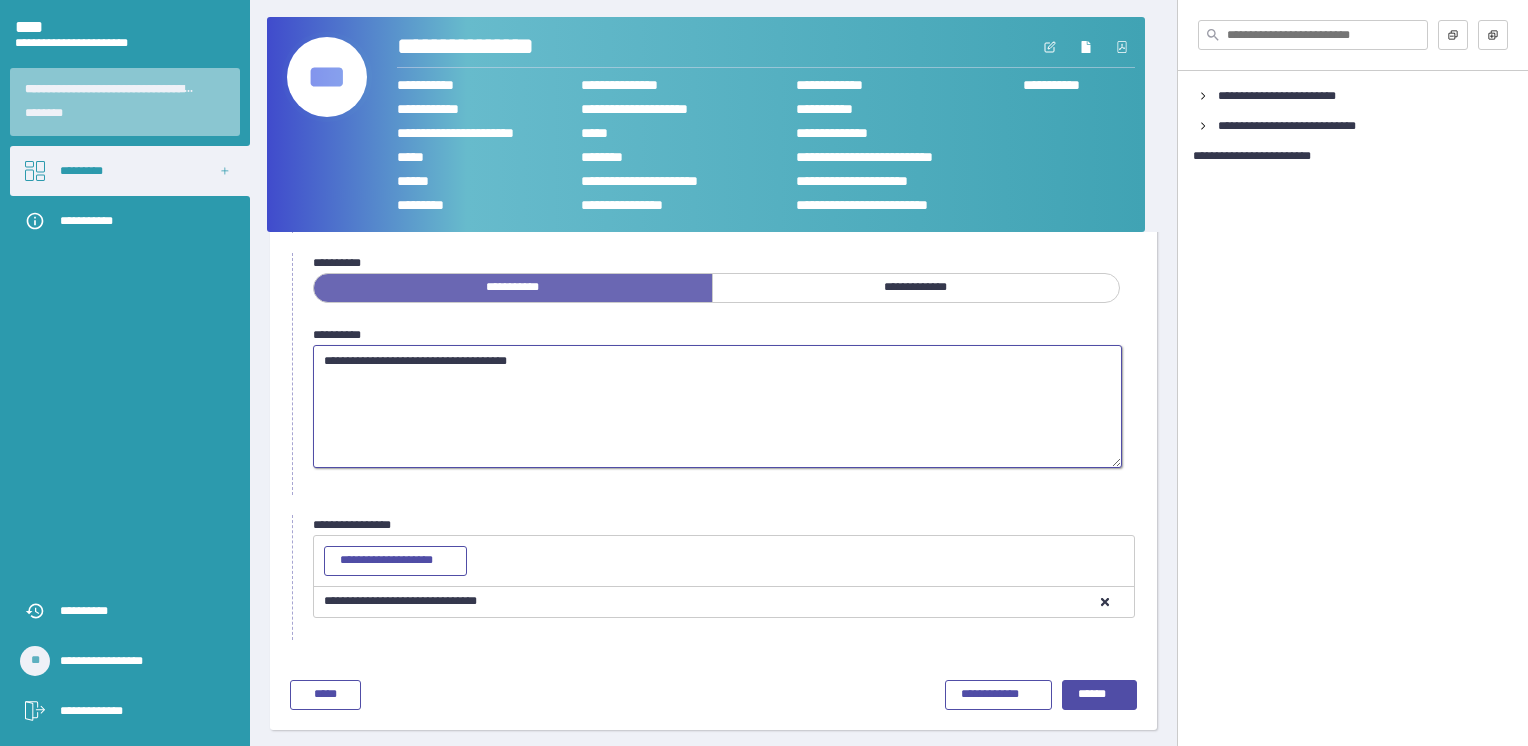 type on "**********" 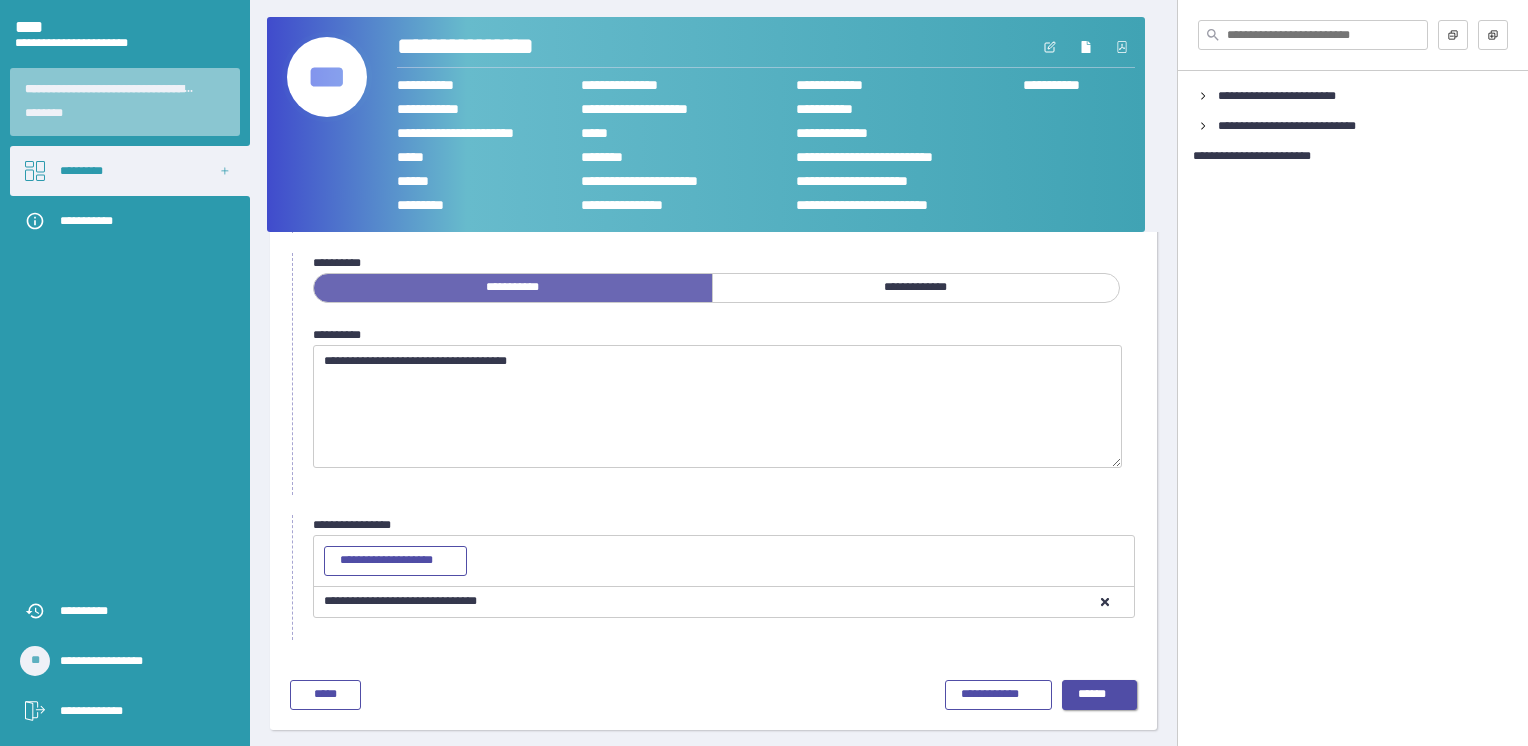 click on "******" at bounding box center (1100, 695) 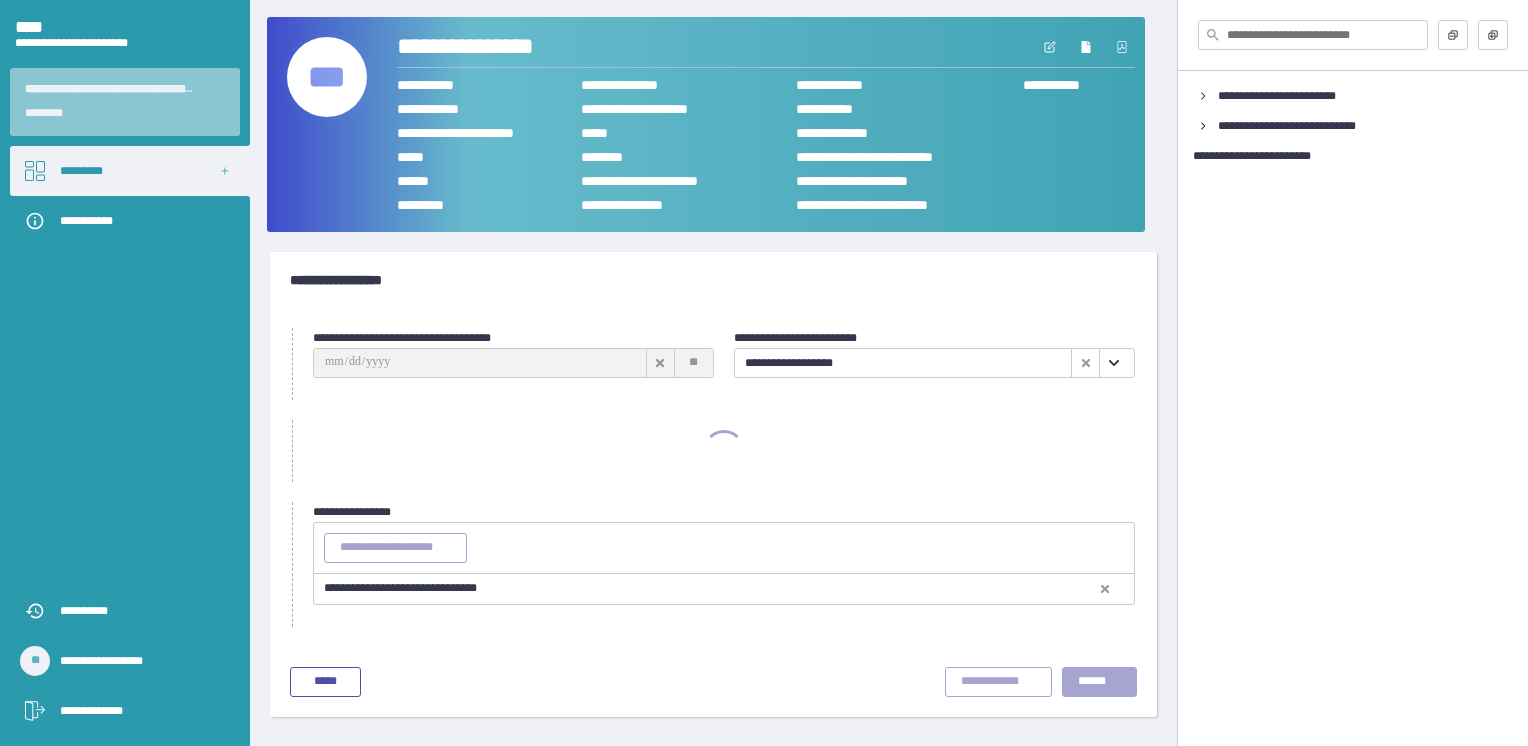 scroll, scrollTop: 0, scrollLeft: 0, axis: both 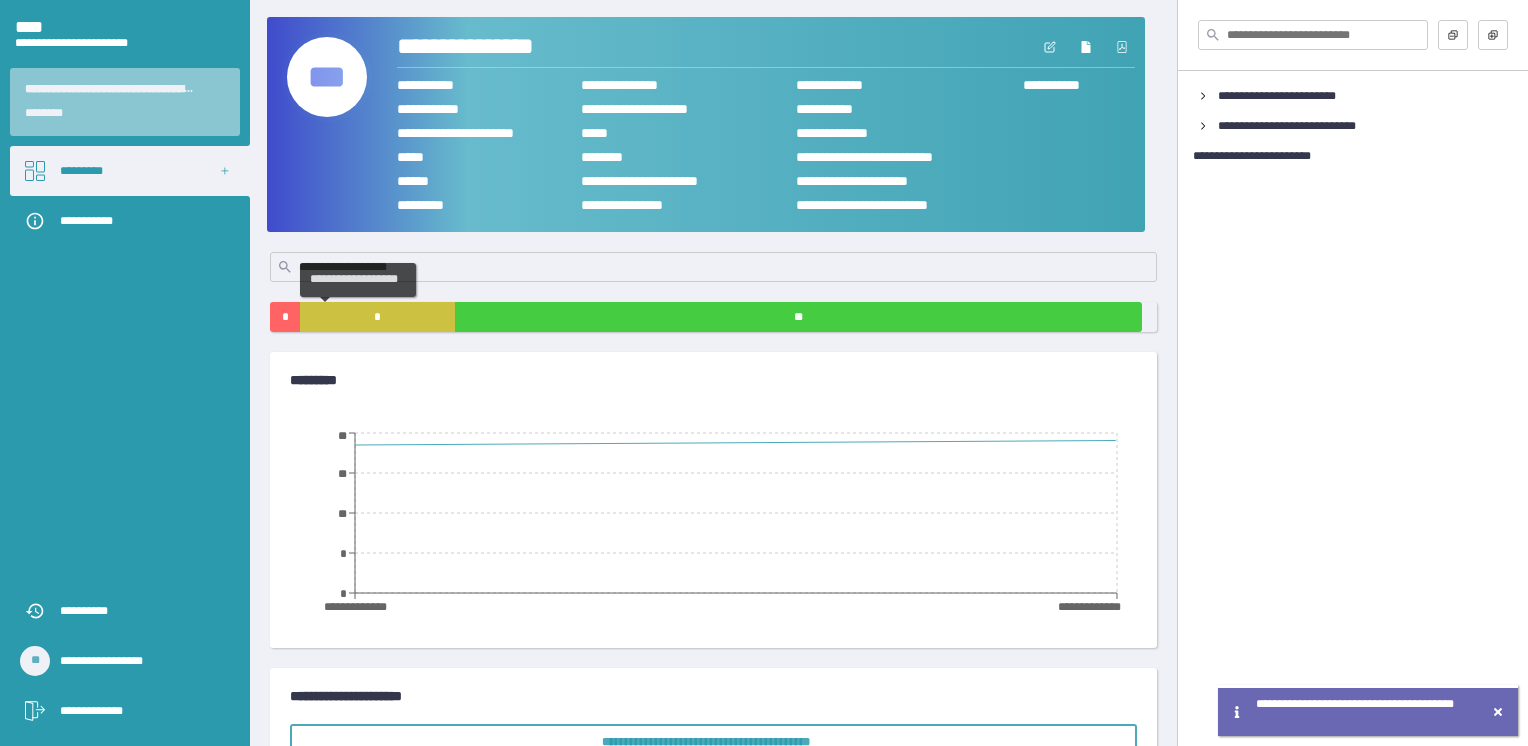 click on "*" at bounding box center [377, 317] 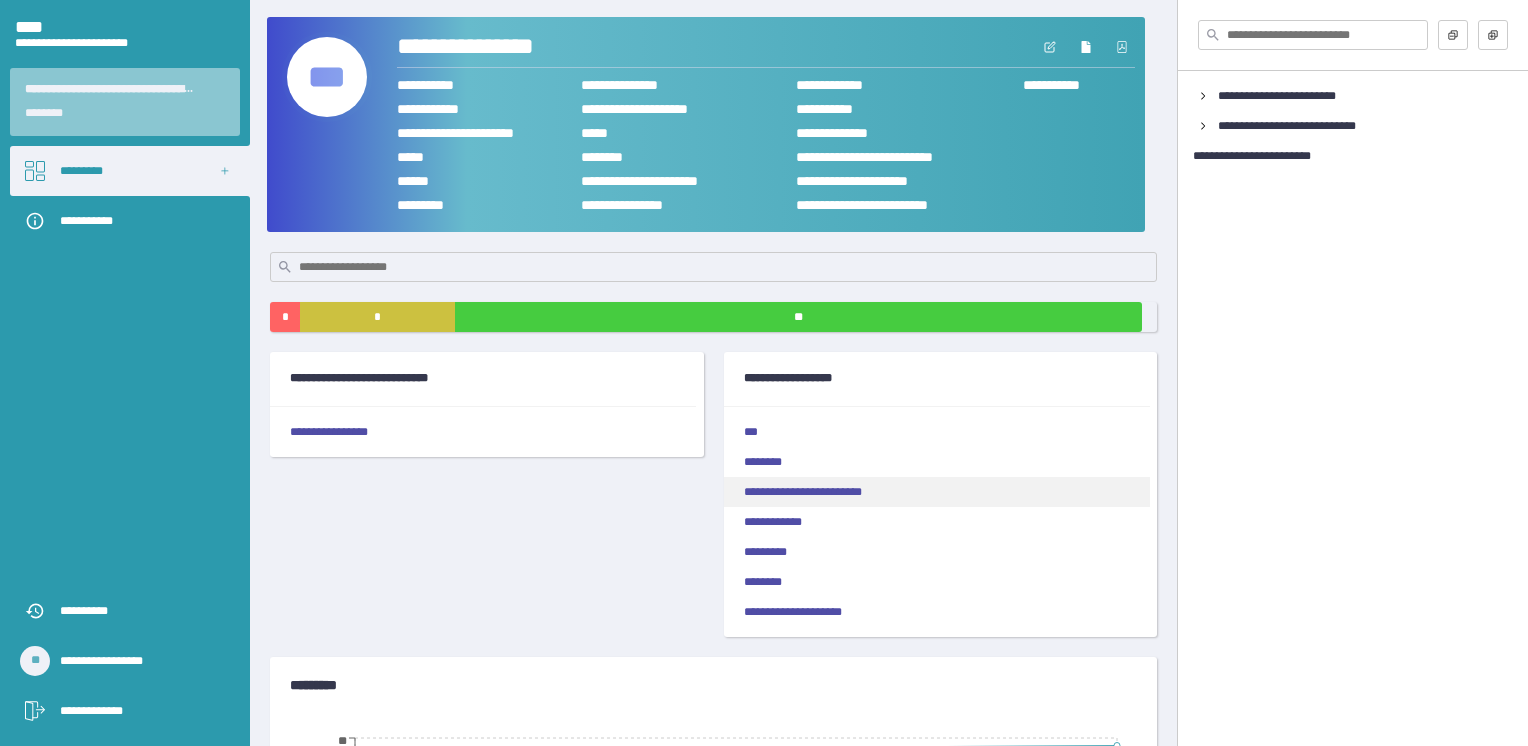 click on "**********" at bounding box center (937, 492) 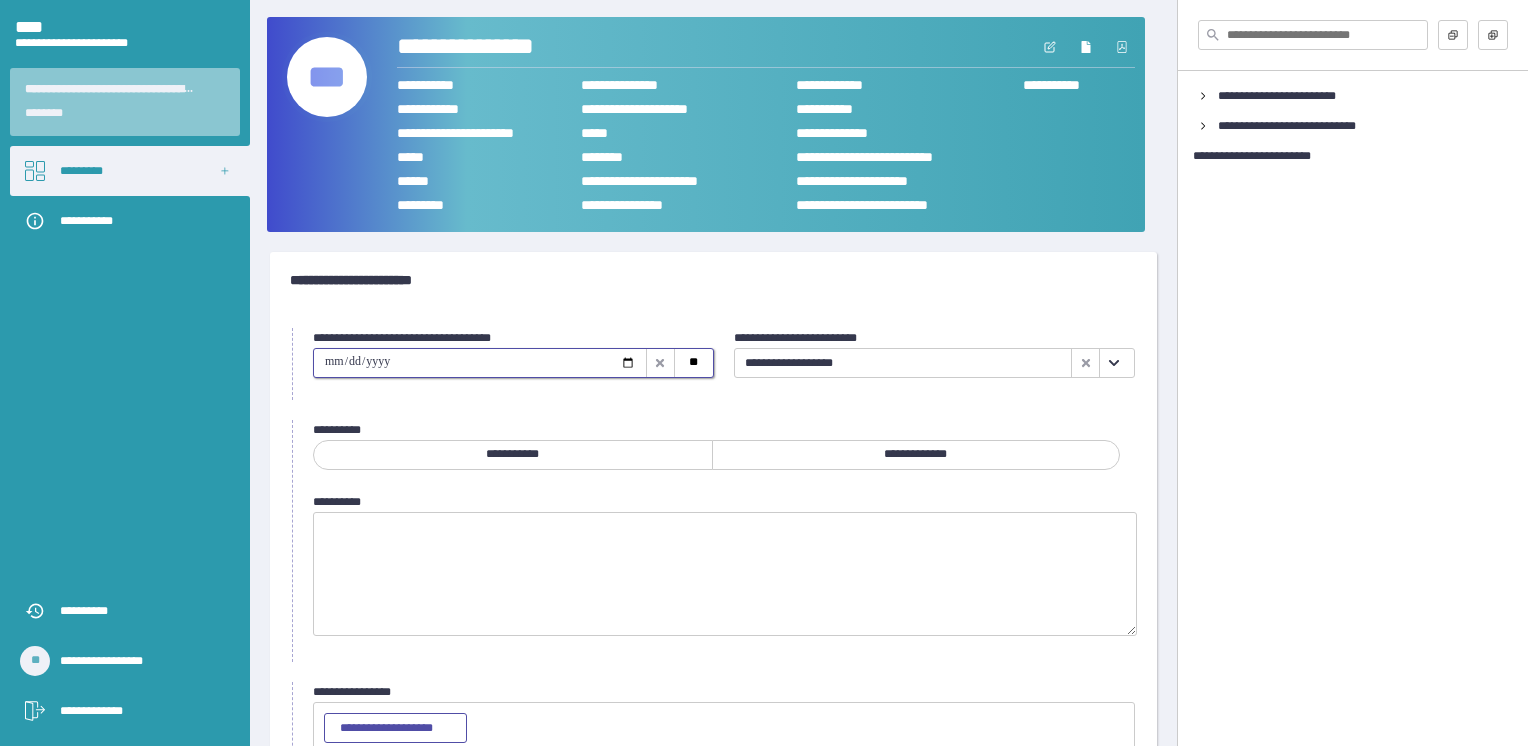 click at bounding box center (480, 363) 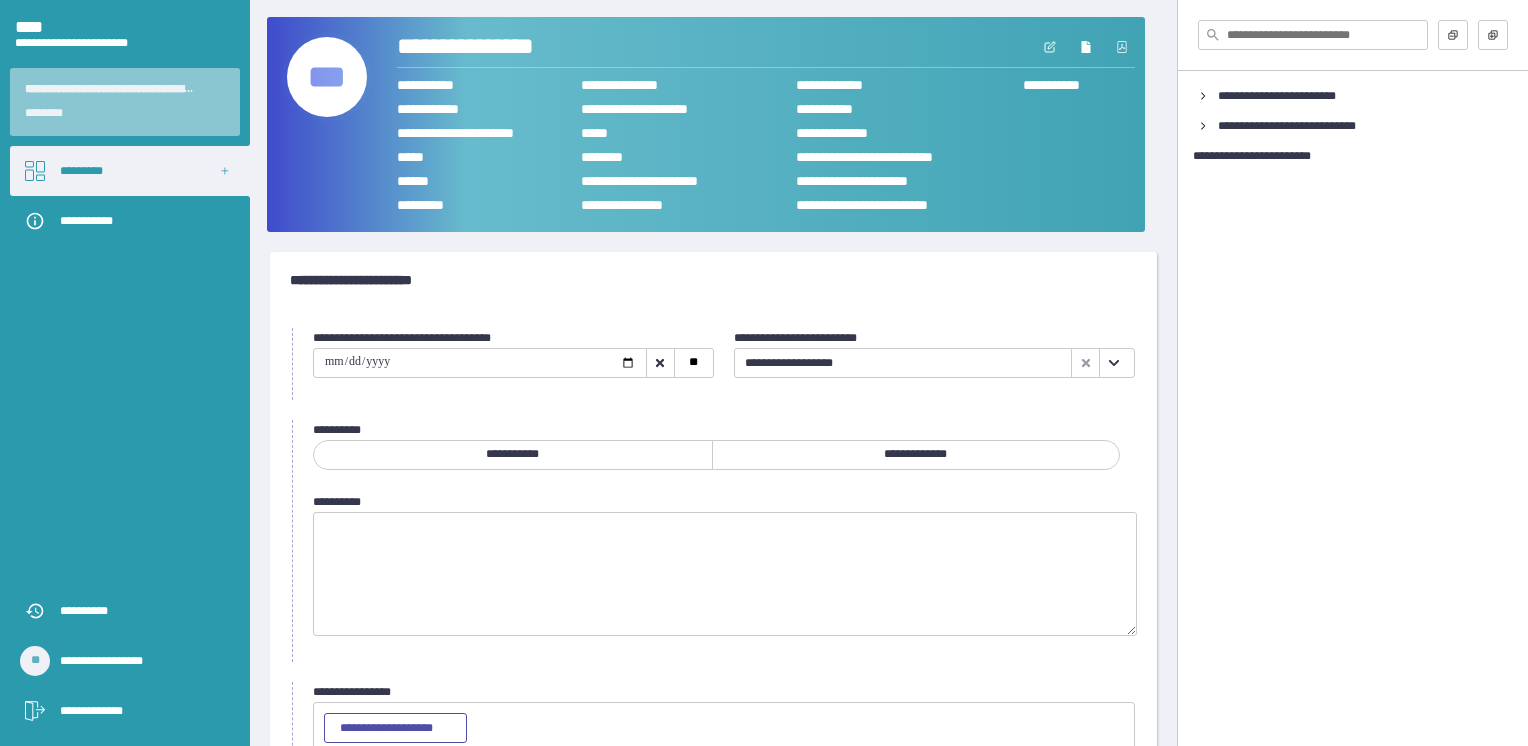 click on "**********" at bounding box center [513, 455] 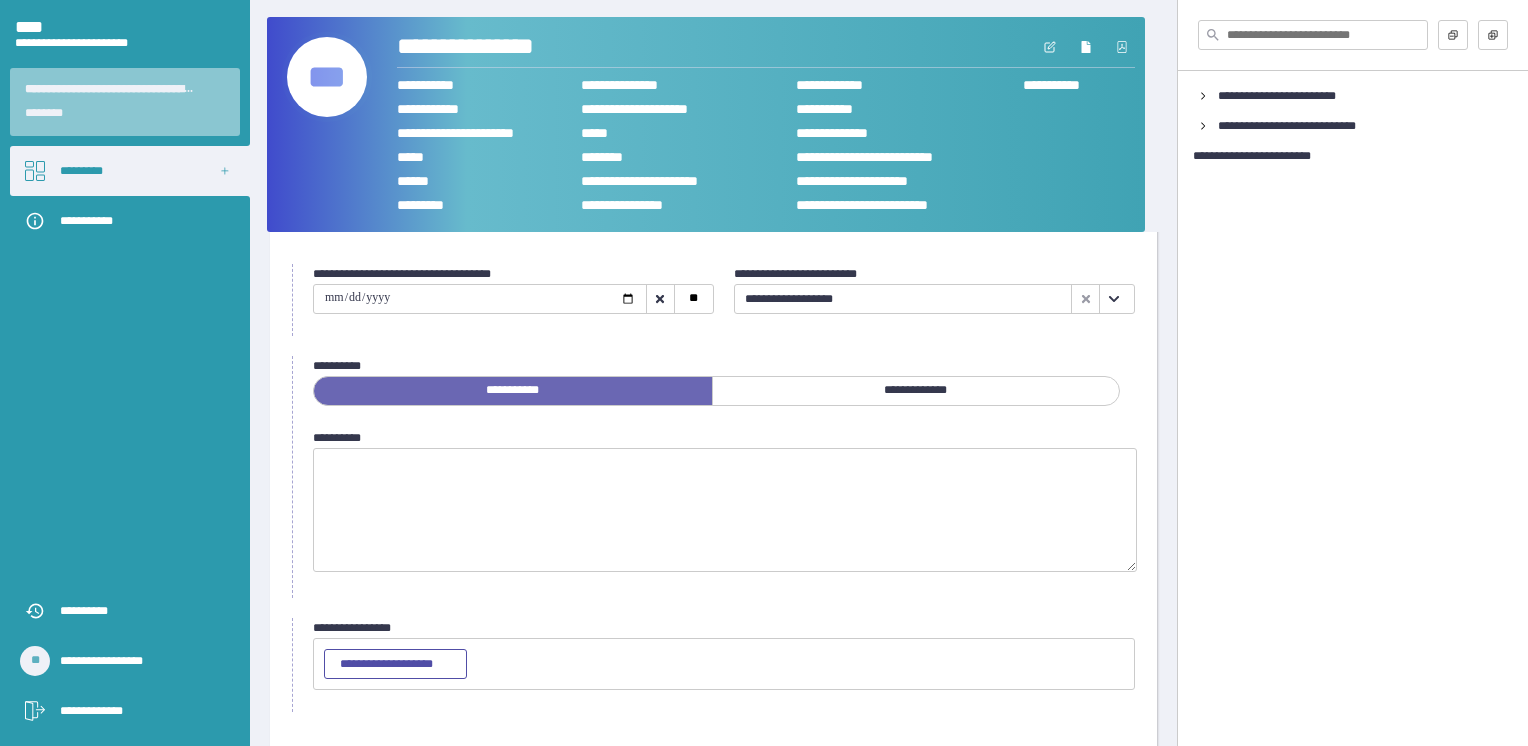 scroll, scrollTop: 136, scrollLeft: 0, axis: vertical 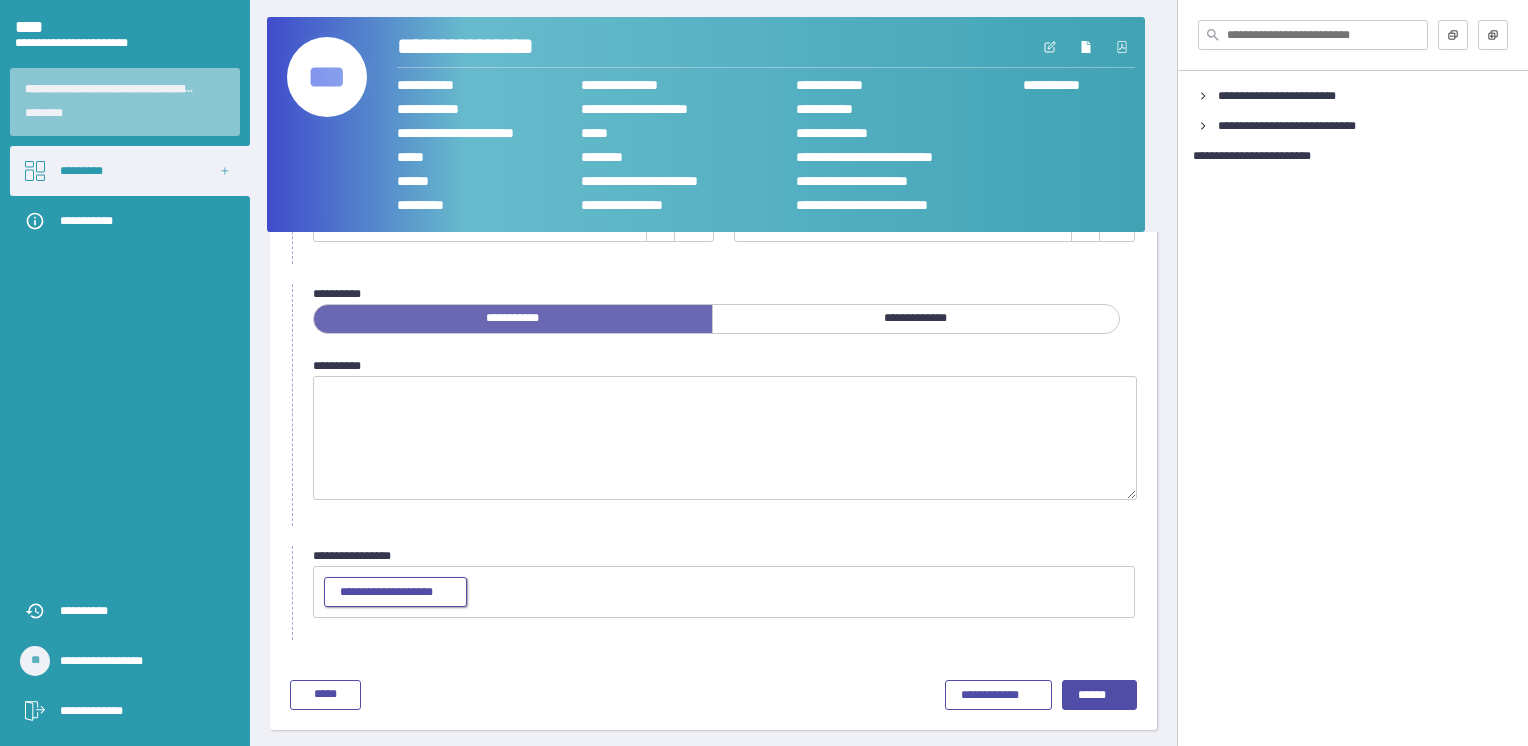 click on "**********" at bounding box center (395, 593) 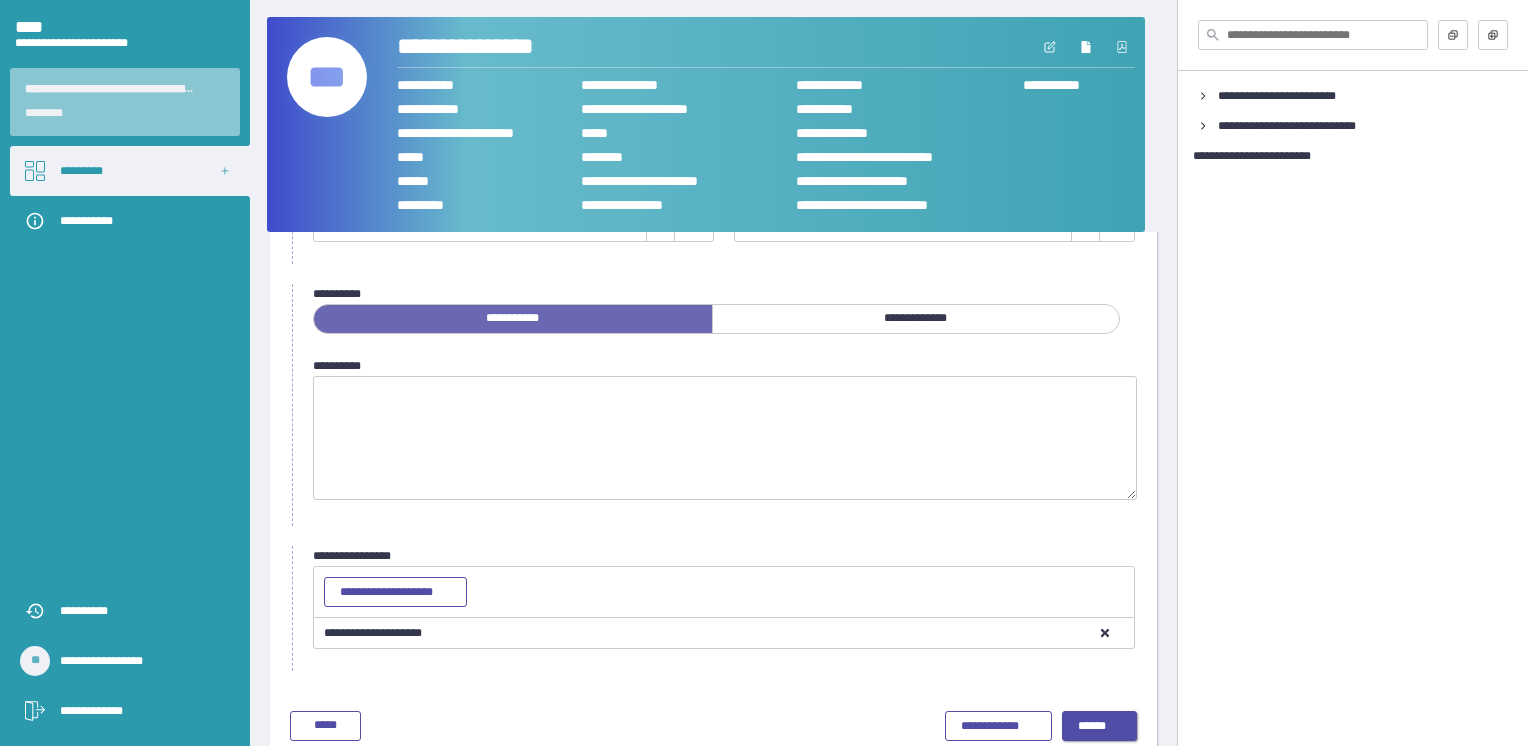 click on "******" at bounding box center (1100, 727) 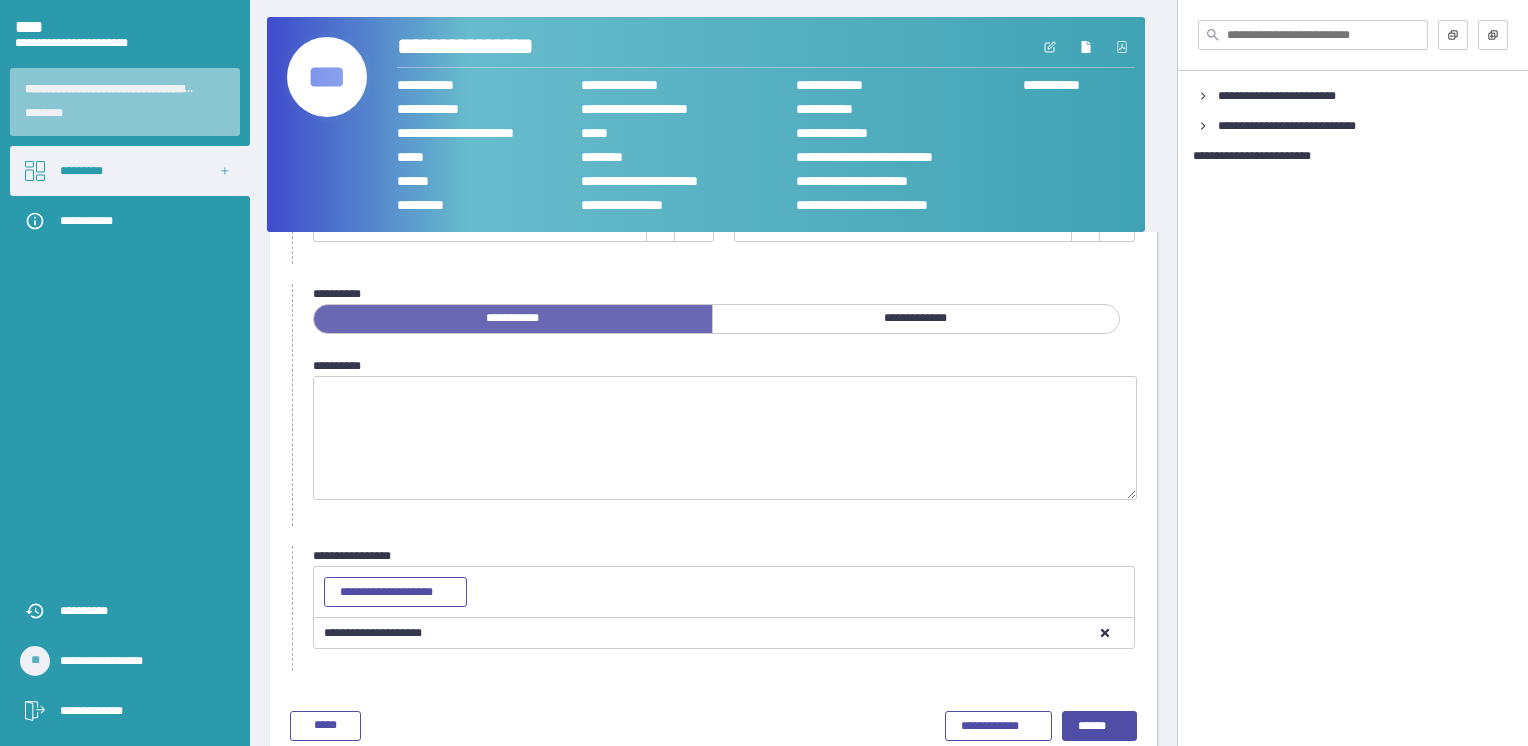 scroll, scrollTop: 0, scrollLeft: 0, axis: both 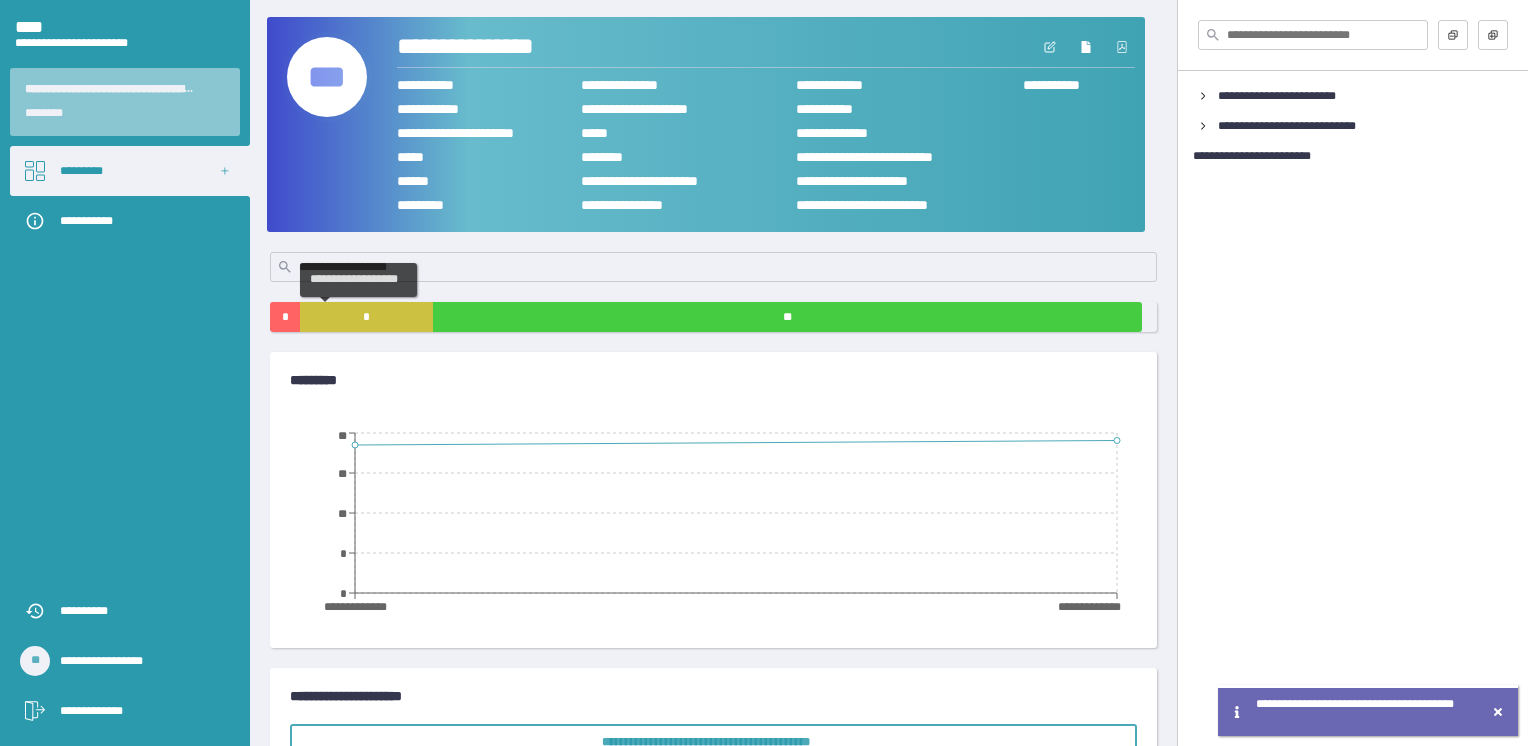 click on "*" at bounding box center (366, 317) 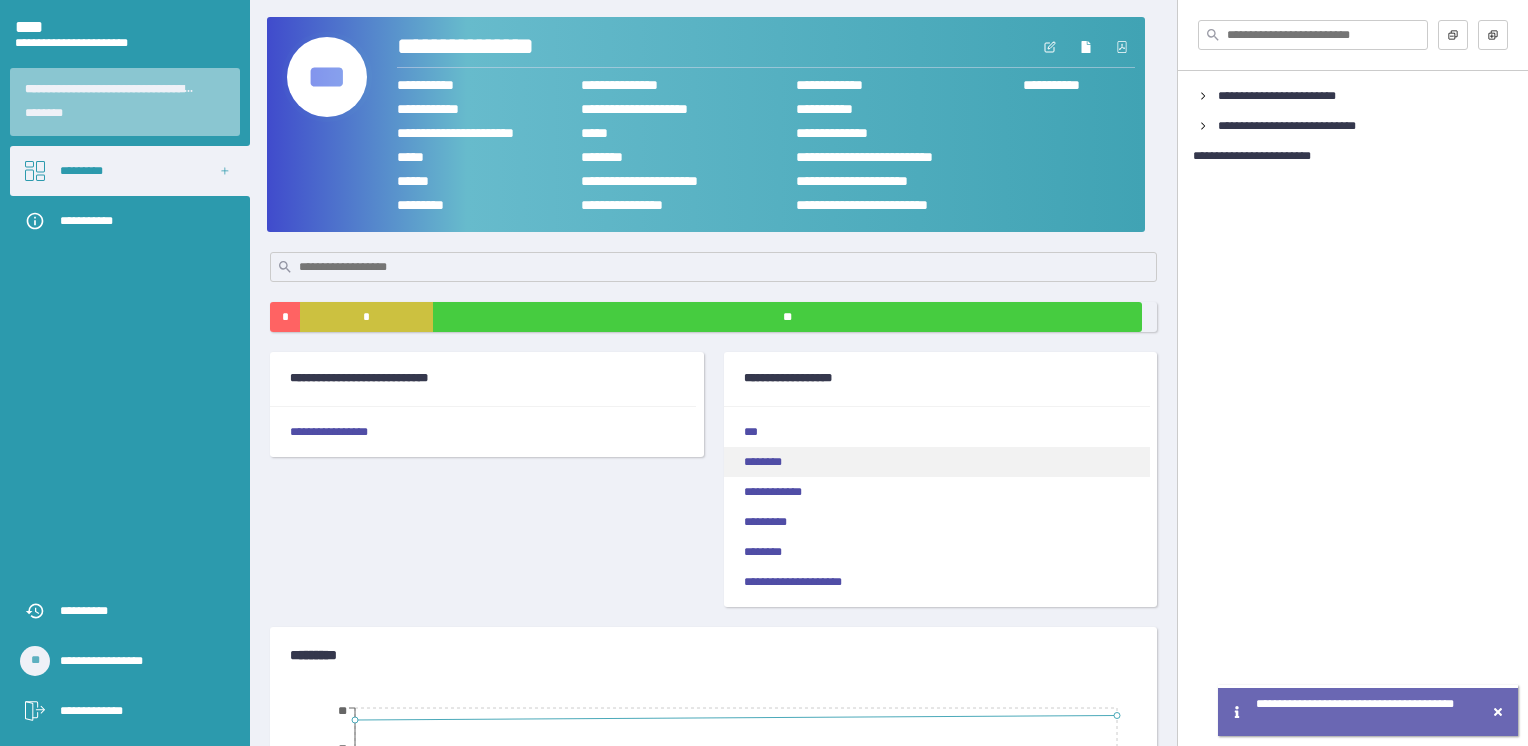 click on "********" at bounding box center (937, 462) 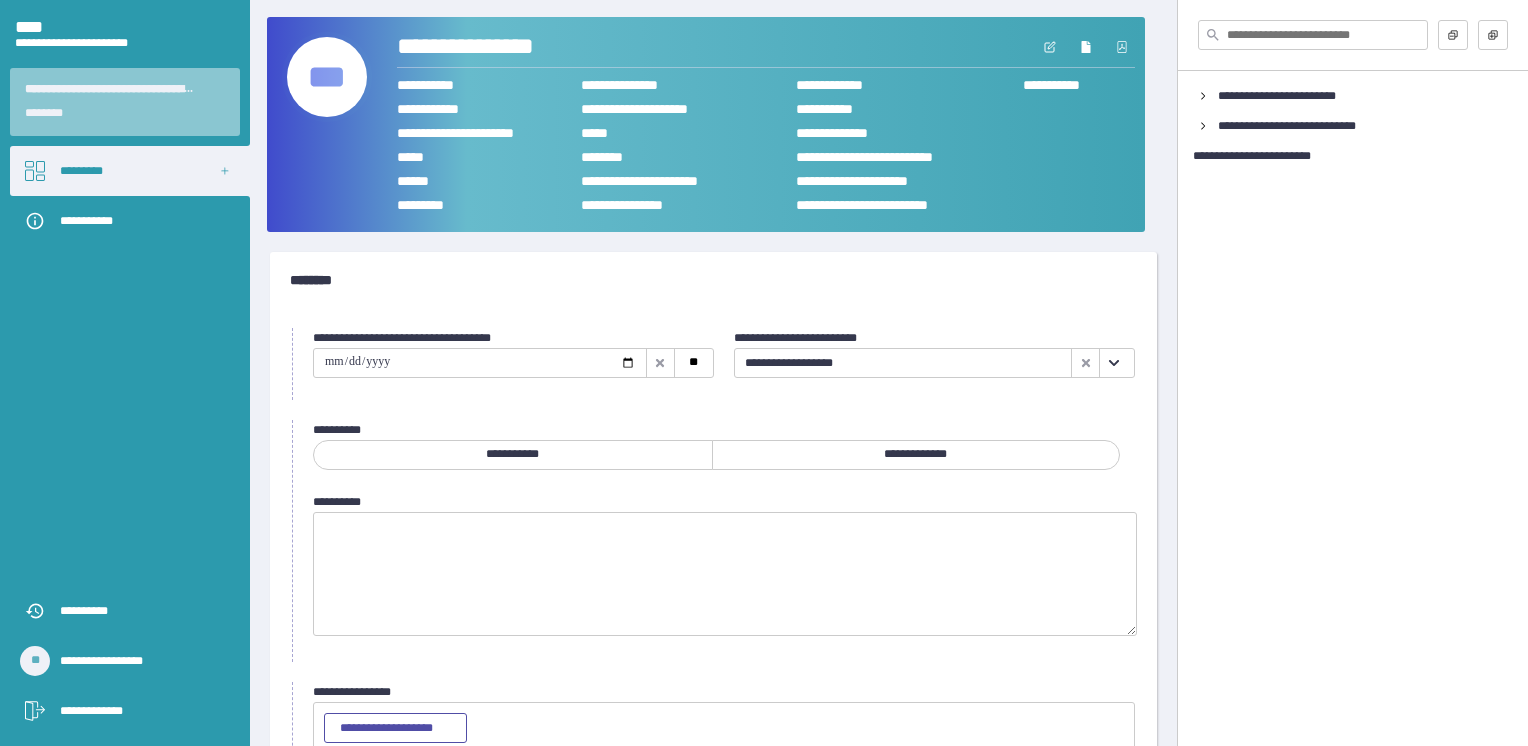 click at bounding box center [480, 363] 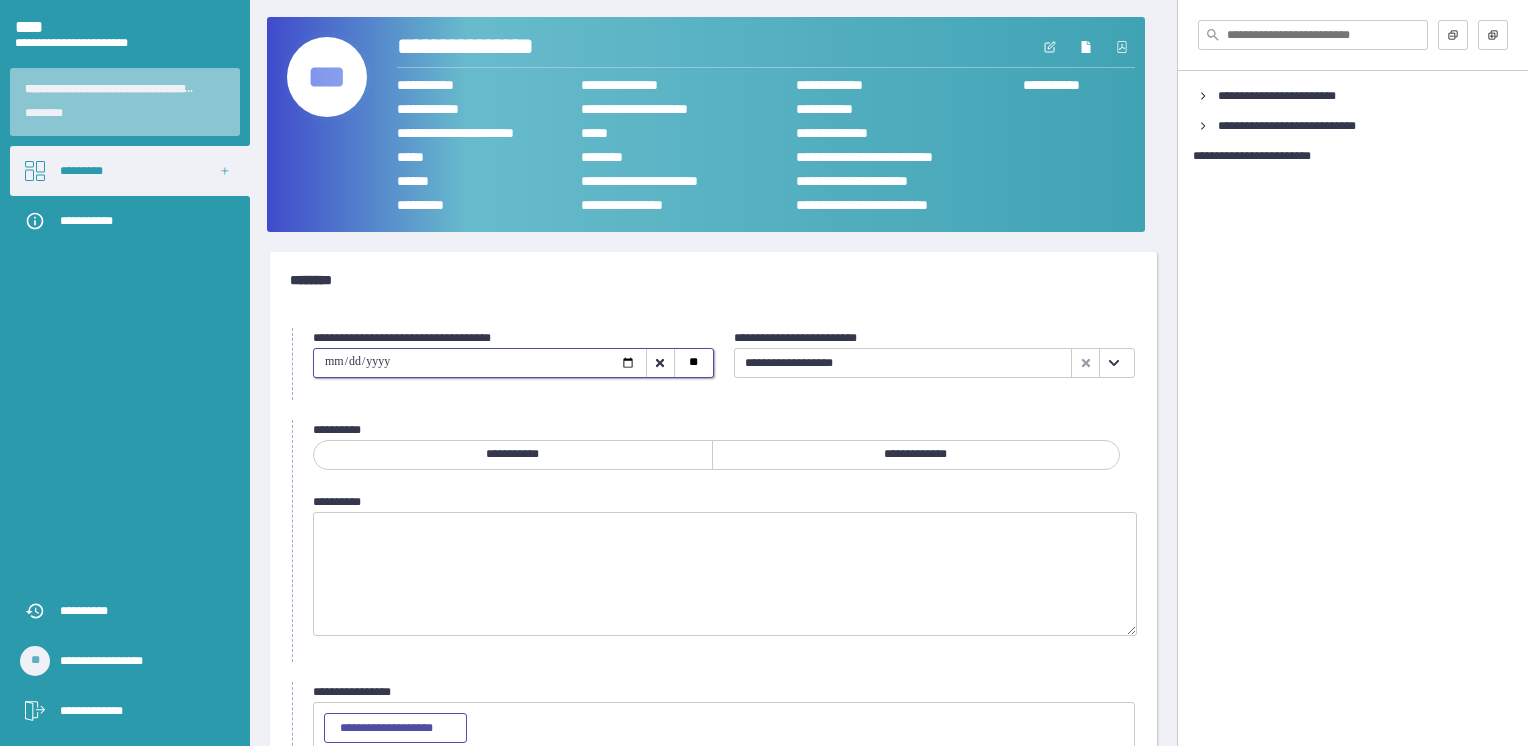 type on "**********" 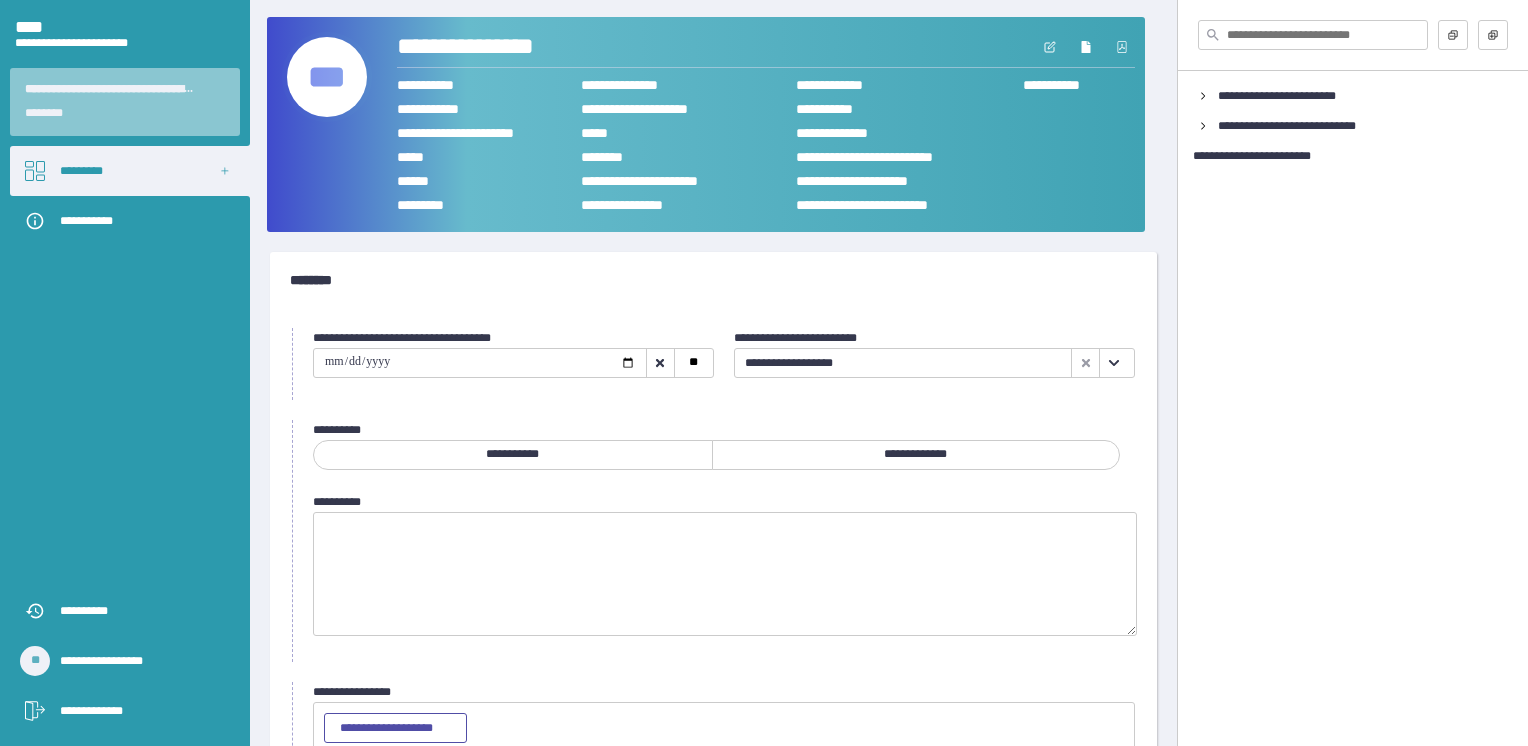 click on "**********" at bounding box center [916, 455] 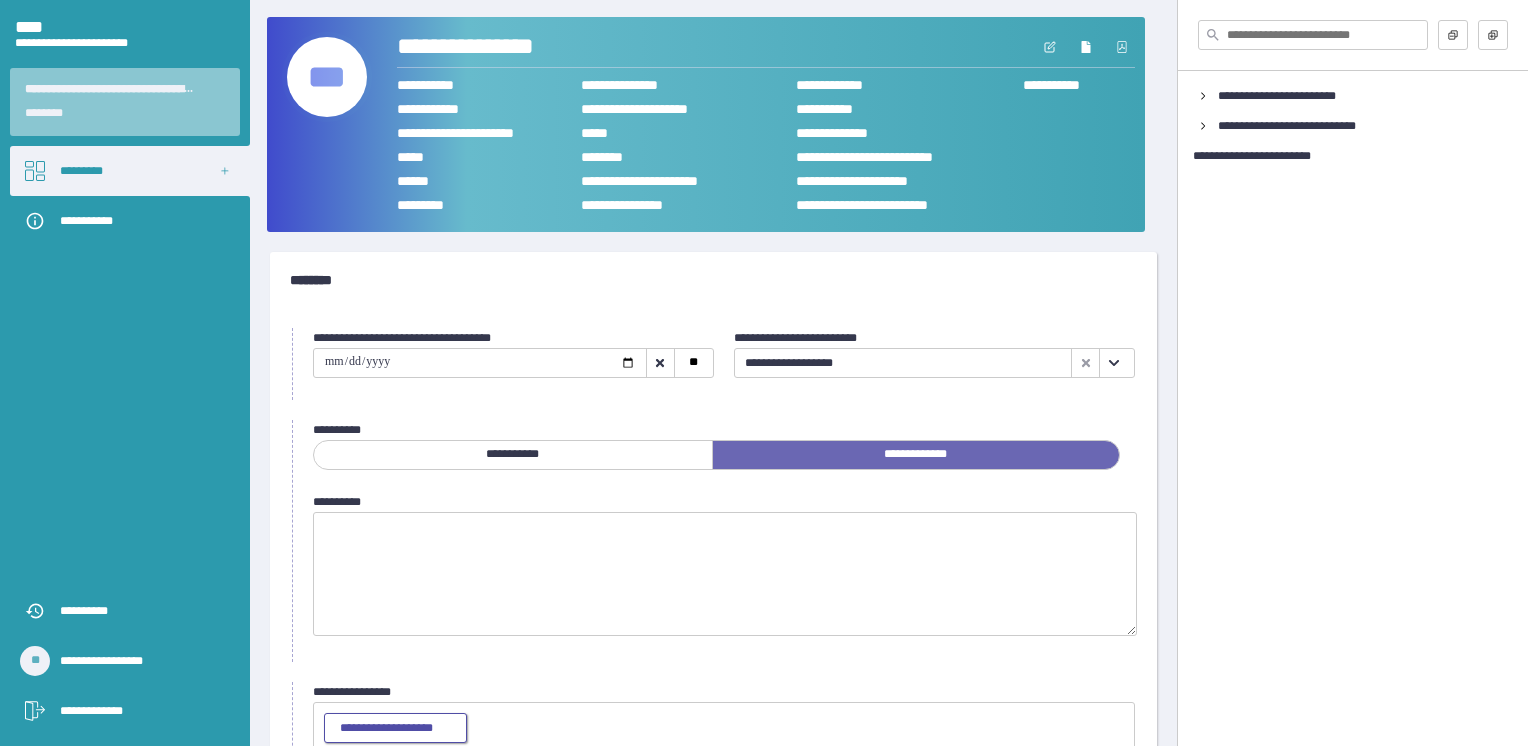 click on "**********" at bounding box center [395, 729] 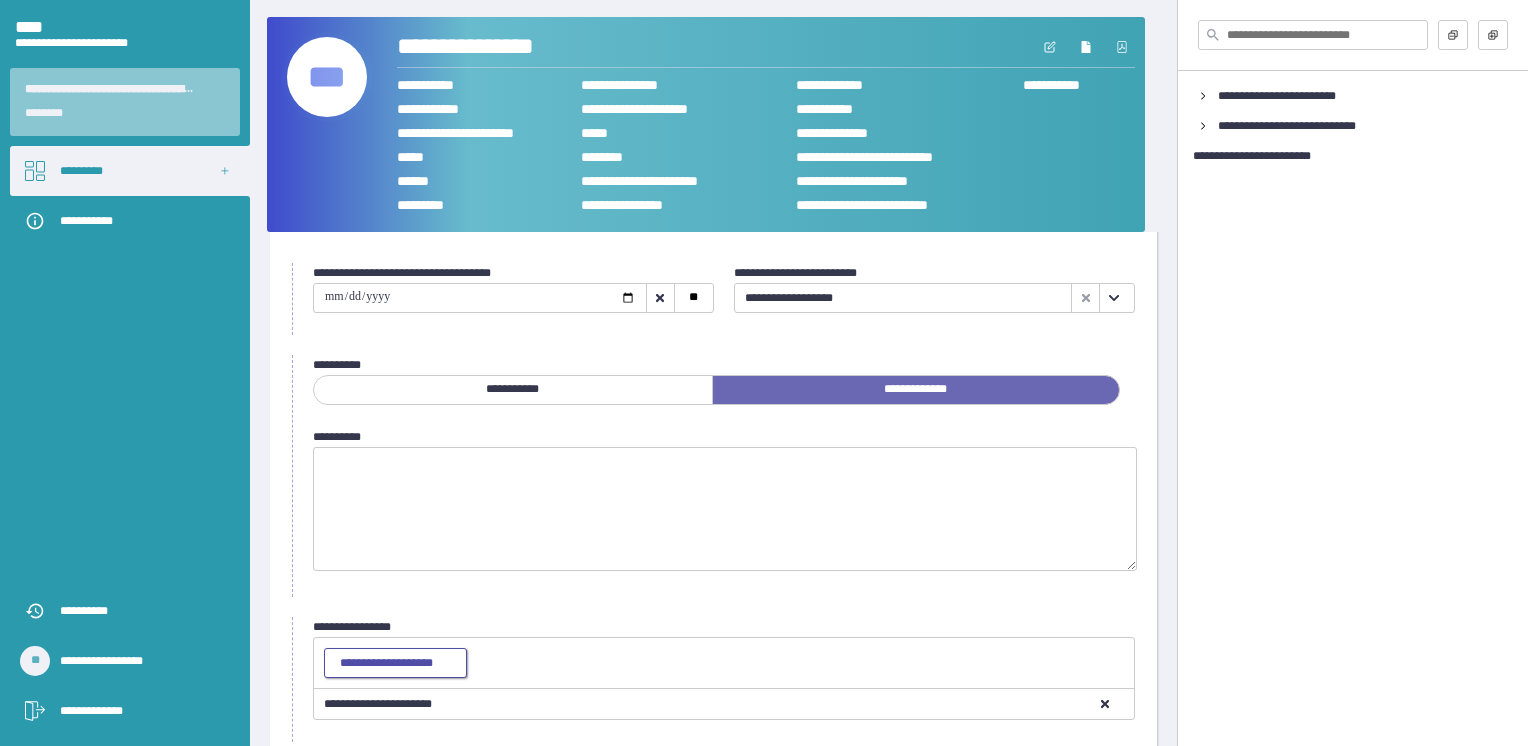 scroll, scrollTop: 167, scrollLeft: 0, axis: vertical 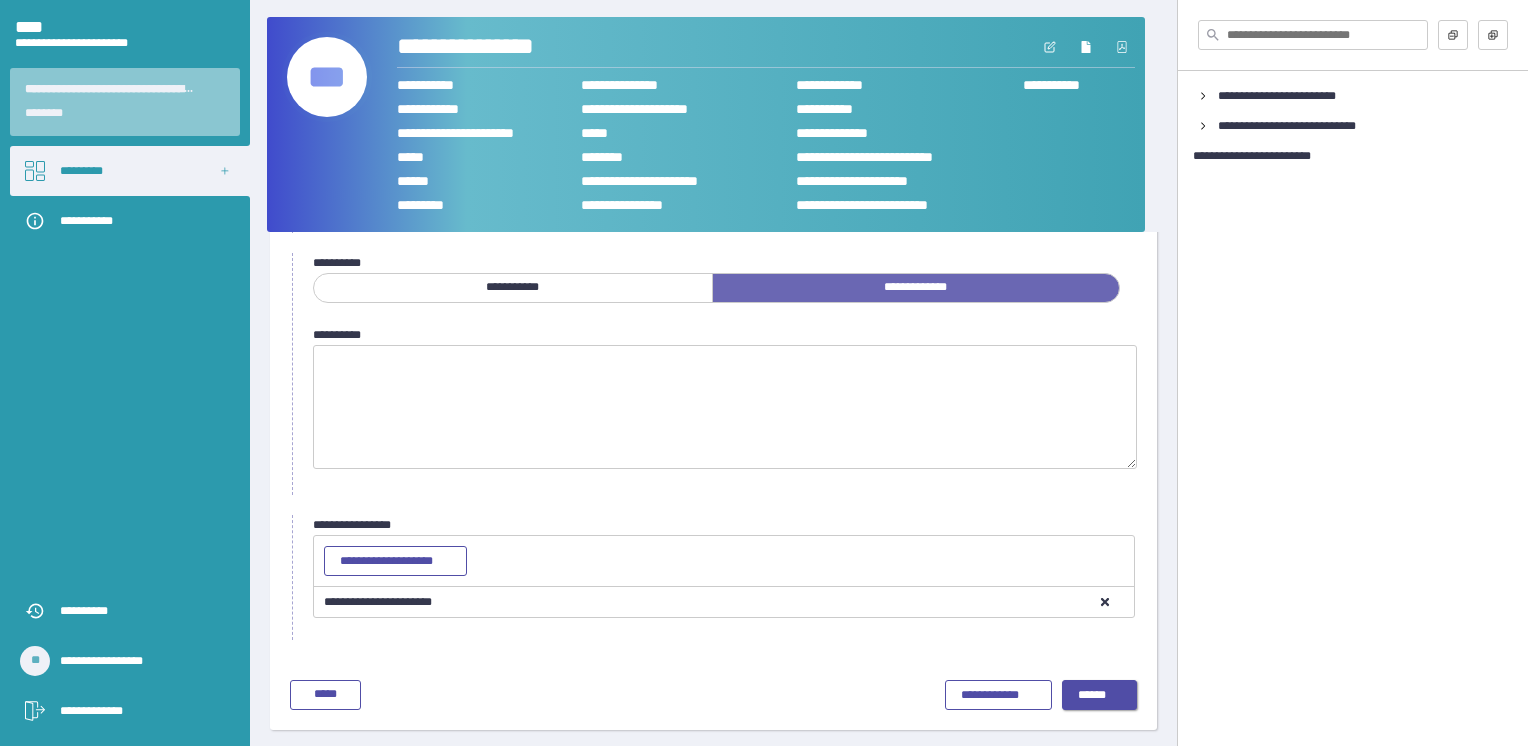 click on "******" at bounding box center (1100, 695) 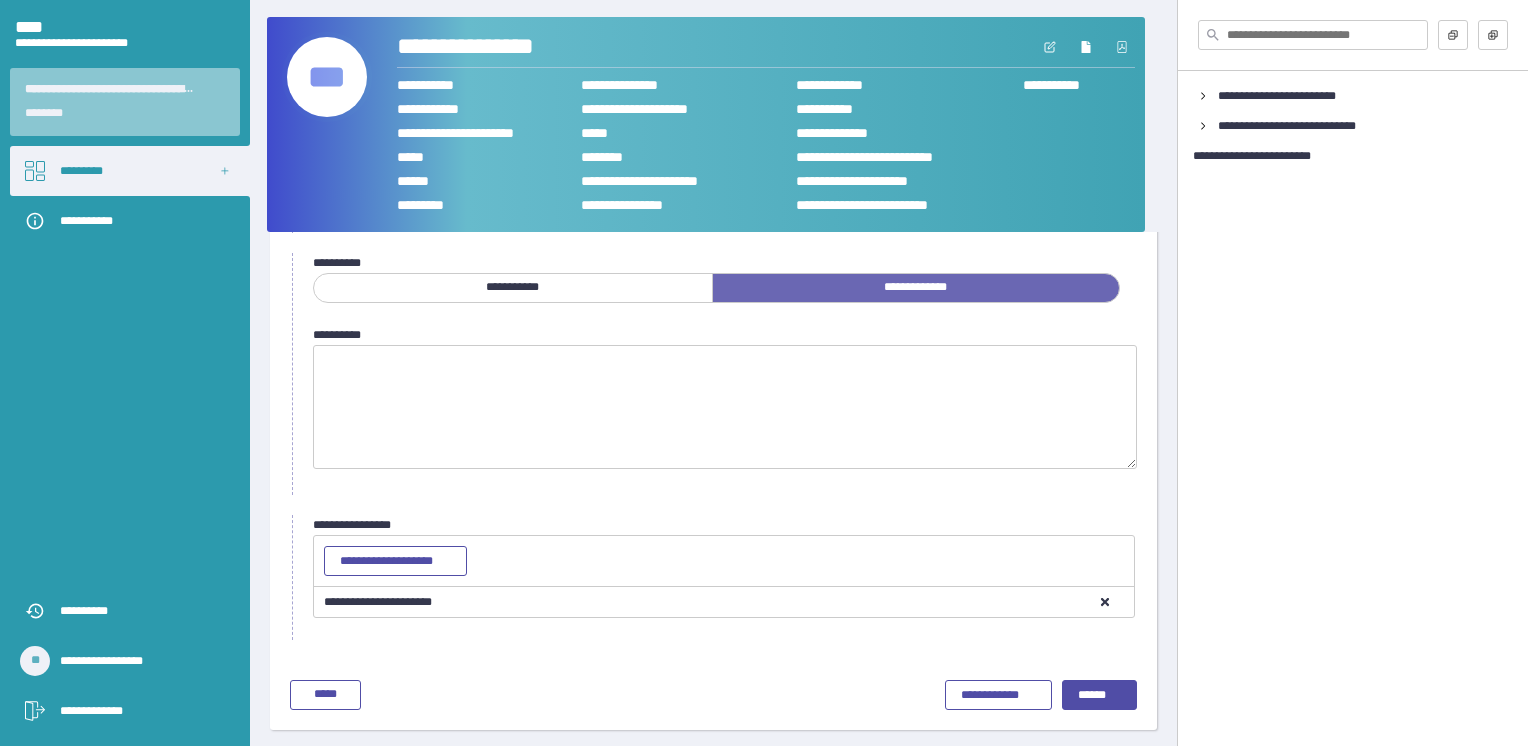 scroll, scrollTop: 0, scrollLeft: 0, axis: both 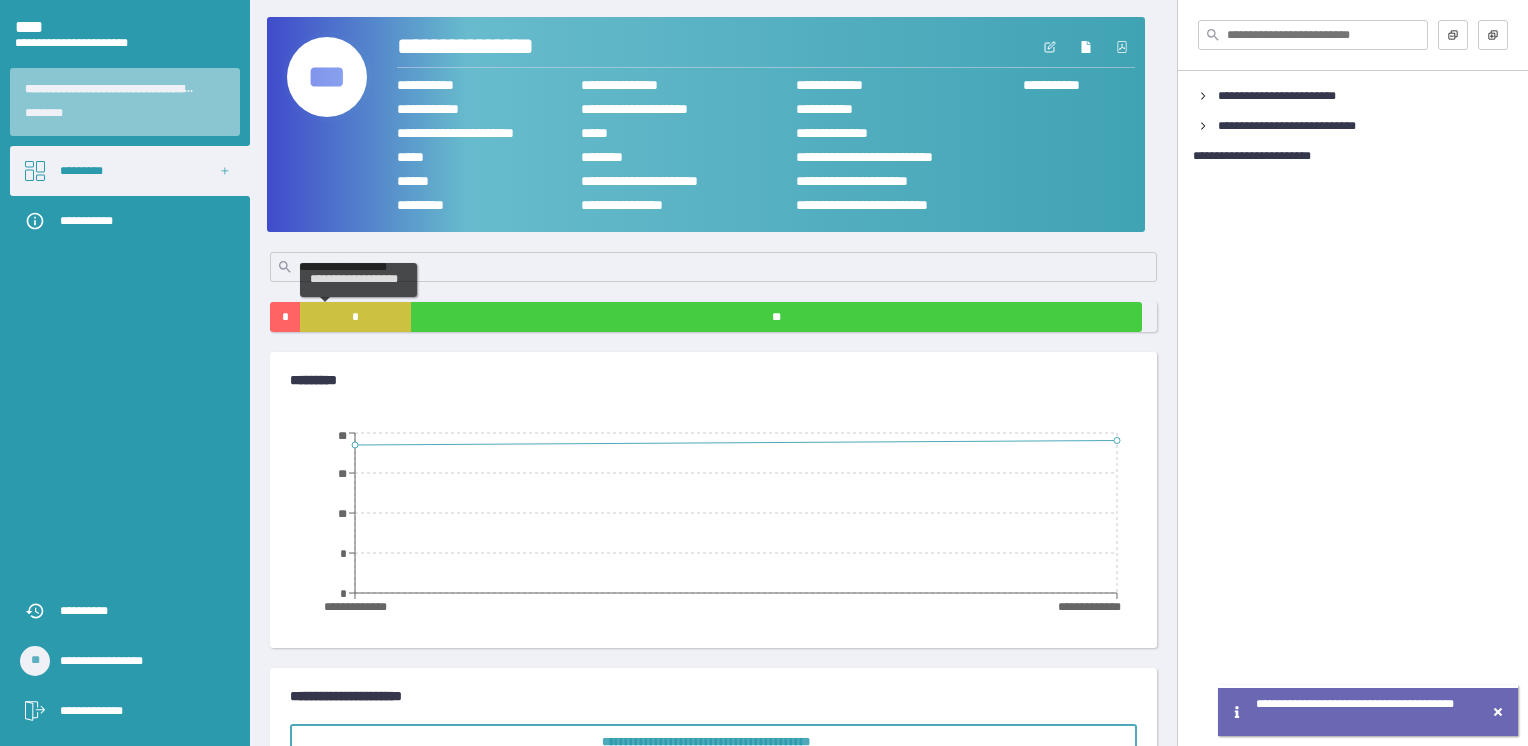 click on "*" at bounding box center [355, 317] 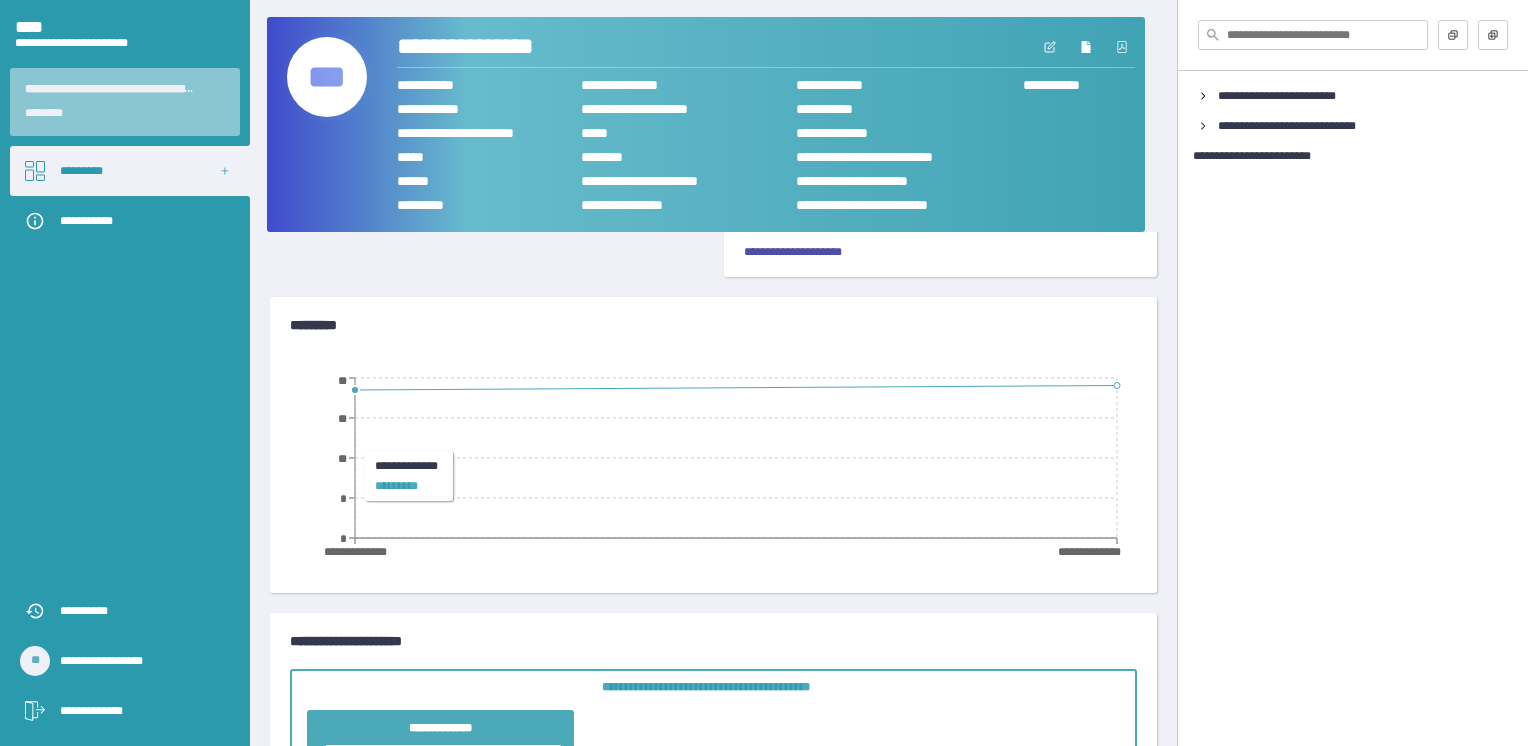 scroll, scrollTop: 0, scrollLeft: 0, axis: both 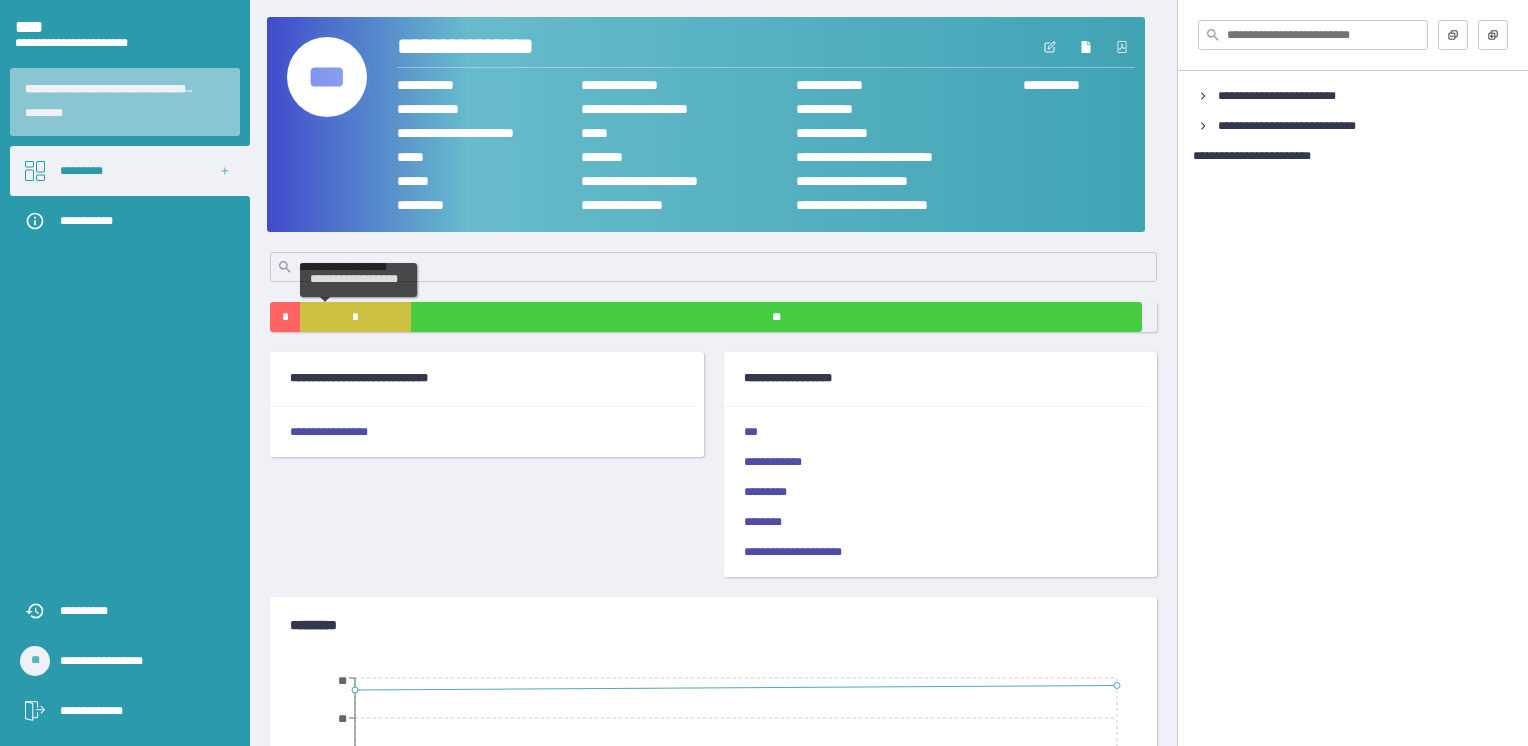 click on "*" at bounding box center [355, 317] 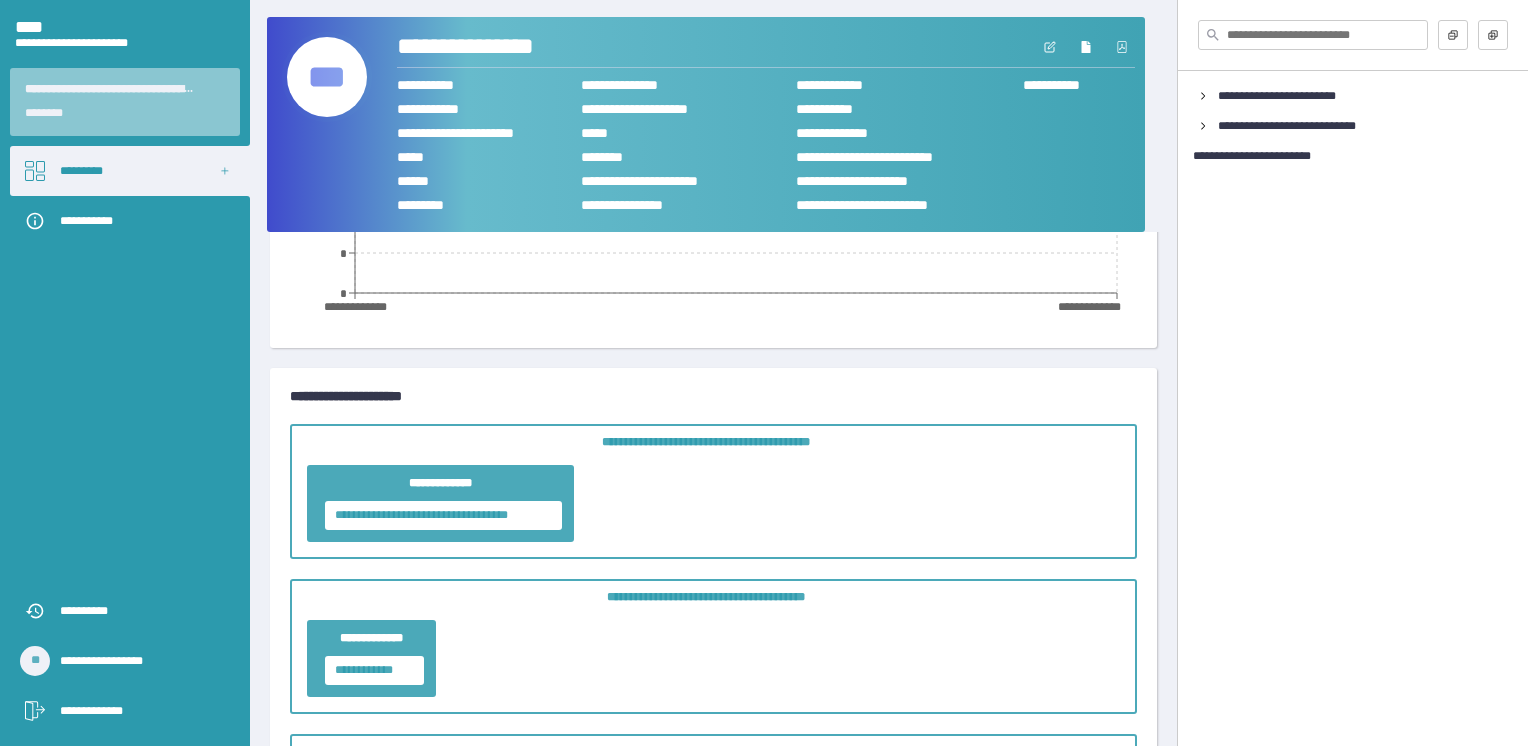 scroll, scrollTop: 0, scrollLeft: 0, axis: both 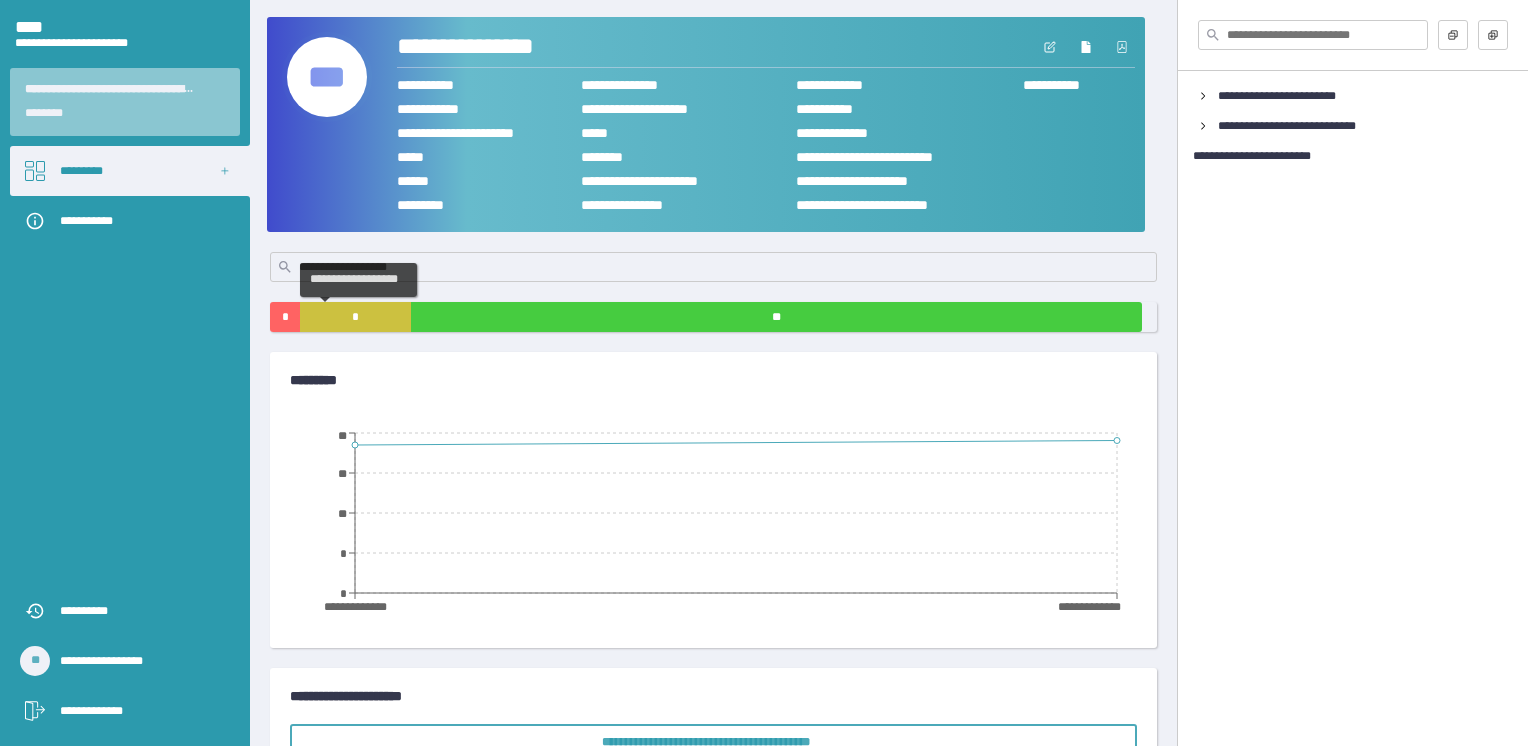 click on "*" at bounding box center (355, 317) 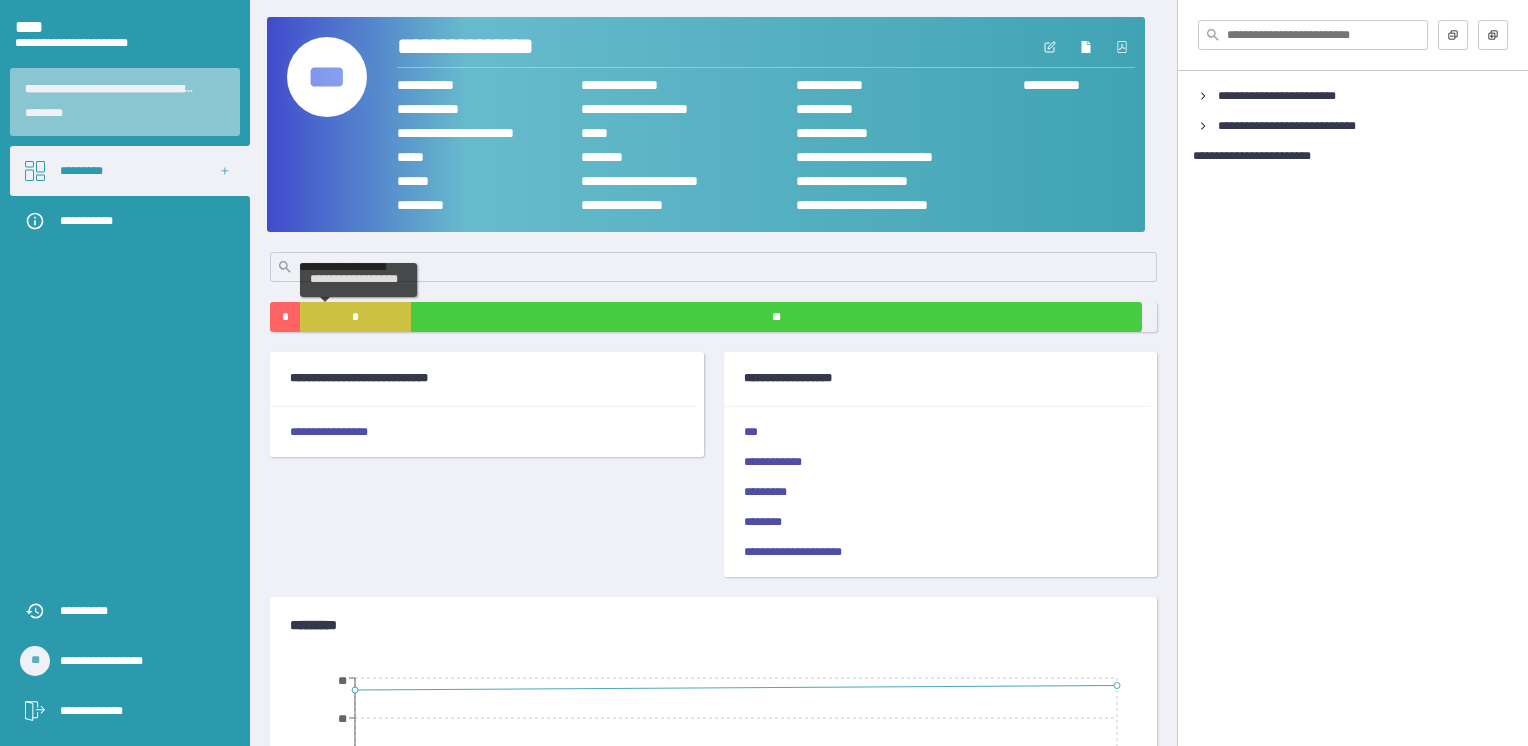 click on "*" at bounding box center [355, 317] 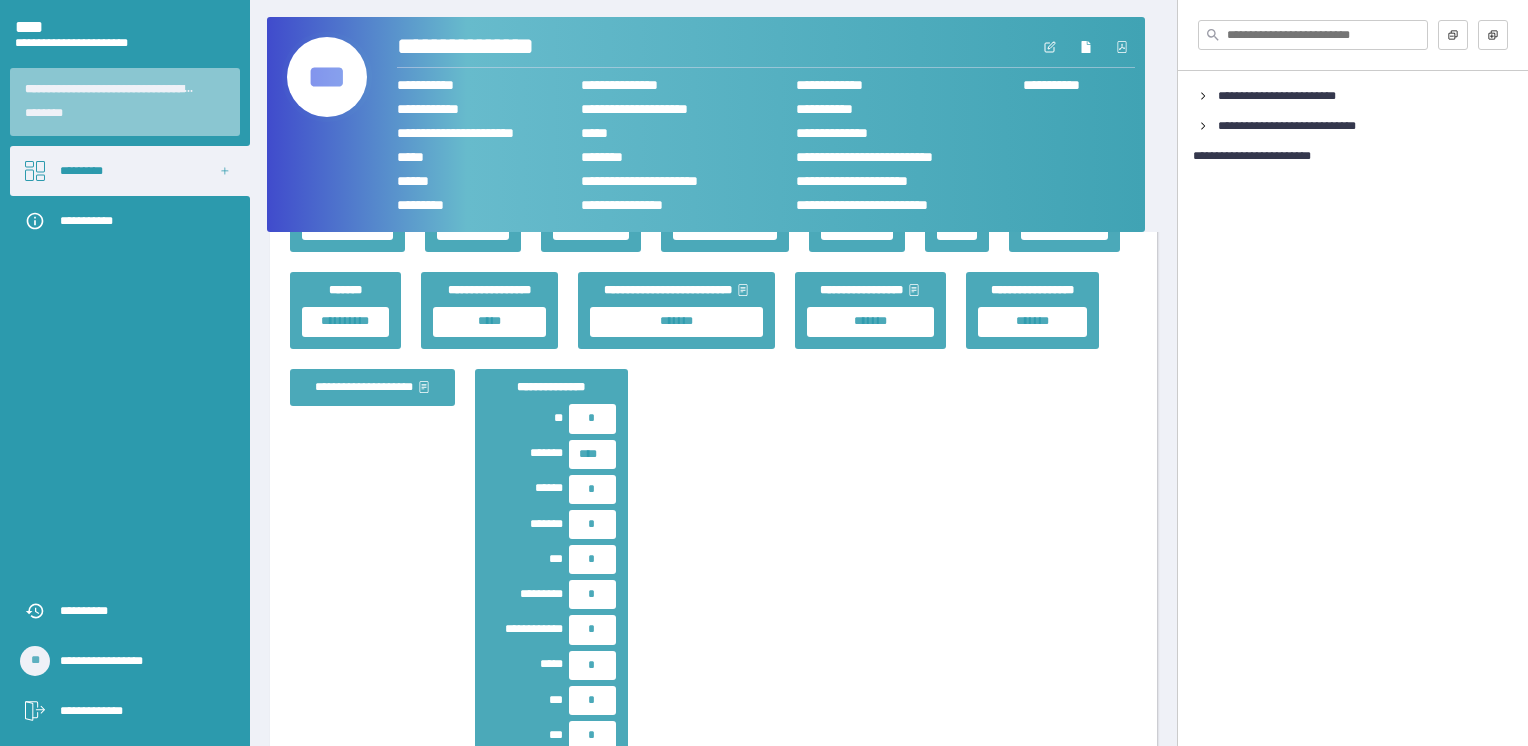 scroll, scrollTop: 6200, scrollLeft: 0, axis: vertical 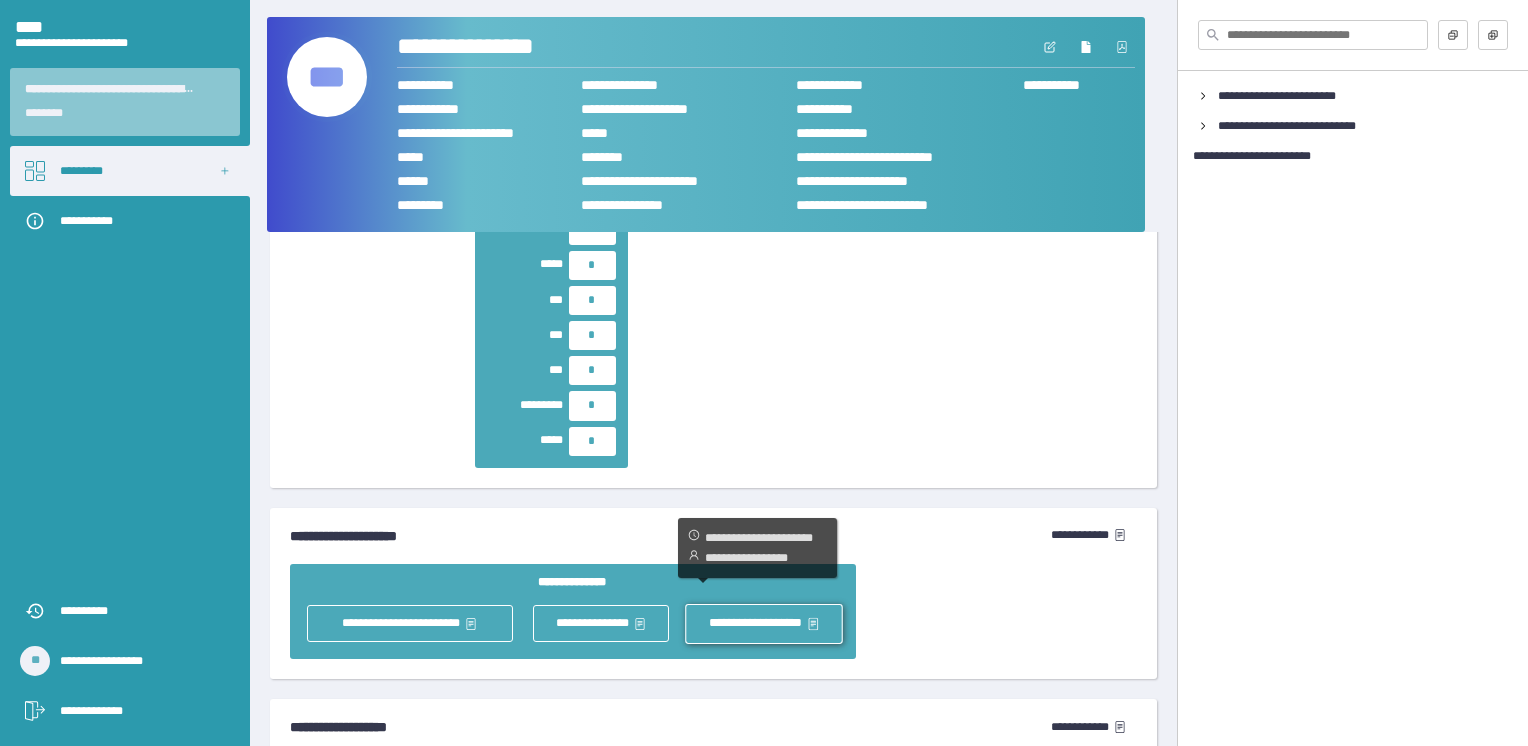 click on "**********" at bounding box center [763, 623] 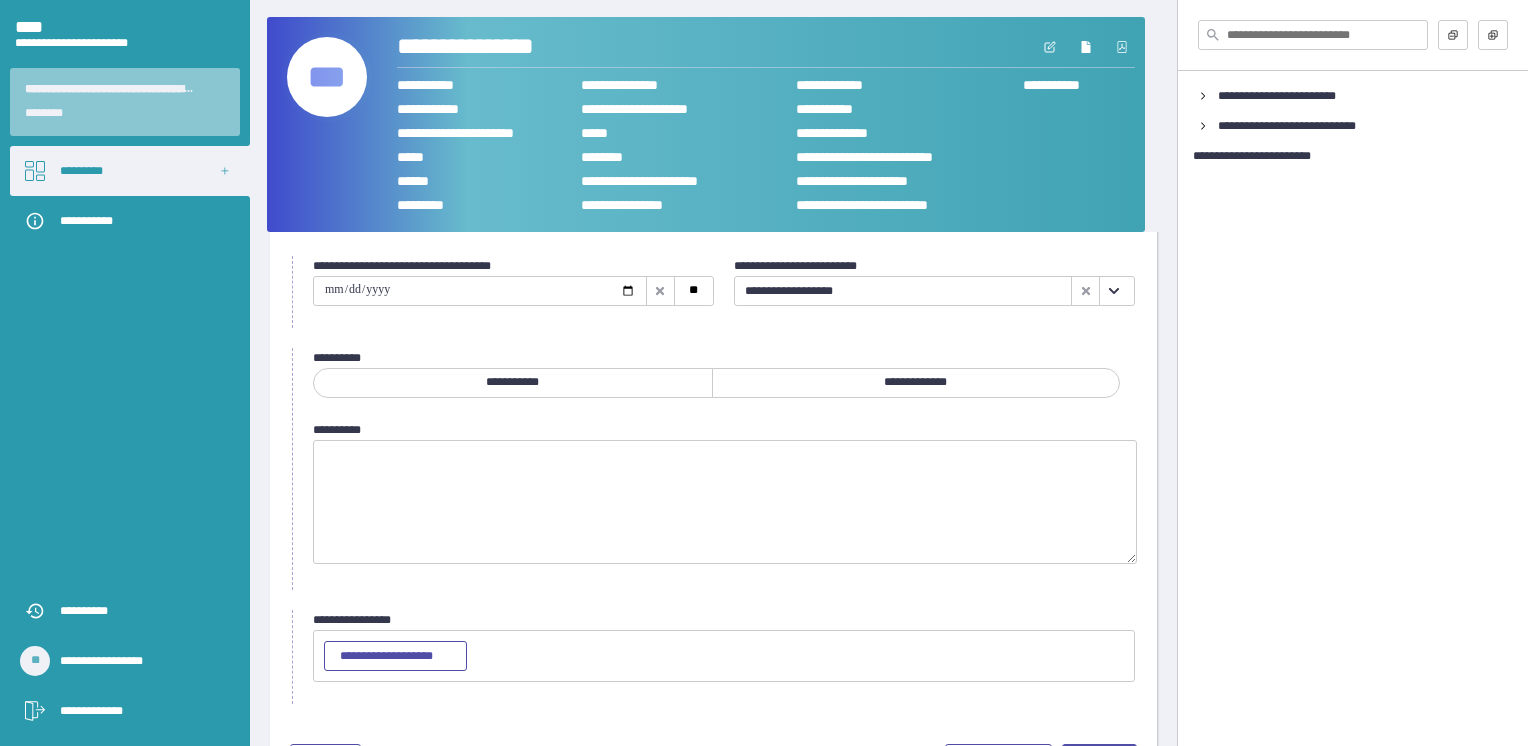 scroll, scrollTop: 0, scrollLeft: 0, axis: both 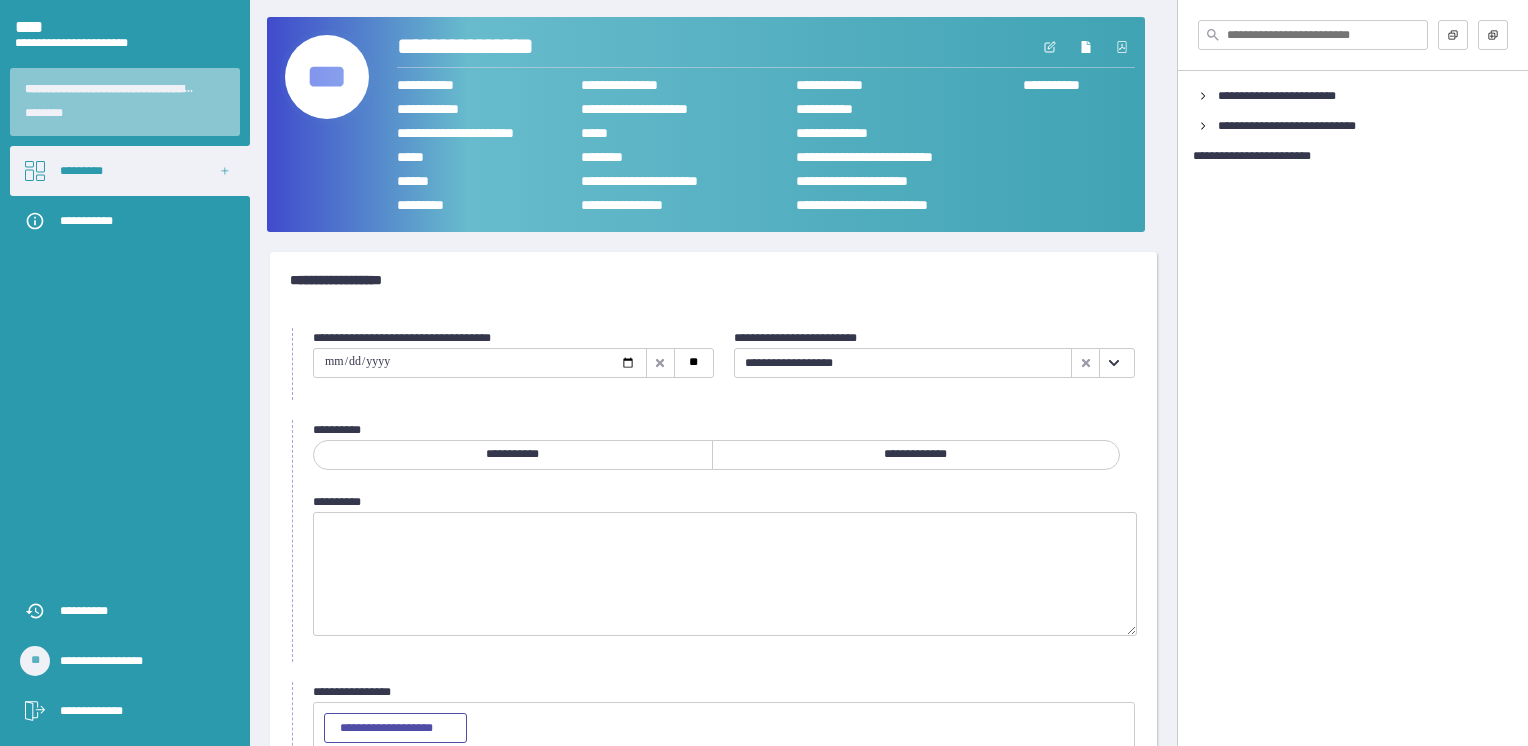 click on "***" at bounding box center (327, 77) 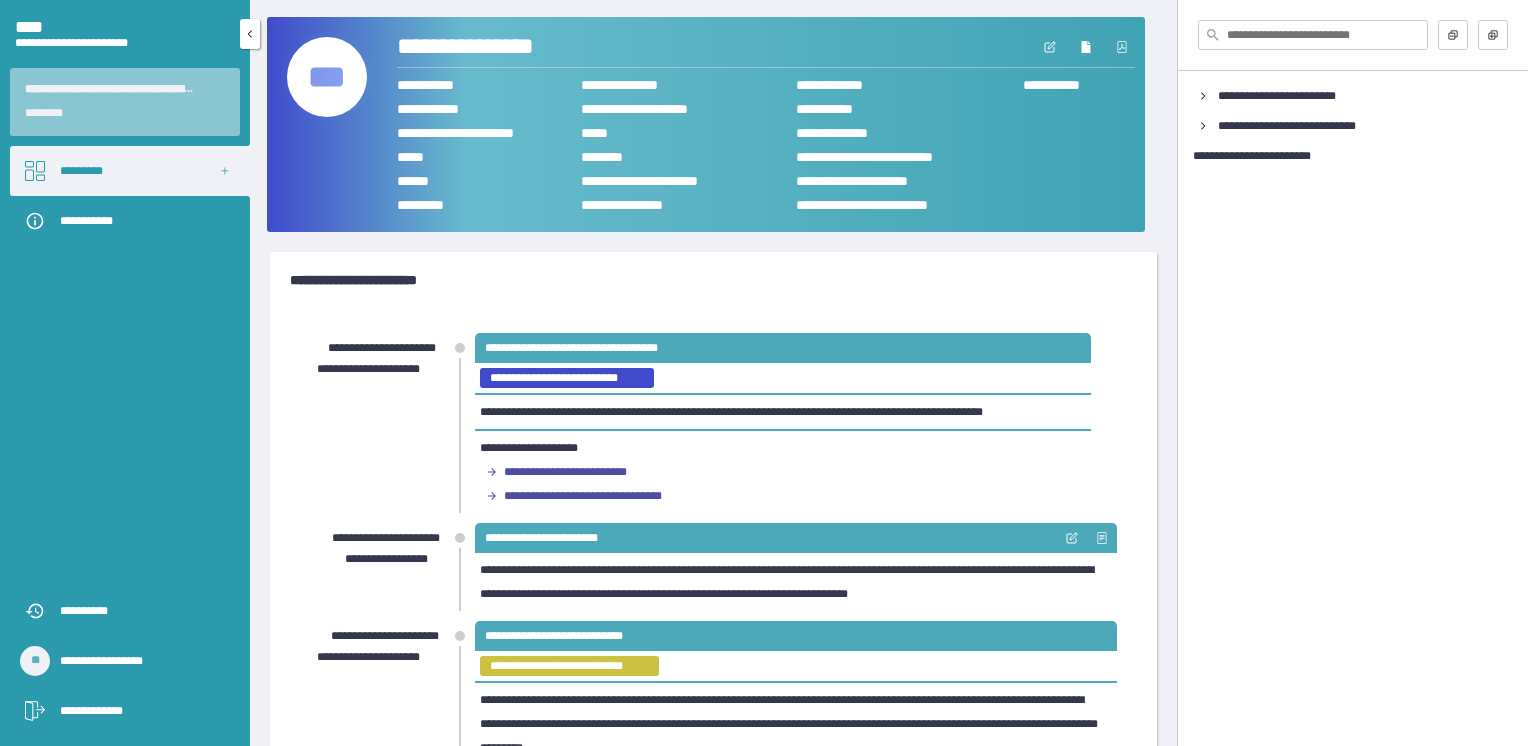 click on "**********" at bounding box center (140, 221) 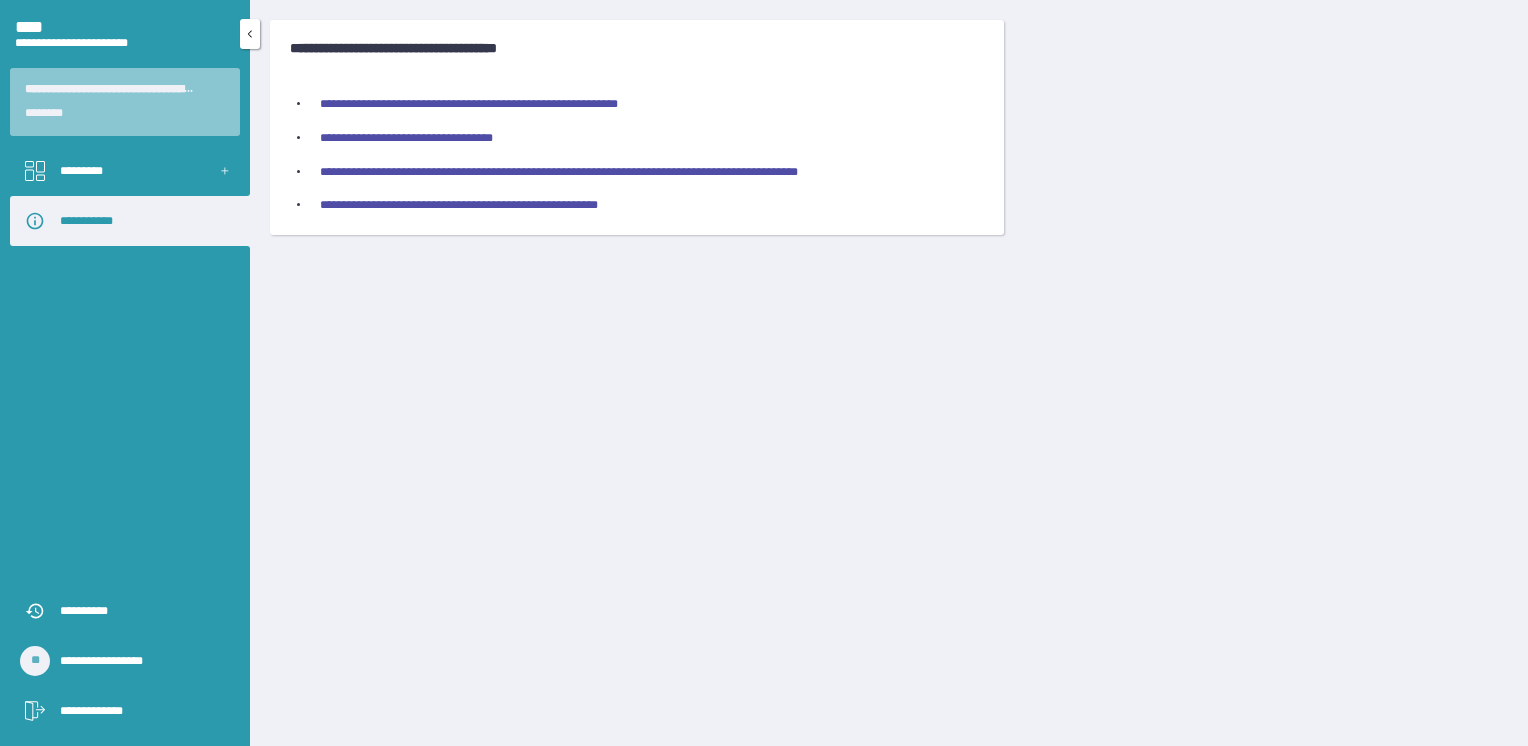 click on "*********" at bounding box center (130, 171) 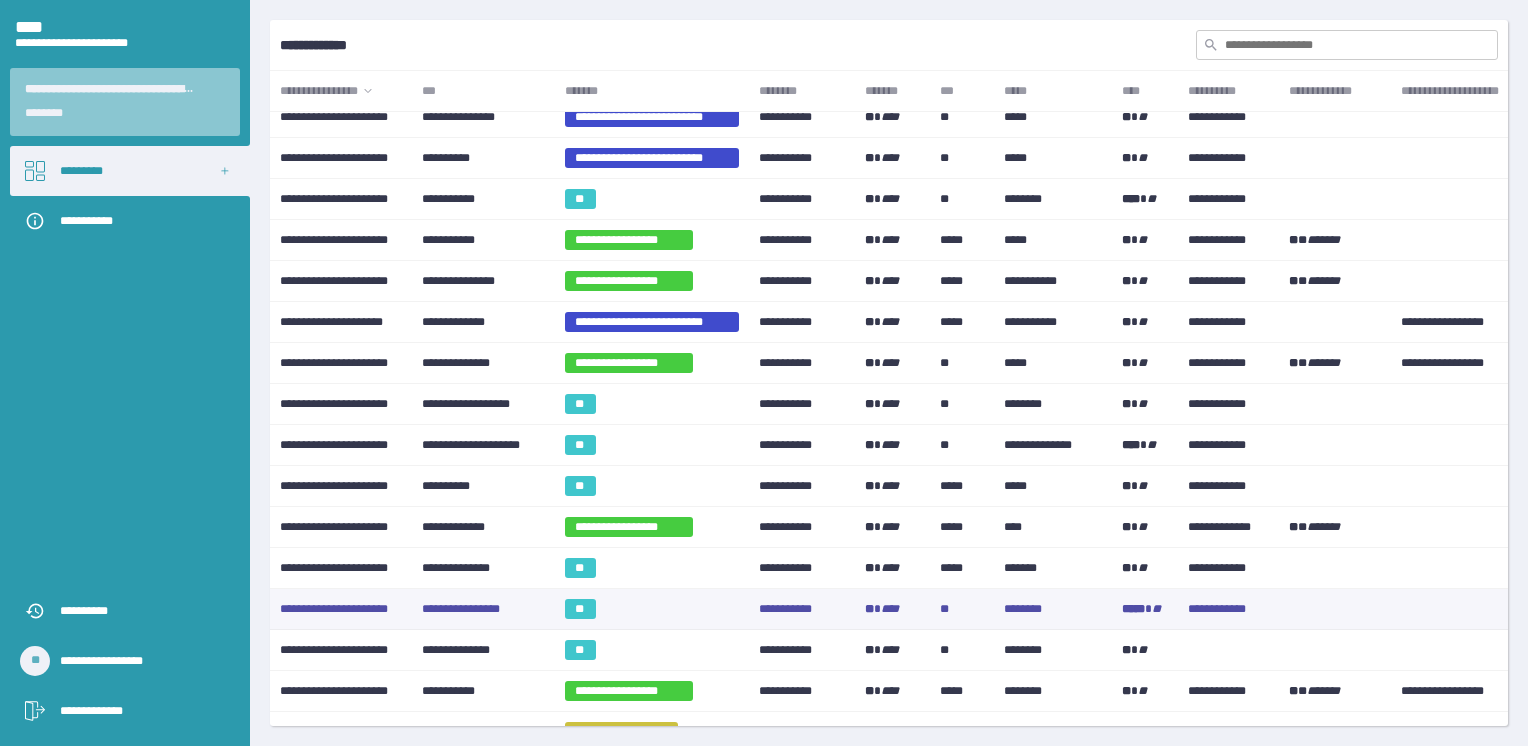 scroll, scrollTop: 0, scrollLeft: 0, axis: both 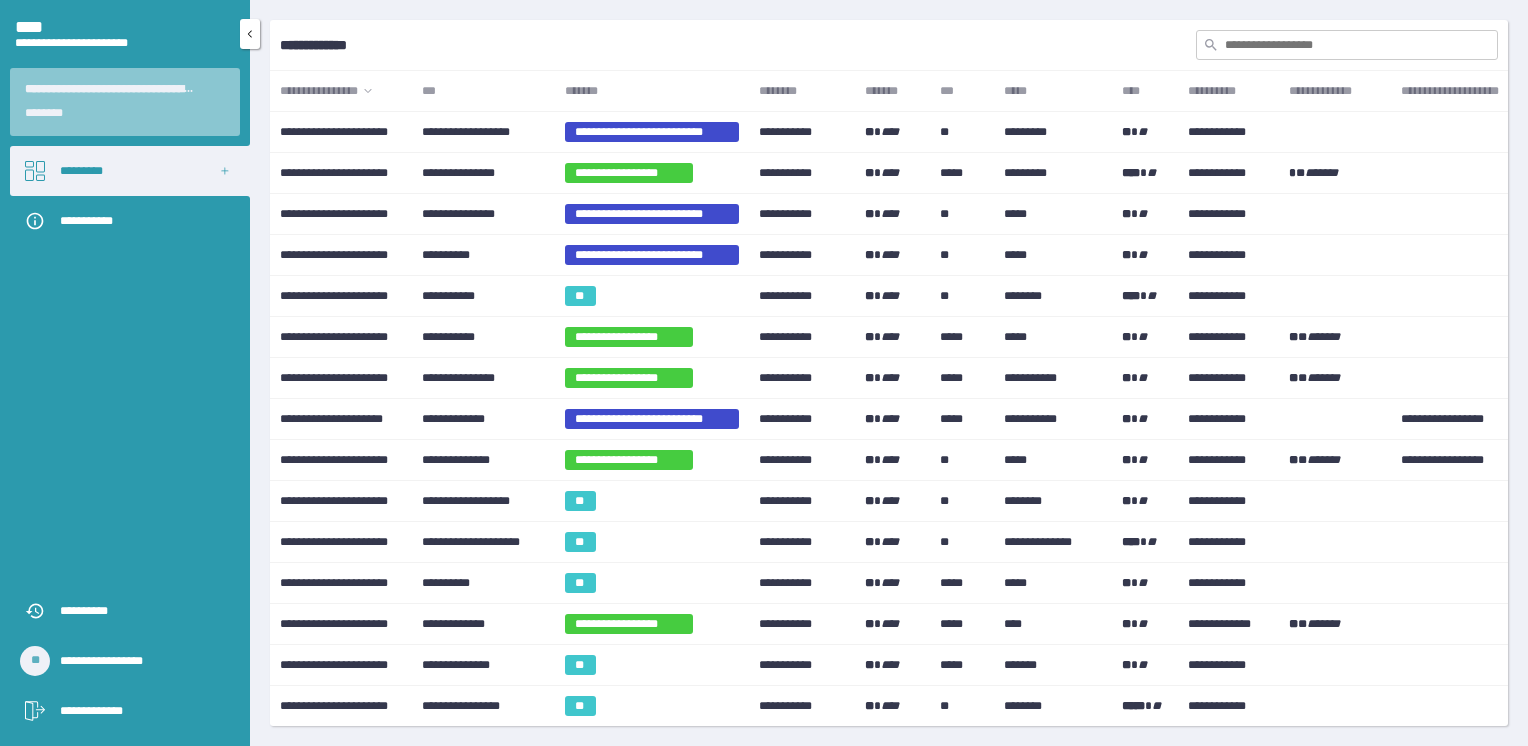 click on "**********" at bounding box center [140, 221] 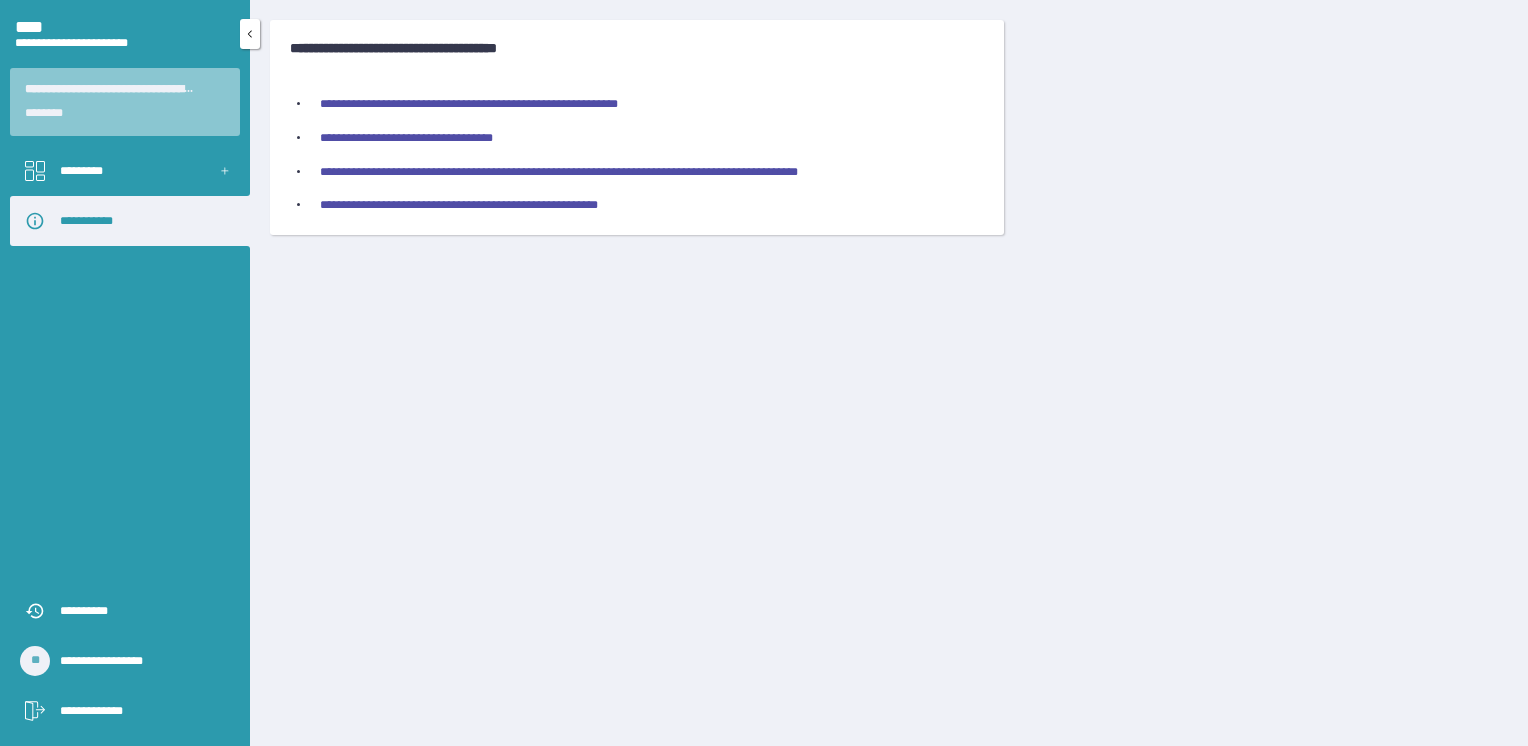 click on "*********" at bounding box center [130, 171] 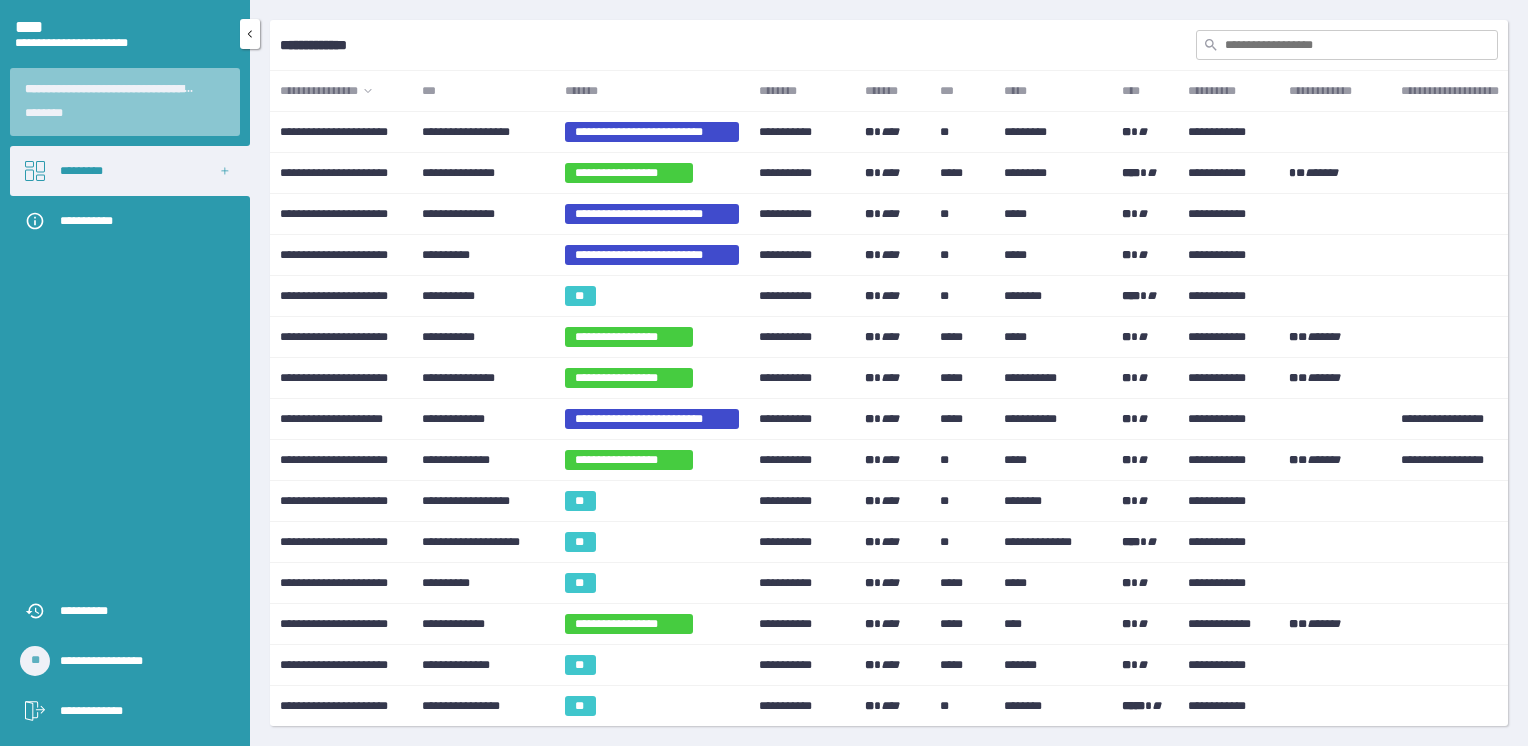 click on "*********" at bounding box center (130, 171) 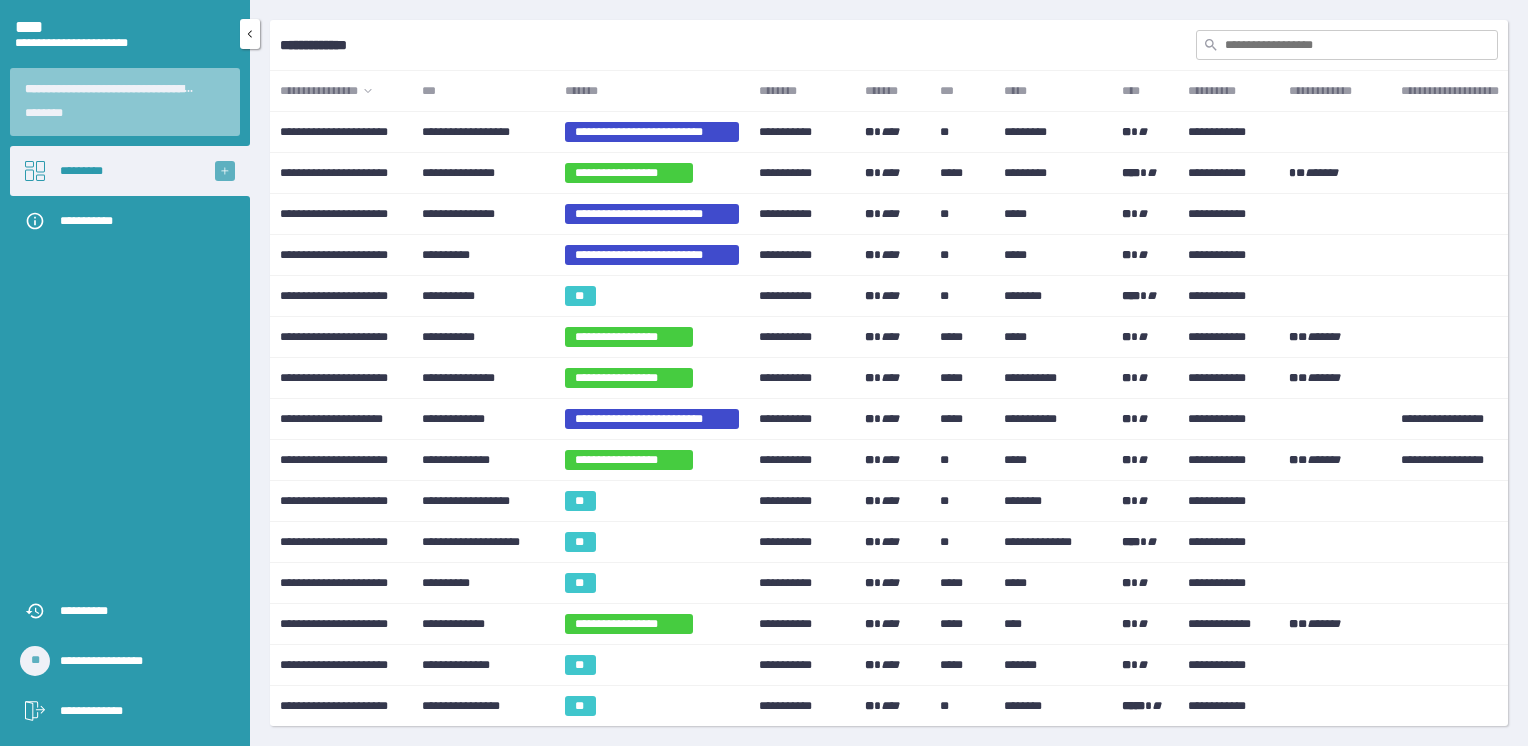 click 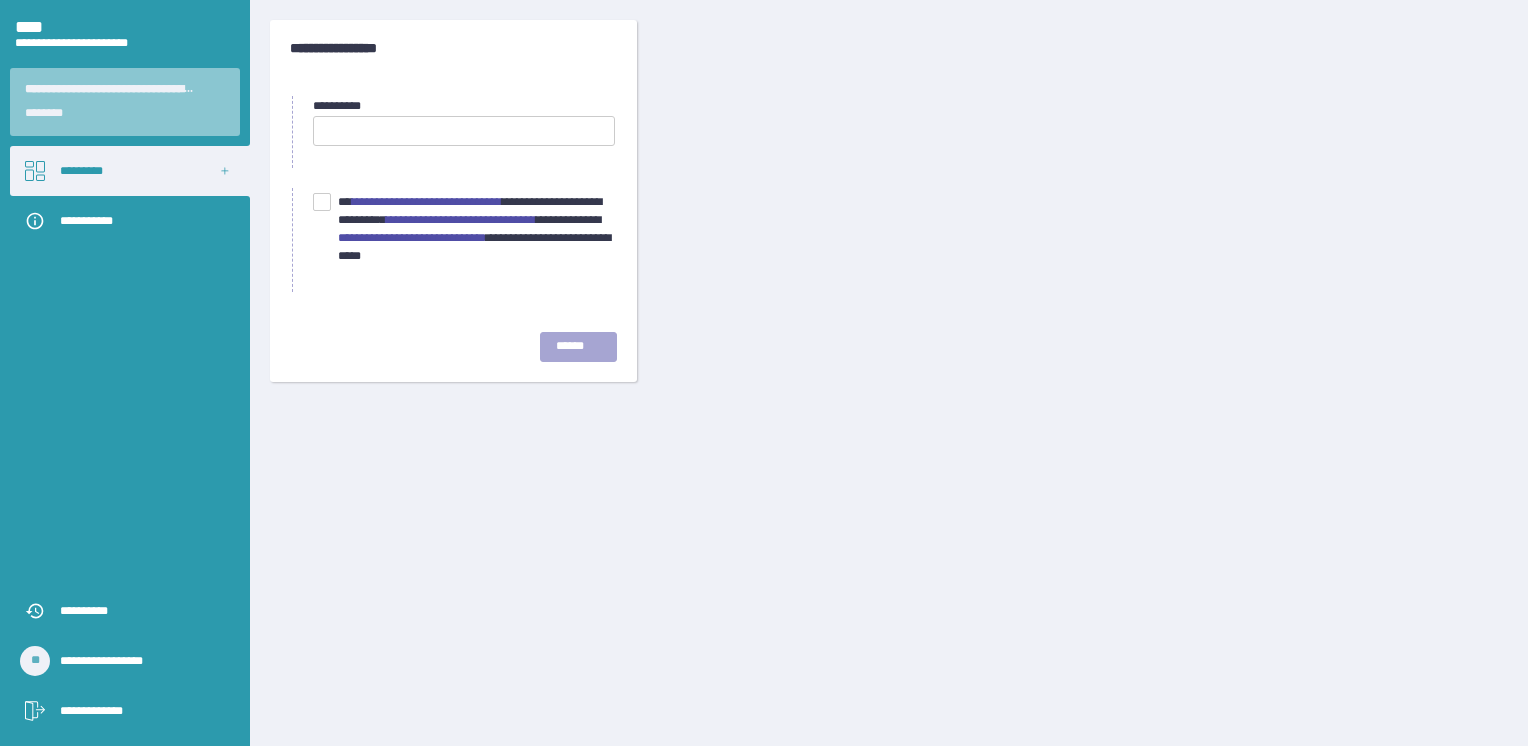 click at bounding box center (464, 131) 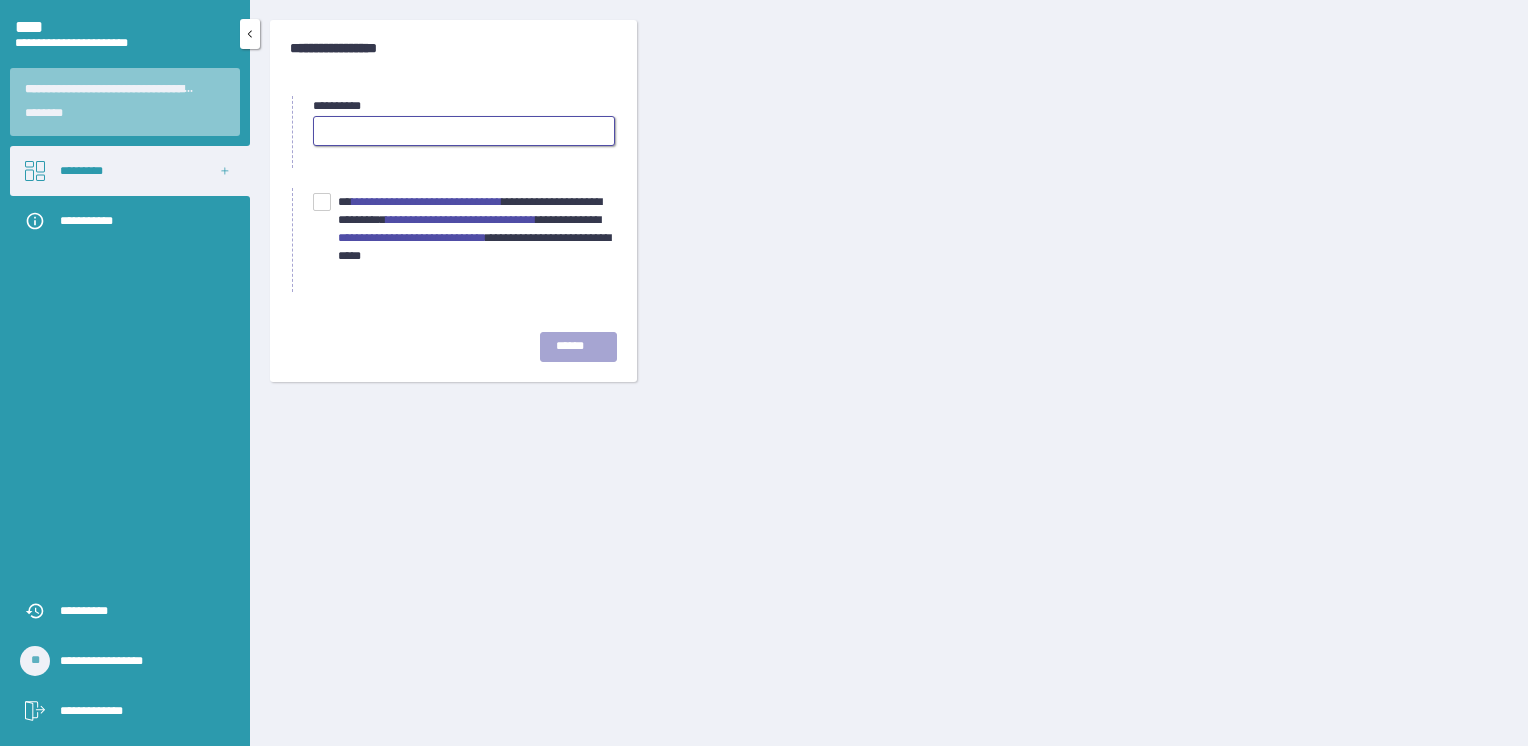 click on "*********" at bounding box center (130, 171) 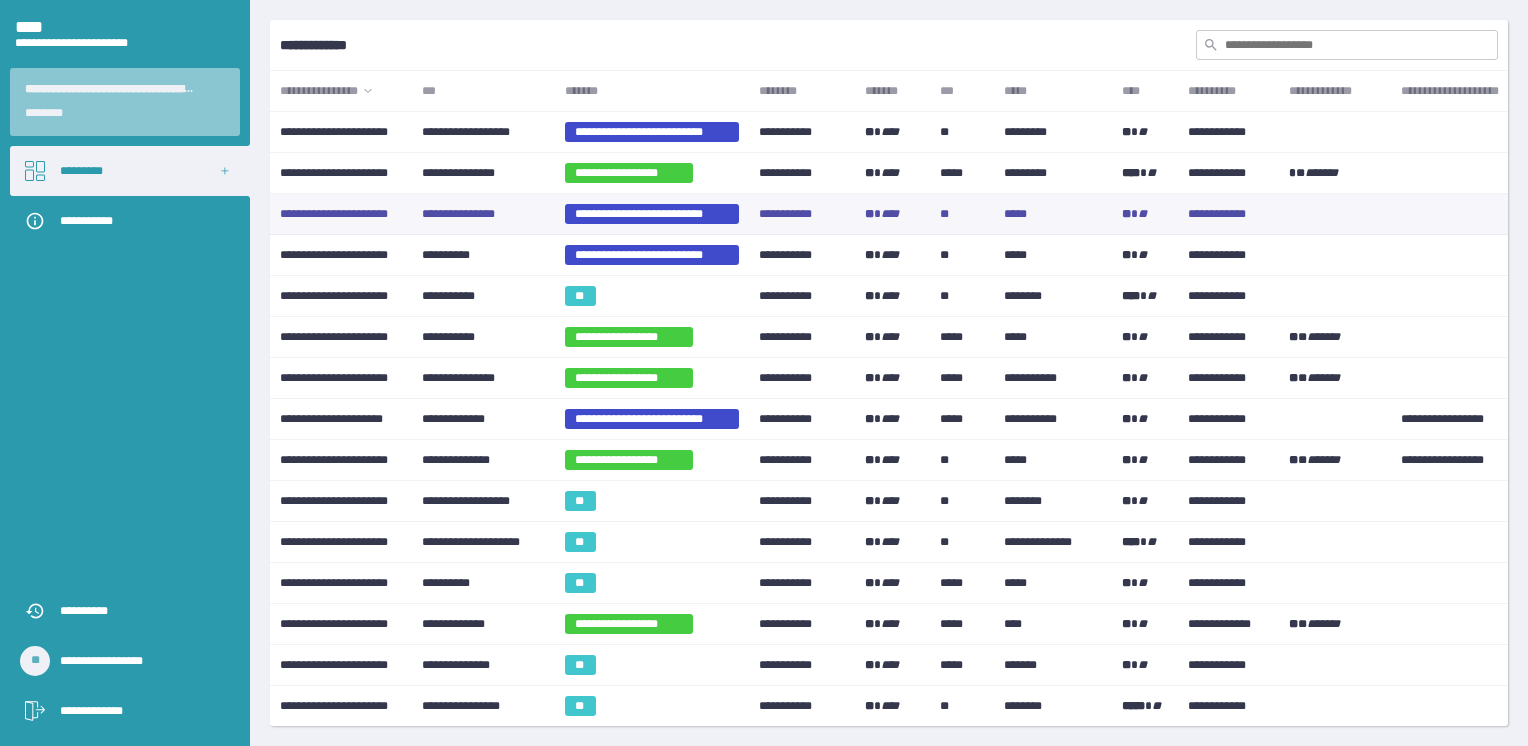 click on "**********" at bounding box center [483, 214] 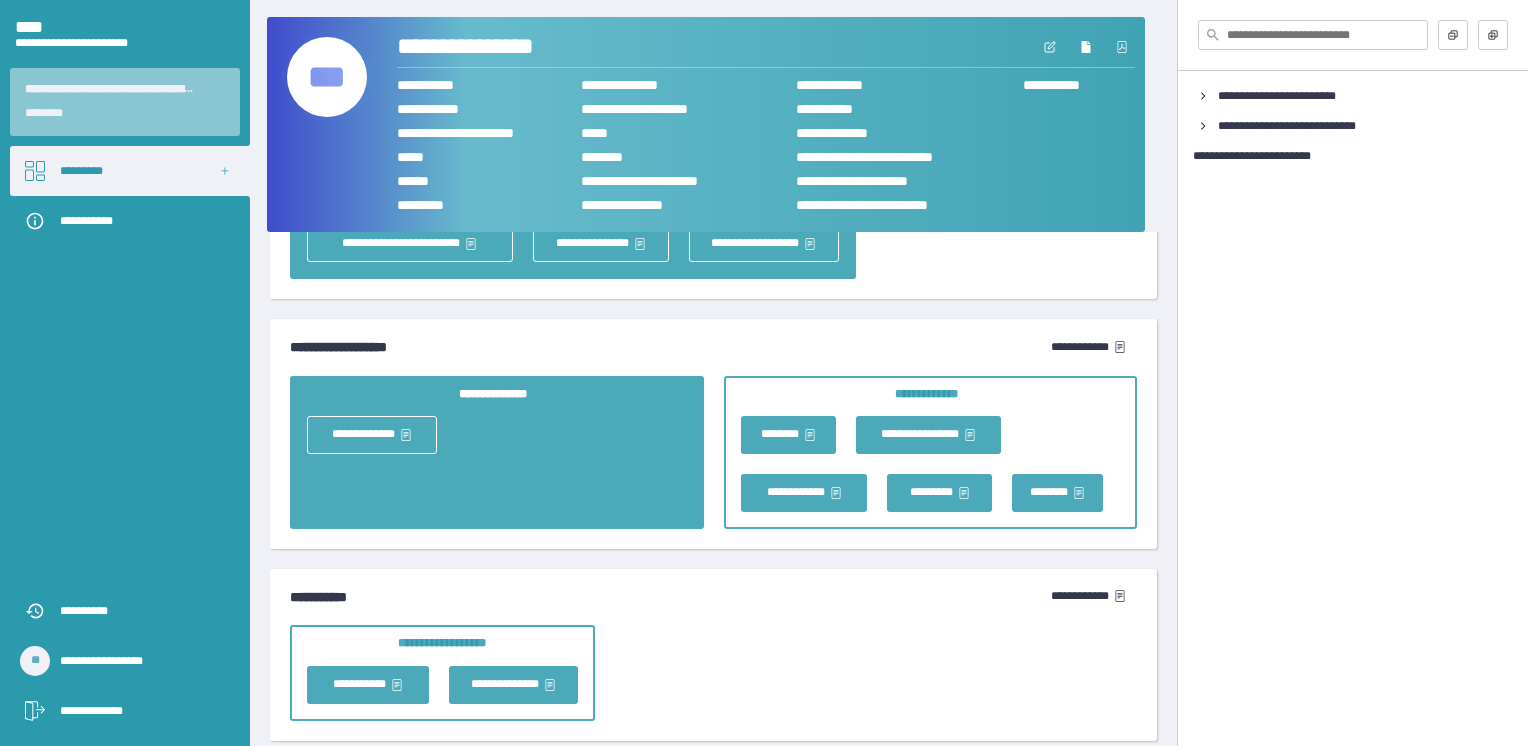 scroll, scrollTop: 6480, scrollLeft: 0, axis: vertical 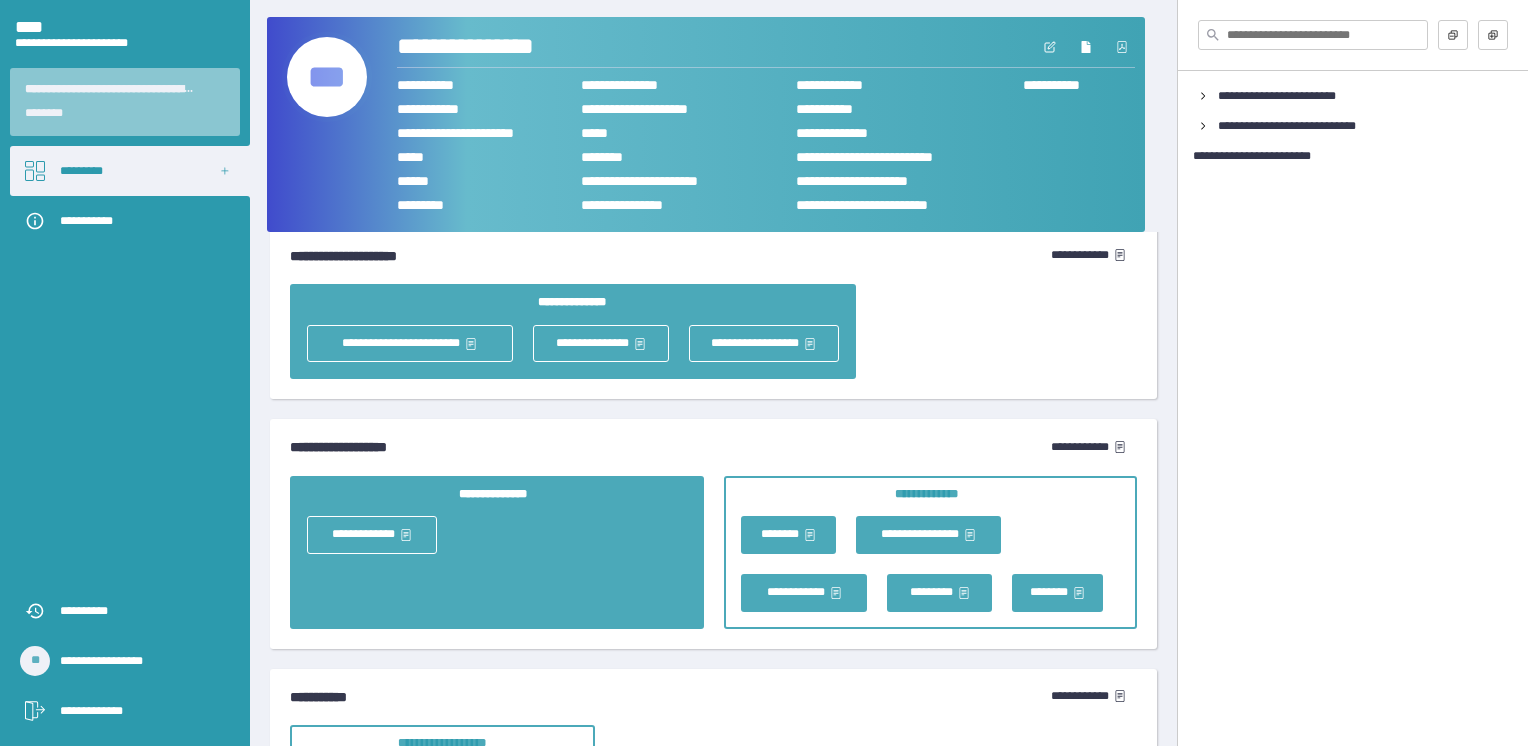 click on "**********" at bounding box center (1094, 256) 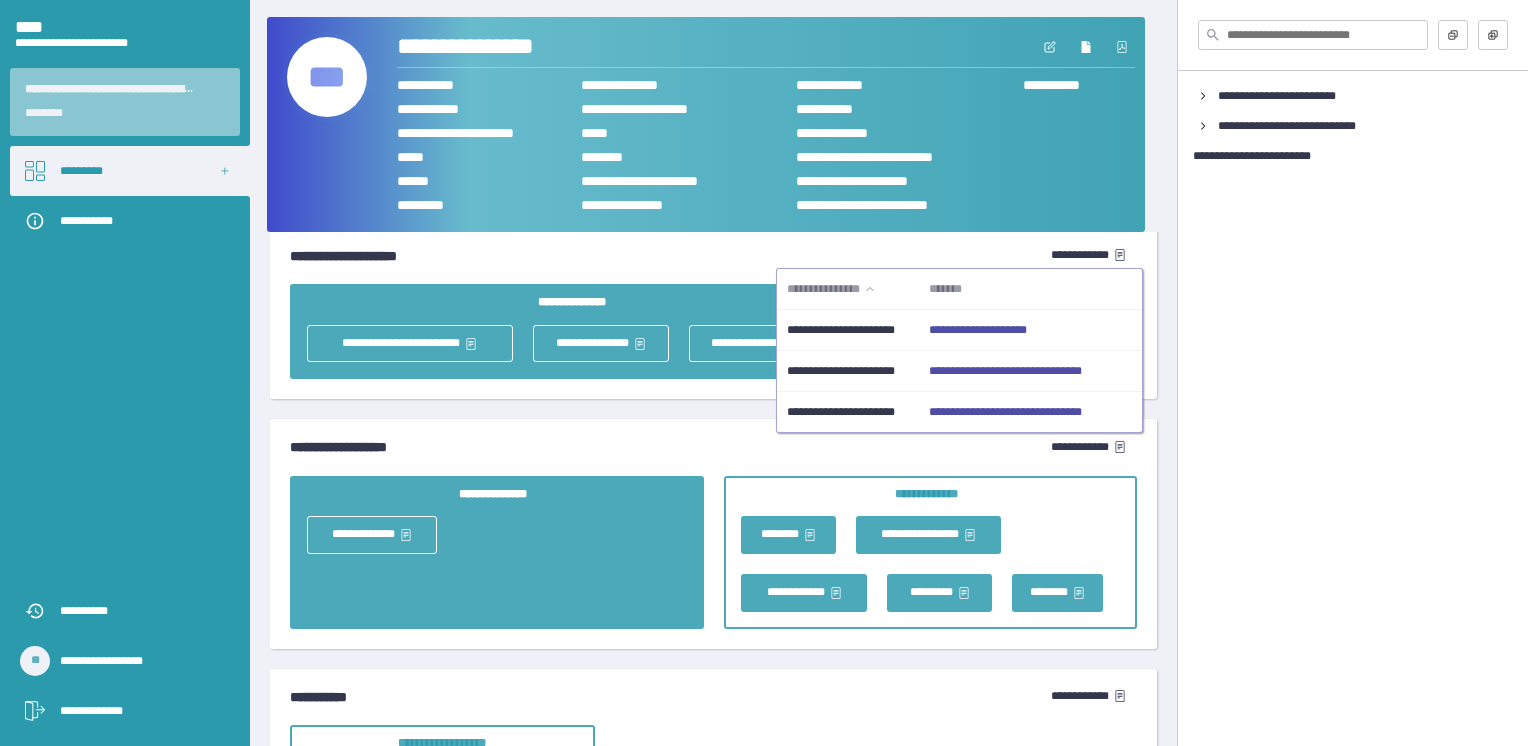 click on "**********" at bounding box center [1005, 371] 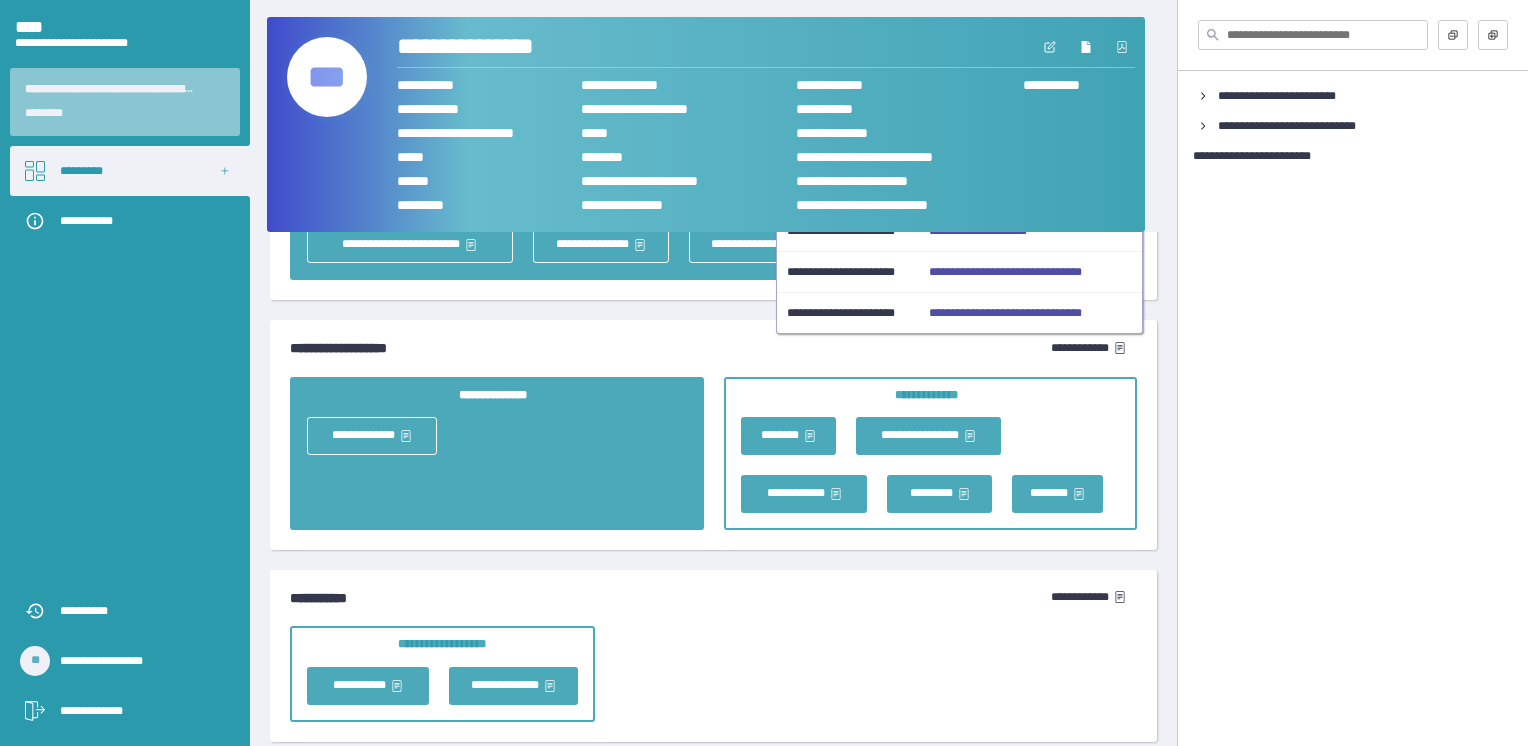 scroll, scrollTop: 6580, scrollLeft: 0, axis: vertical 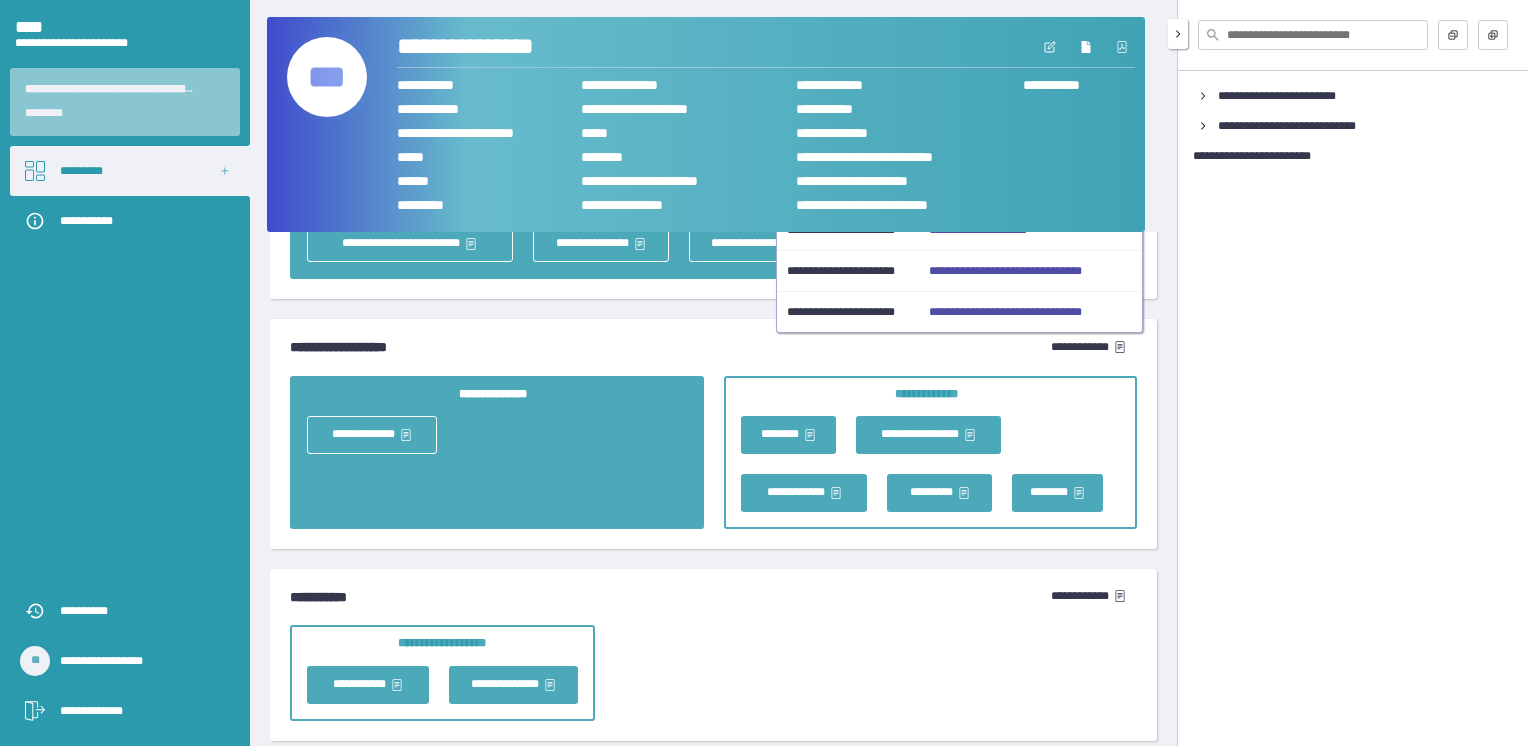 drag, startPoint x: 1490, startPoint y: 246, endPoint x: 1430, endPoint y: 231, distance: 61.846584 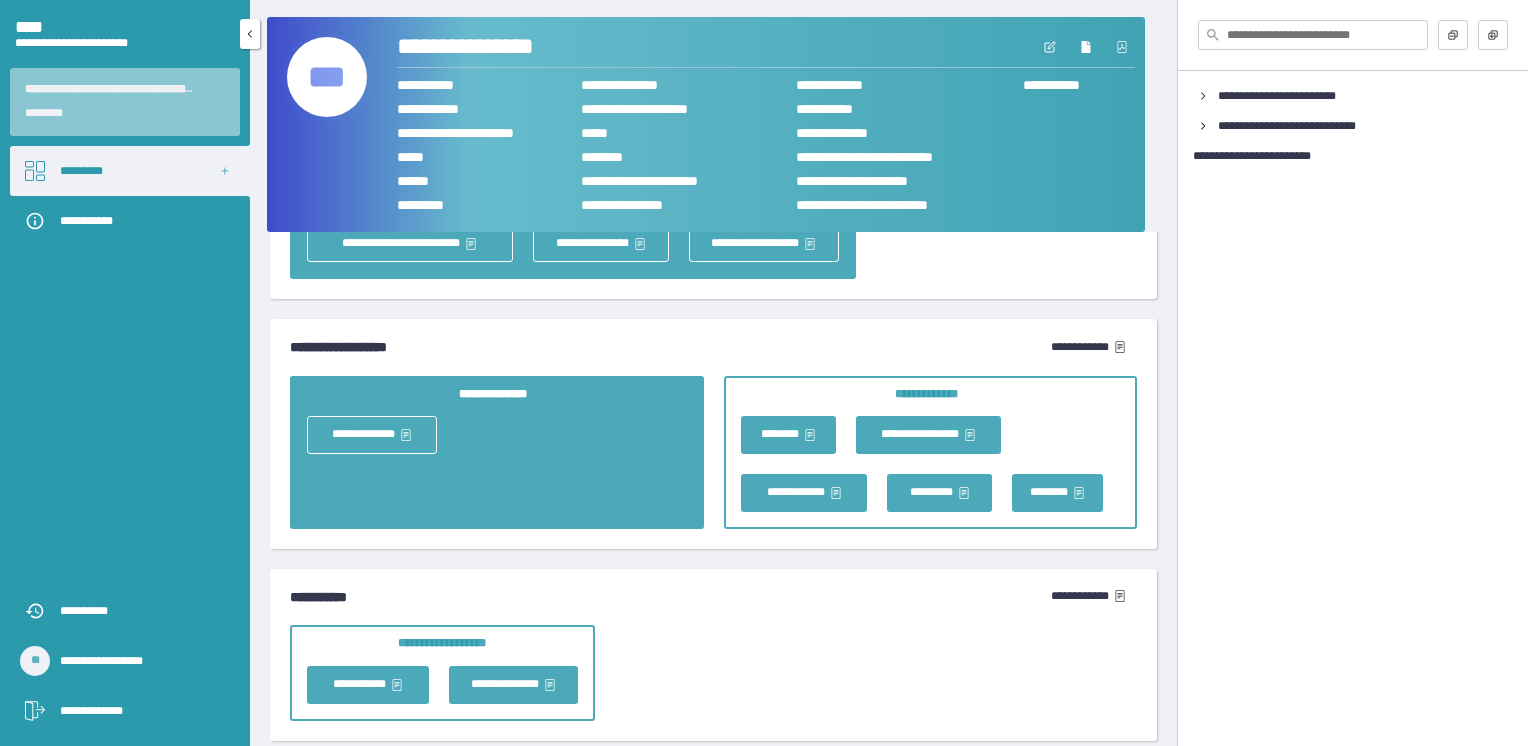 click on "**********" at bounding box center (130, 366) 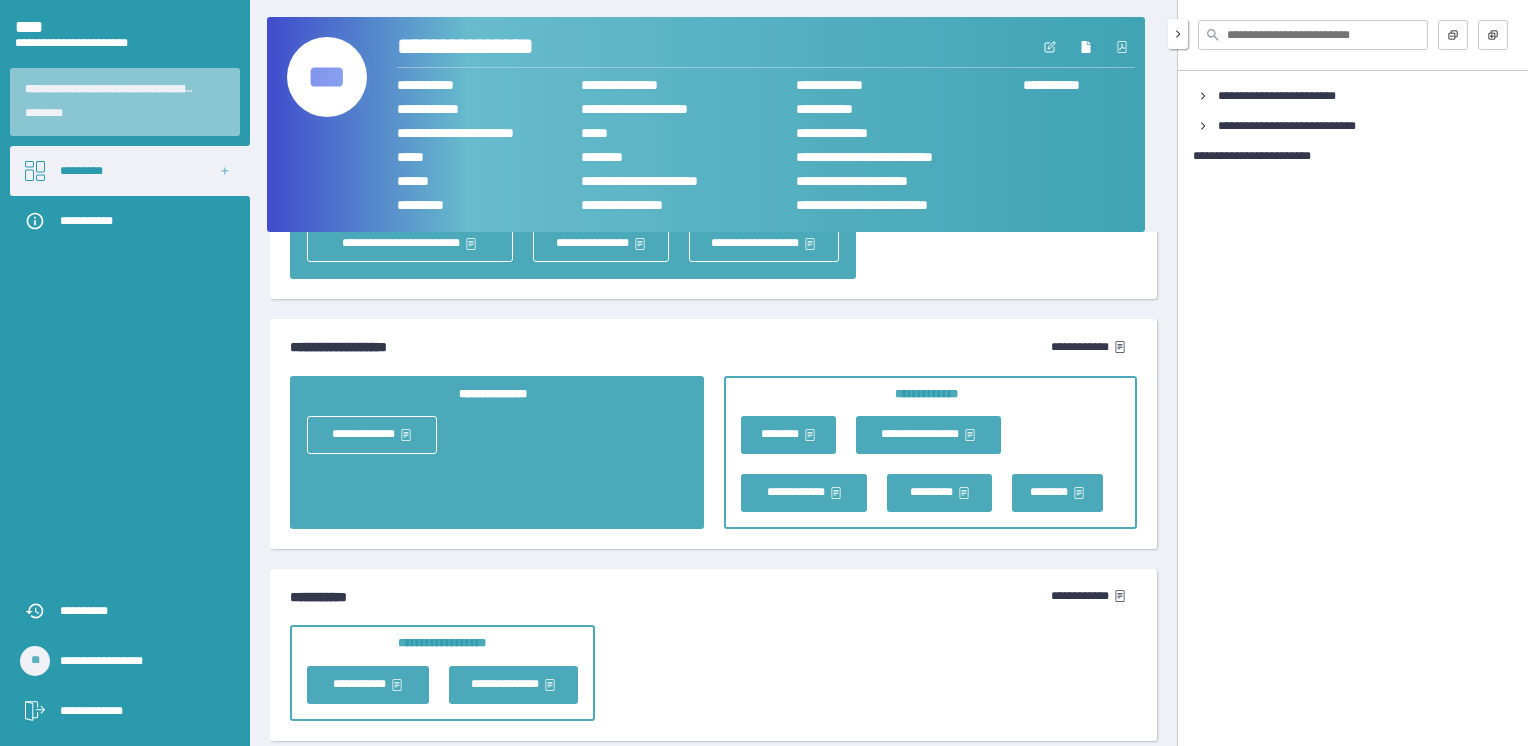 click on "**********" at bounding box center [1352, 373] 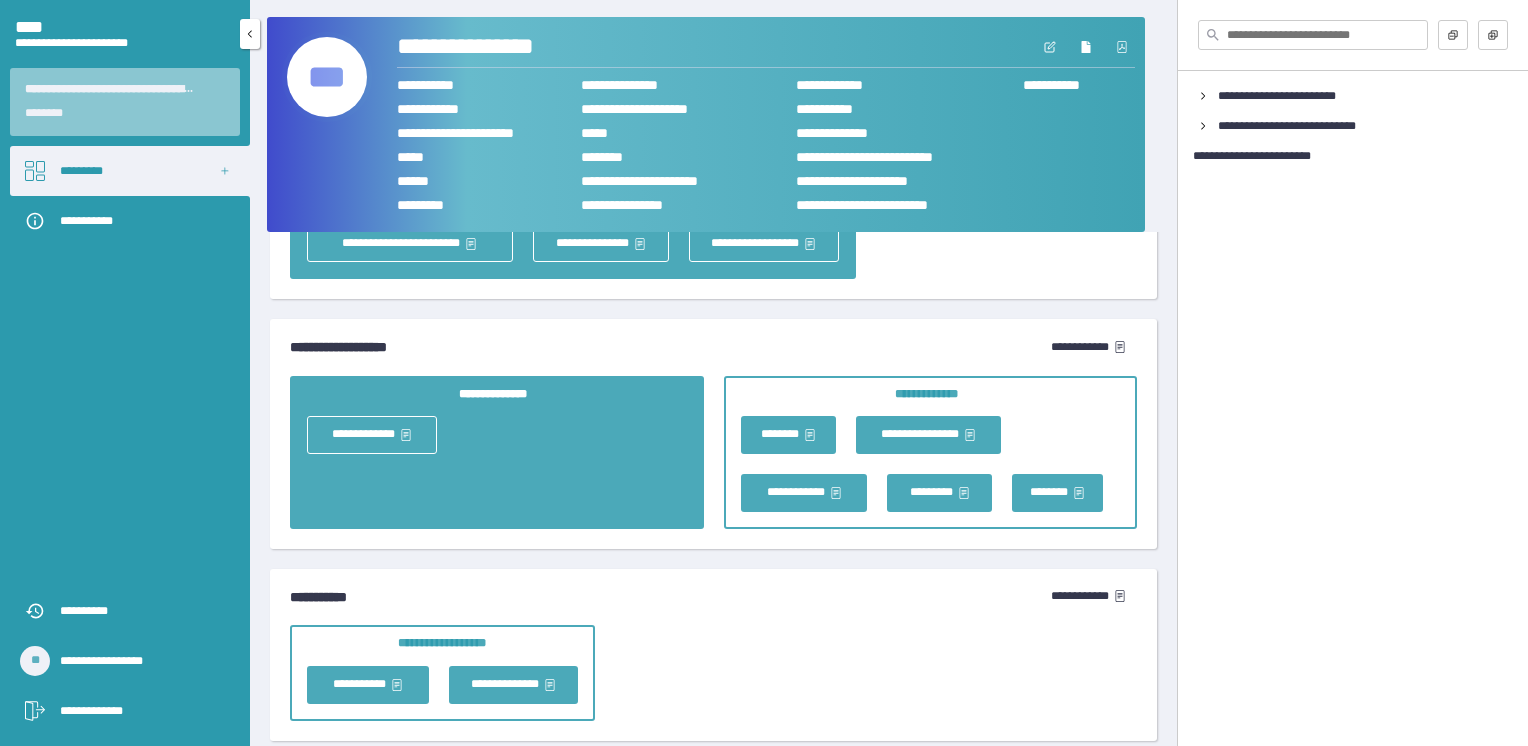 click on "**********" at bounding box center [130, 366] 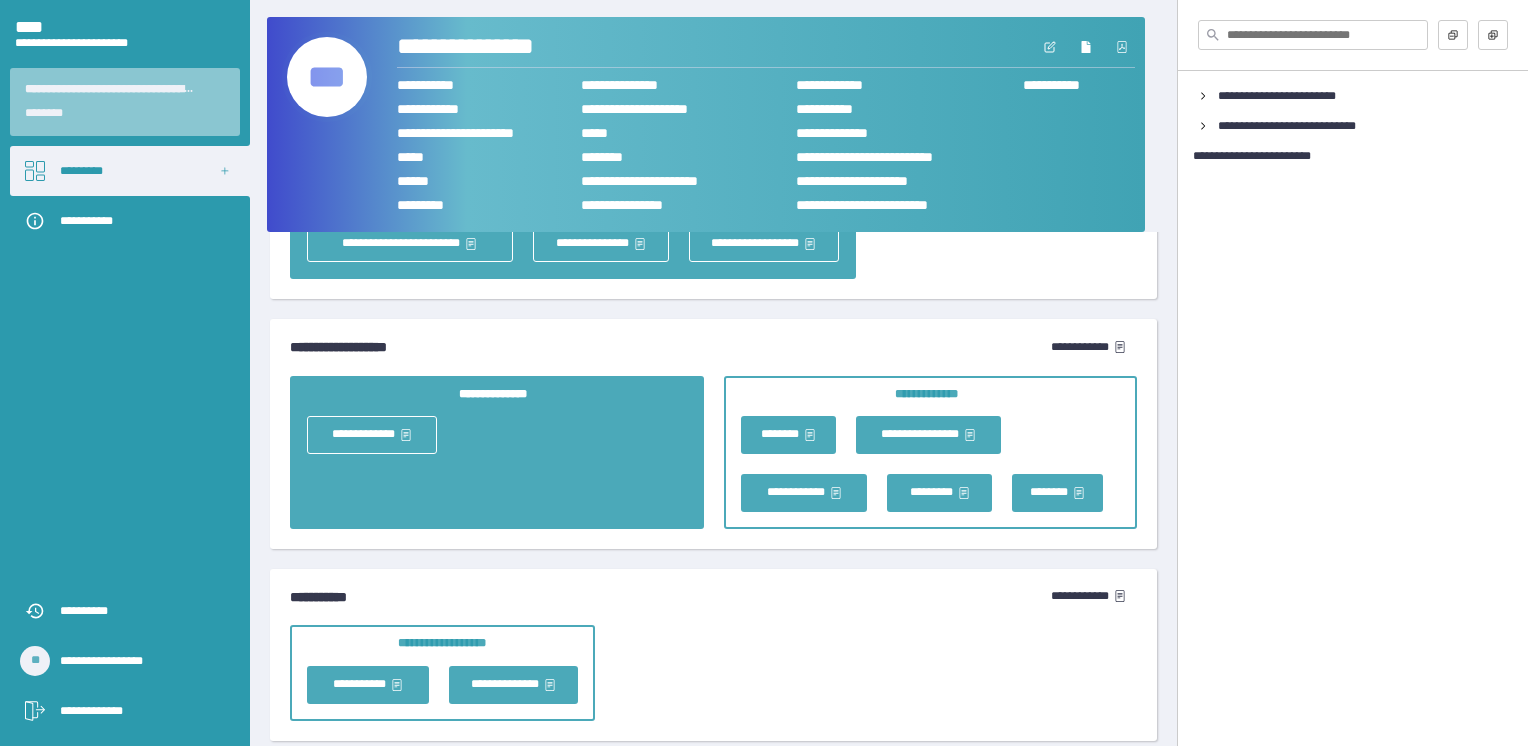 click on "**********" at bounding box center [713, 433] 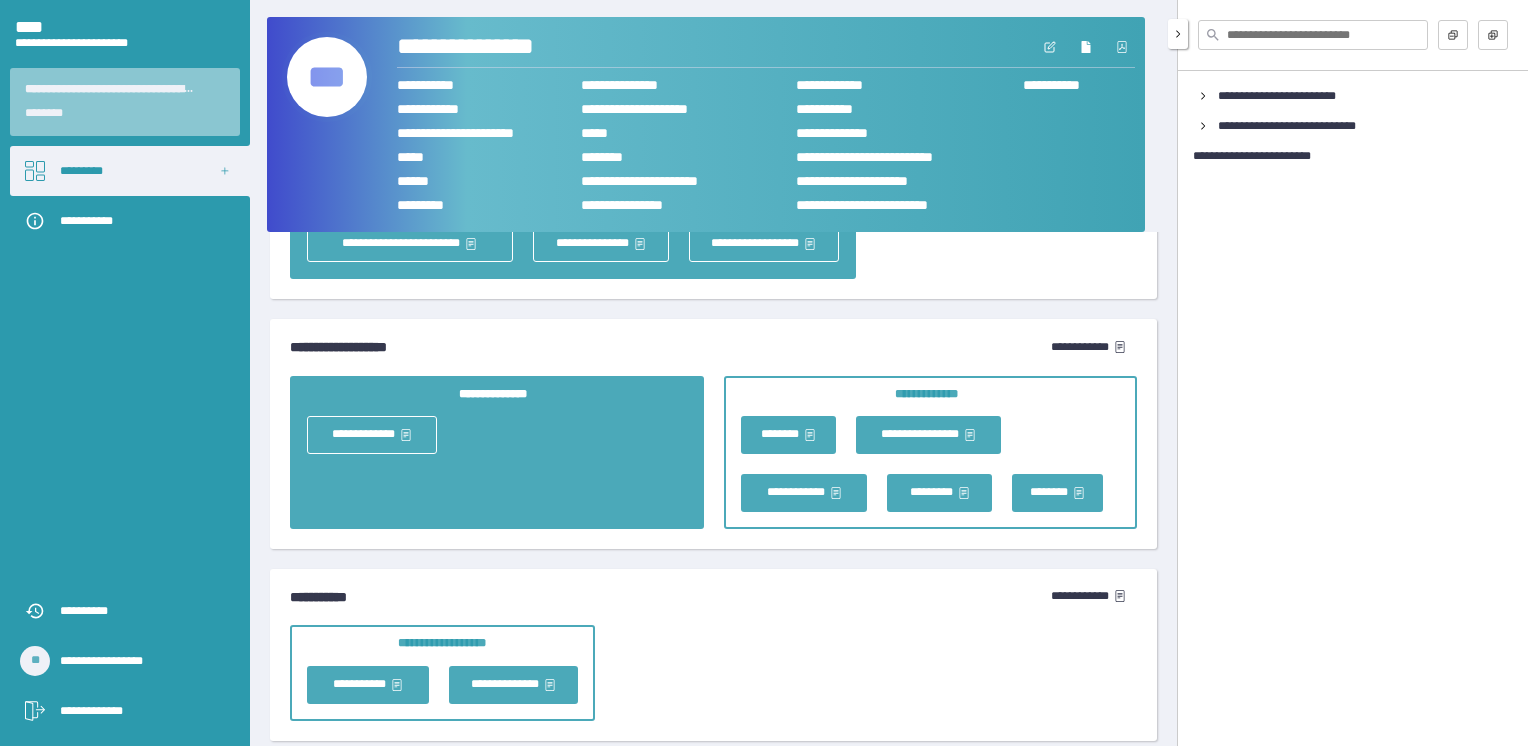 click on "**********" at bounding box center [1352, 373] 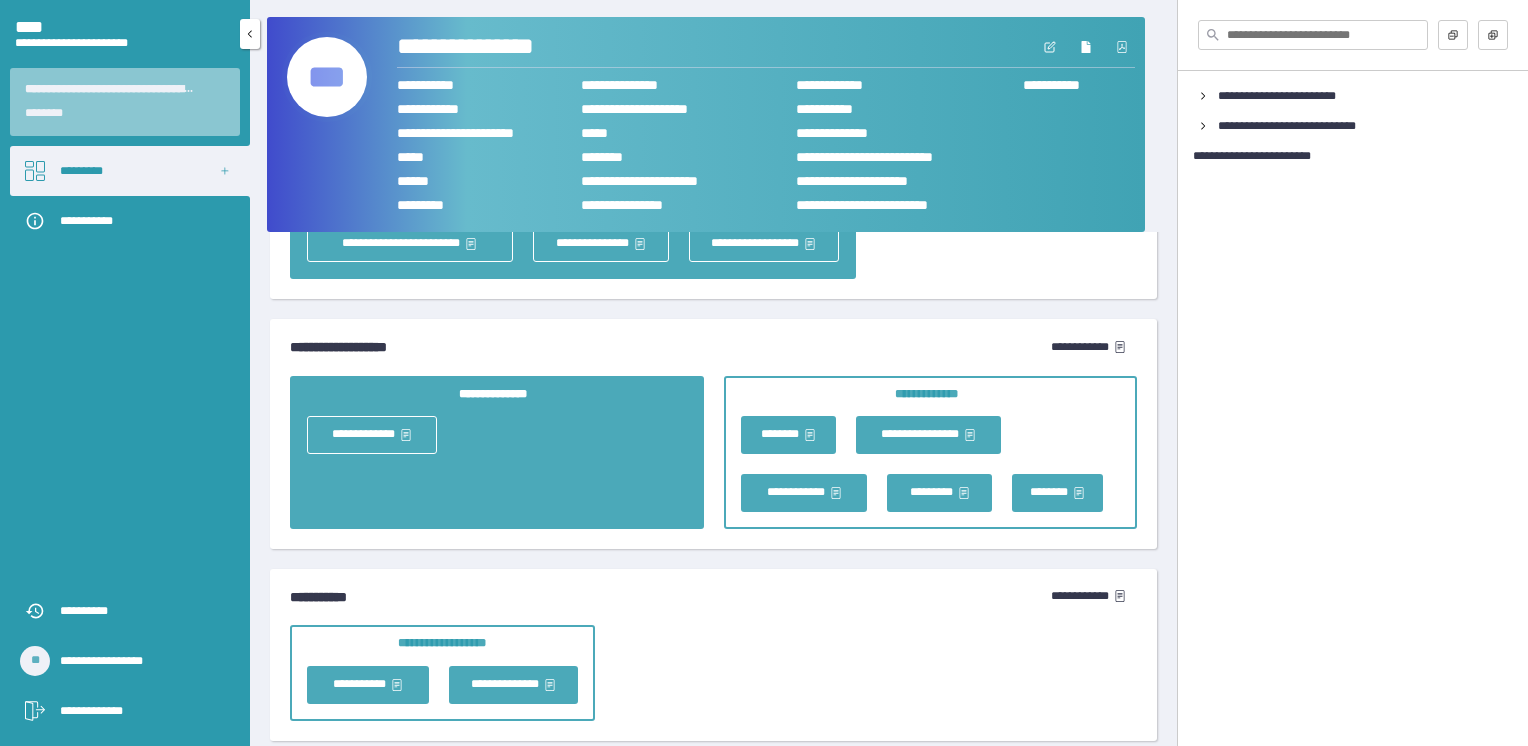 click on "*********" at bounding box center (130, 171) 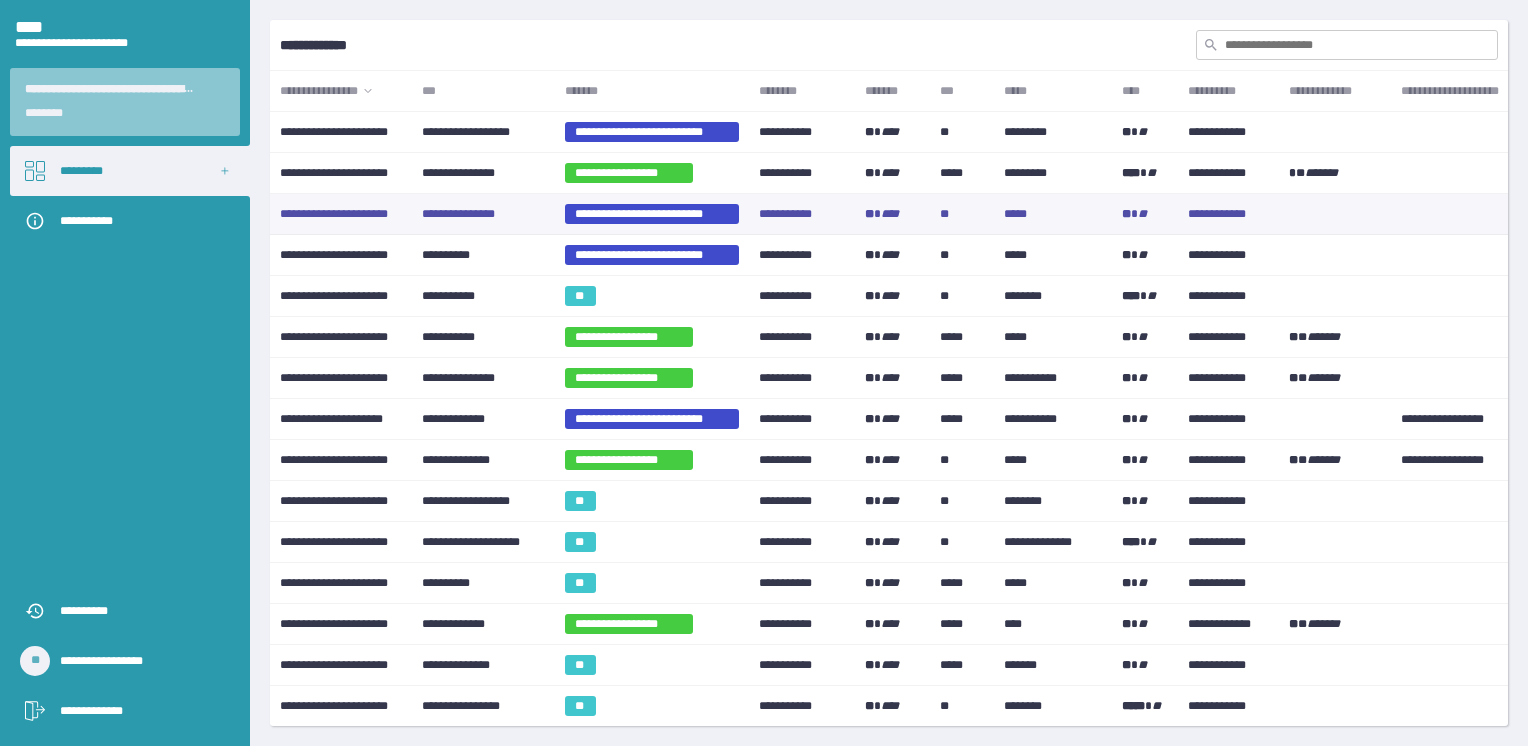 click on "**********" at bounding box center [483, 214] 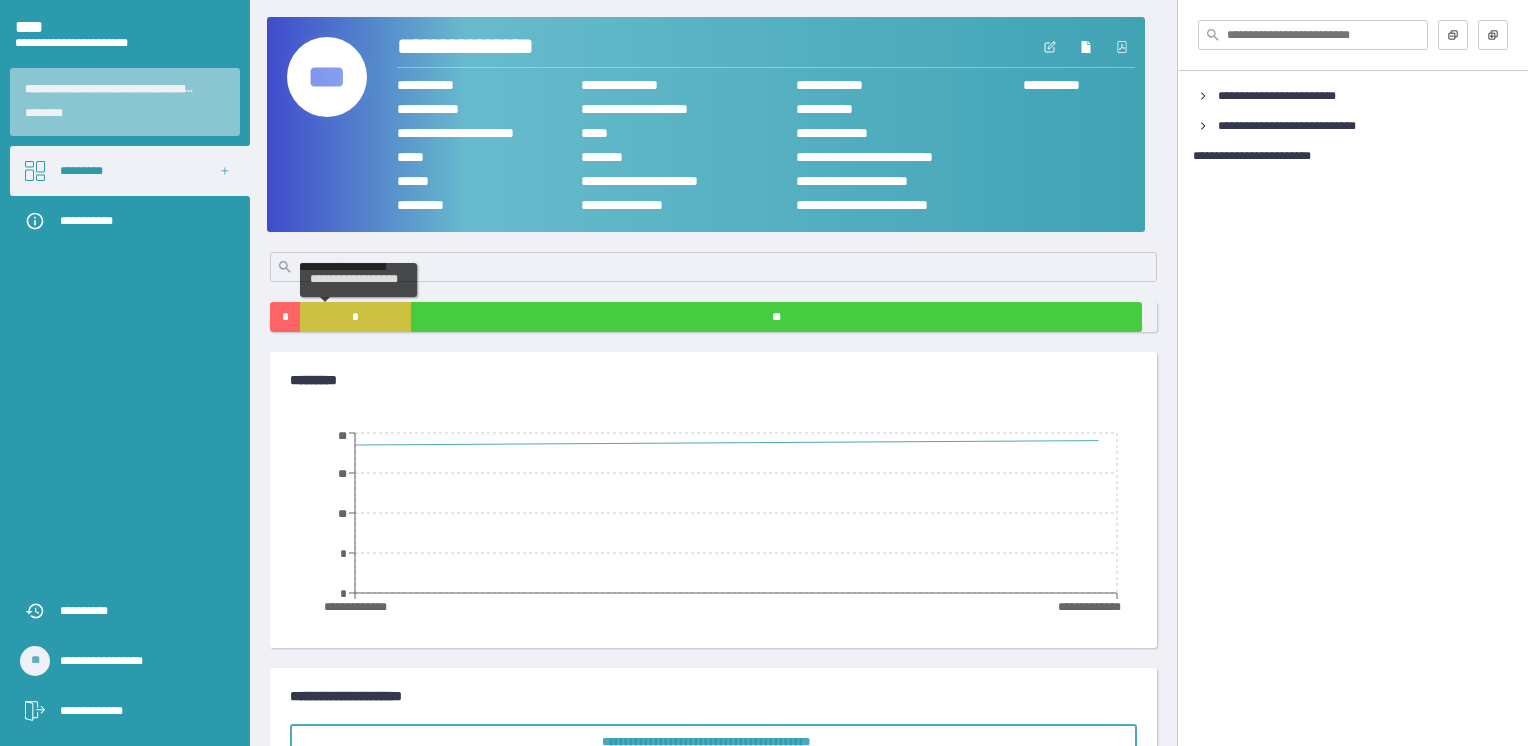 click on "*" at bounding box center [355, 317] 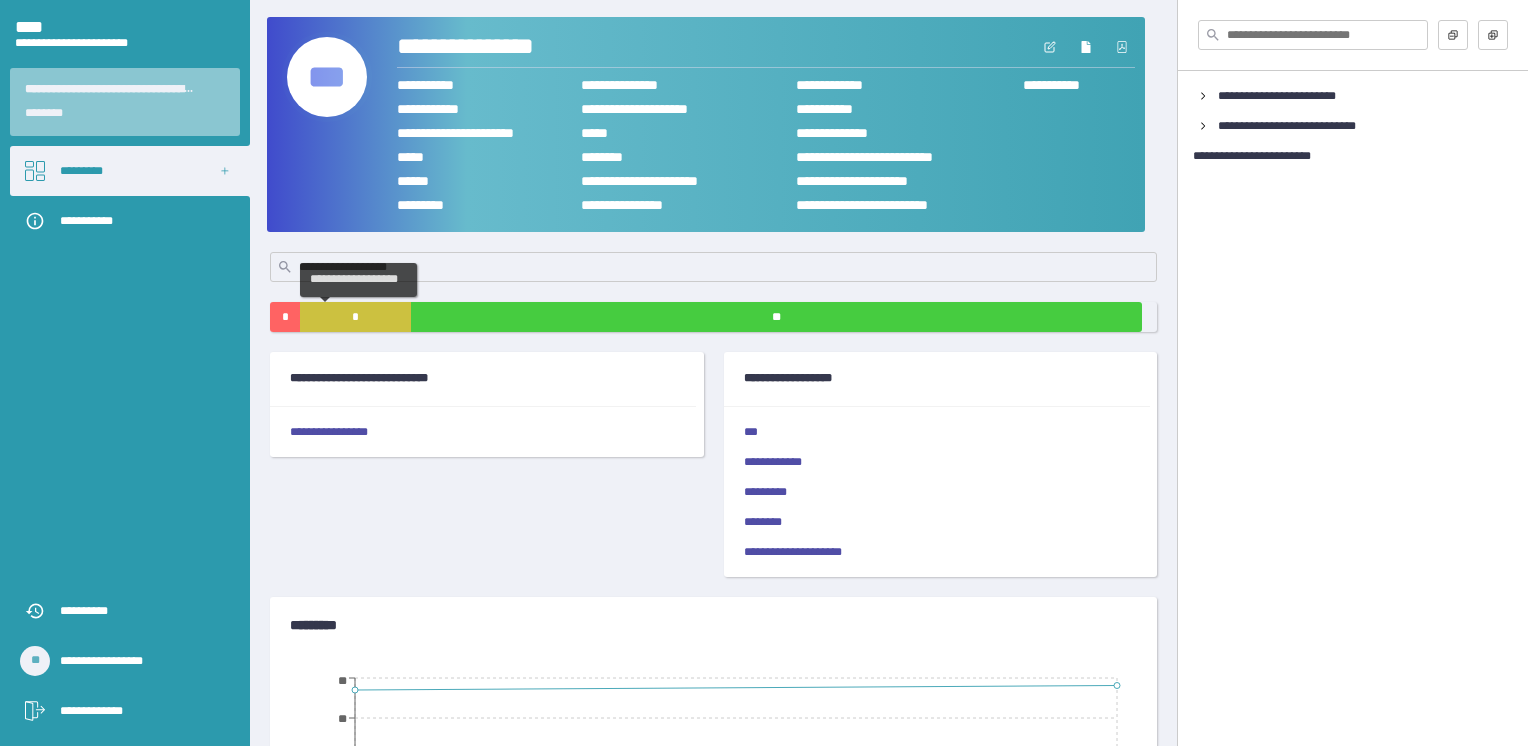 click on "*" at bounding box center [355, 317] 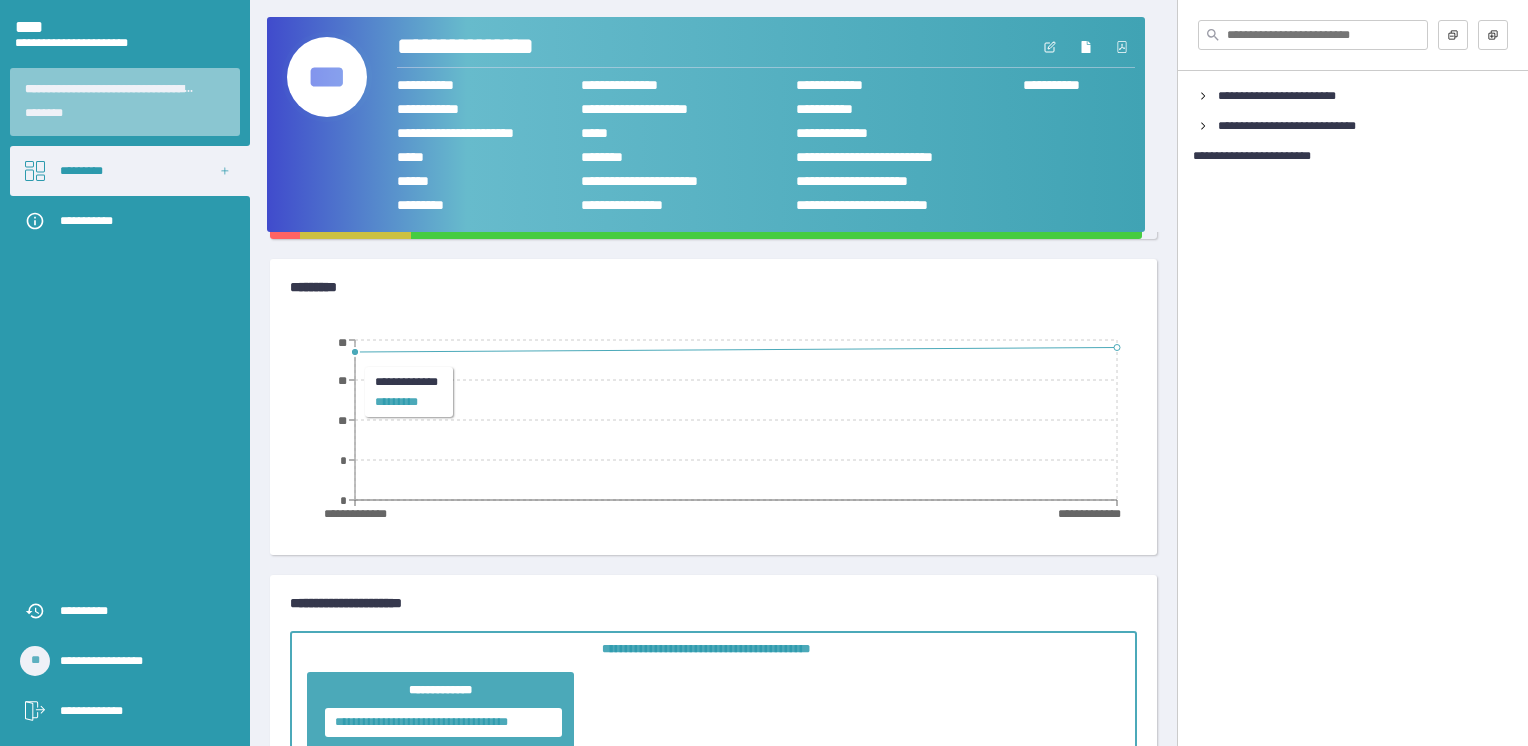 scroll, scrollTop: 0, scrollLeft: 0, axis: both 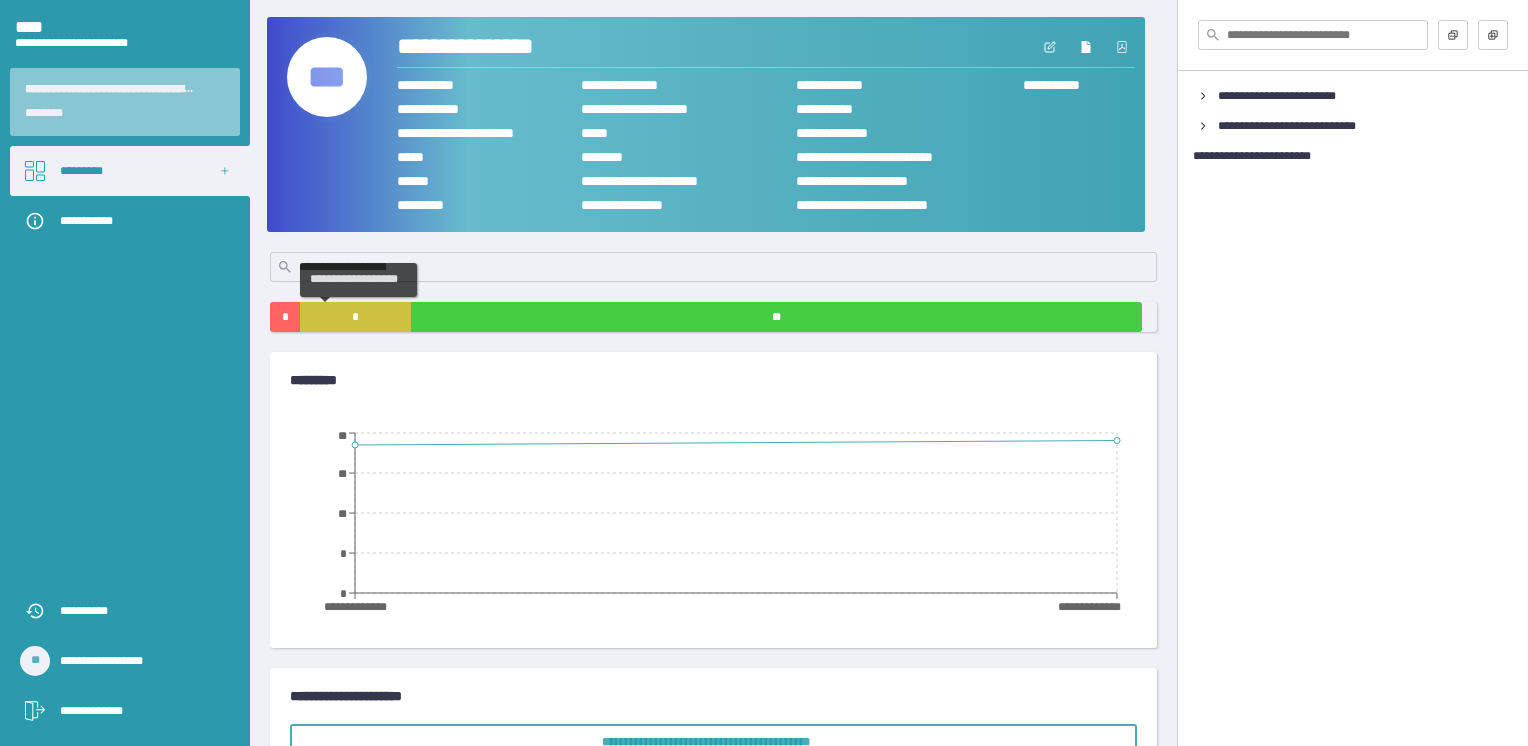 click on "*" at bounding box center [355, 317] 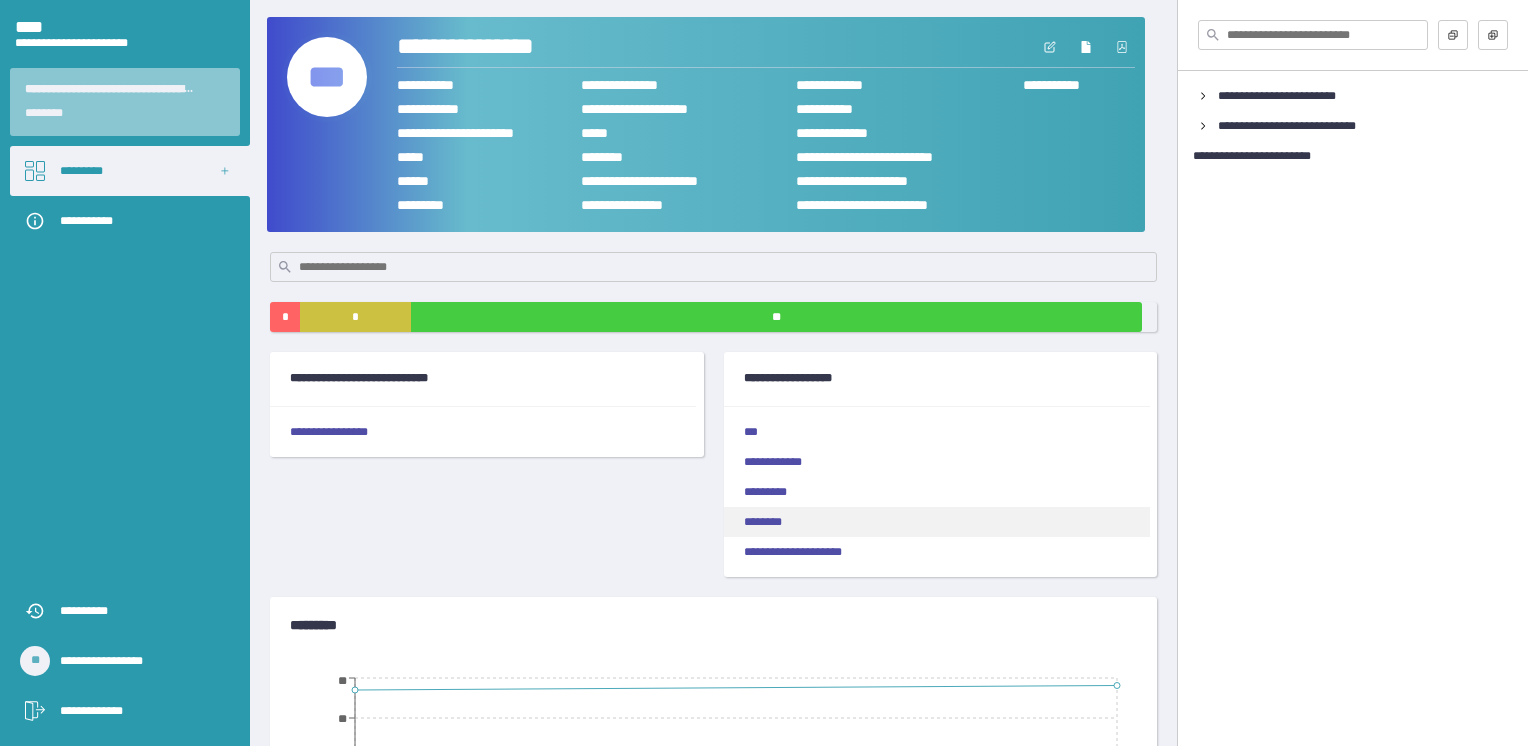 click on "********" at bounding box center (937, 522) 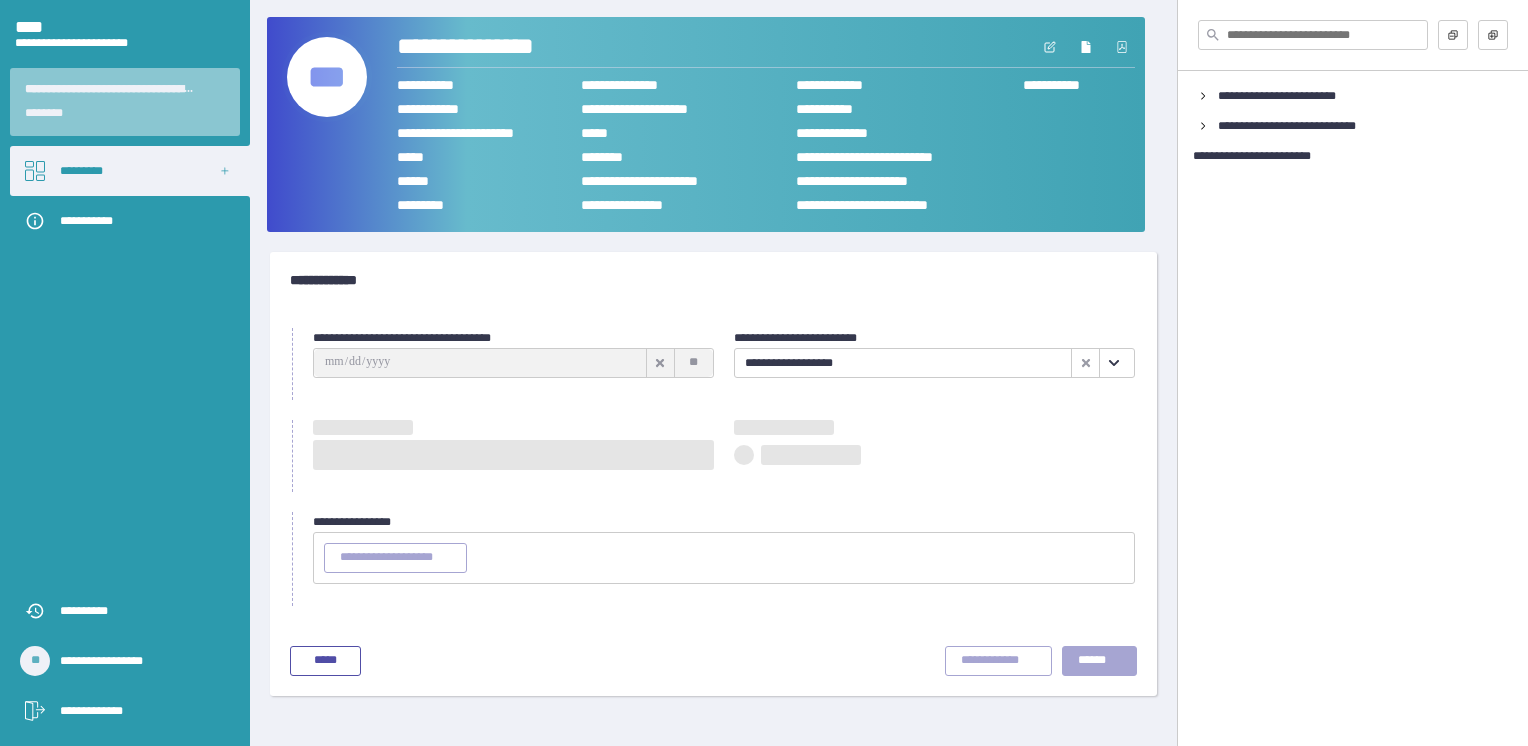 type on "**********" 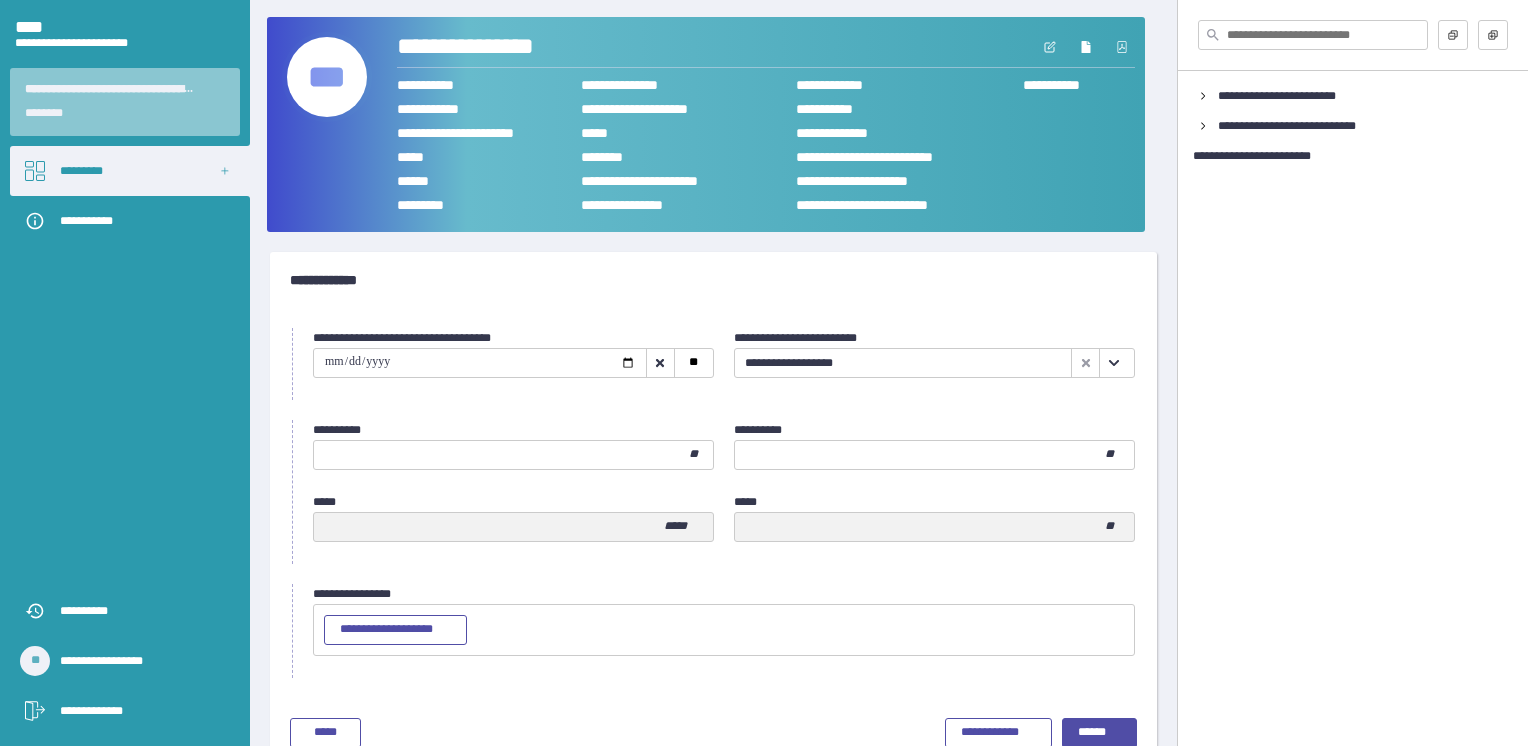 click at bounding box center (501, 455) 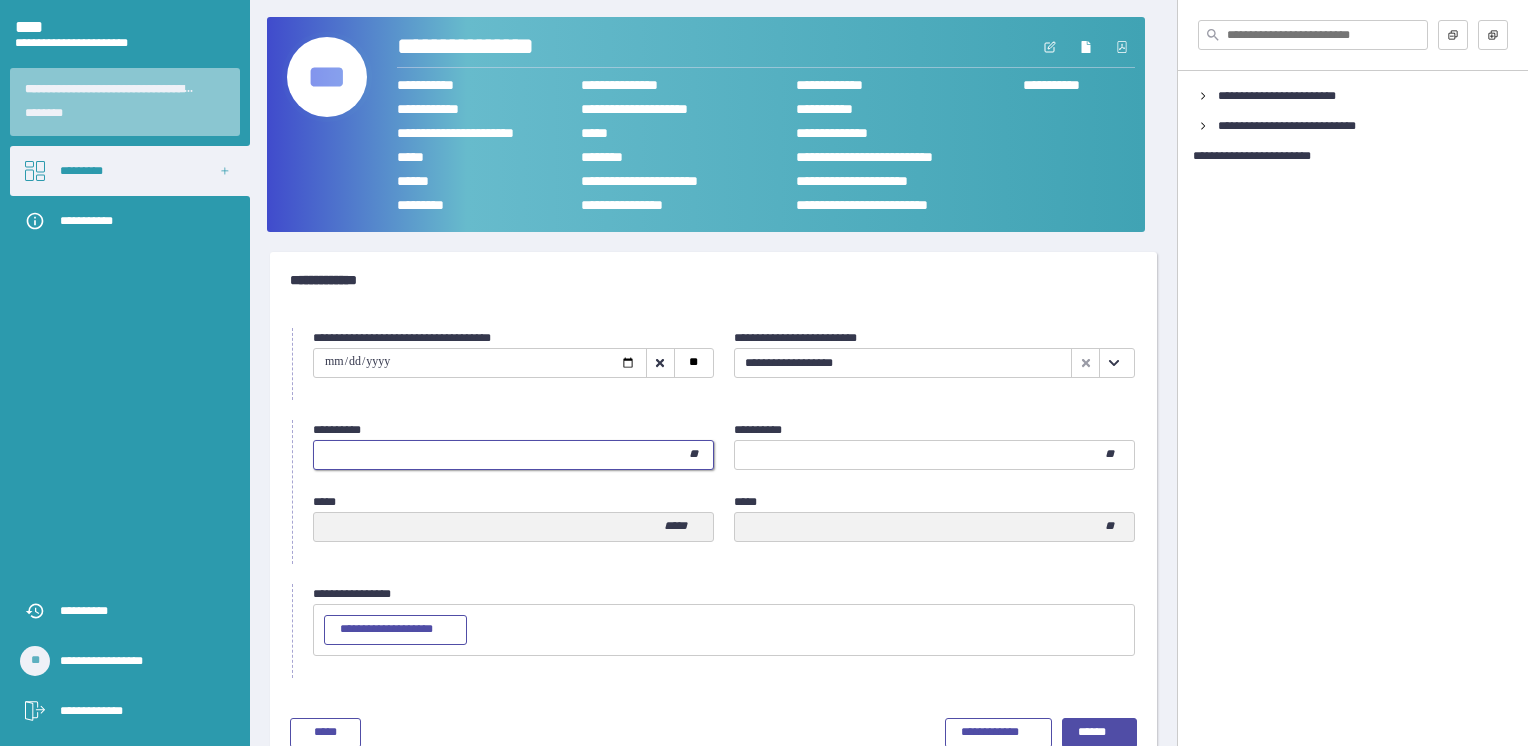 type on "**" 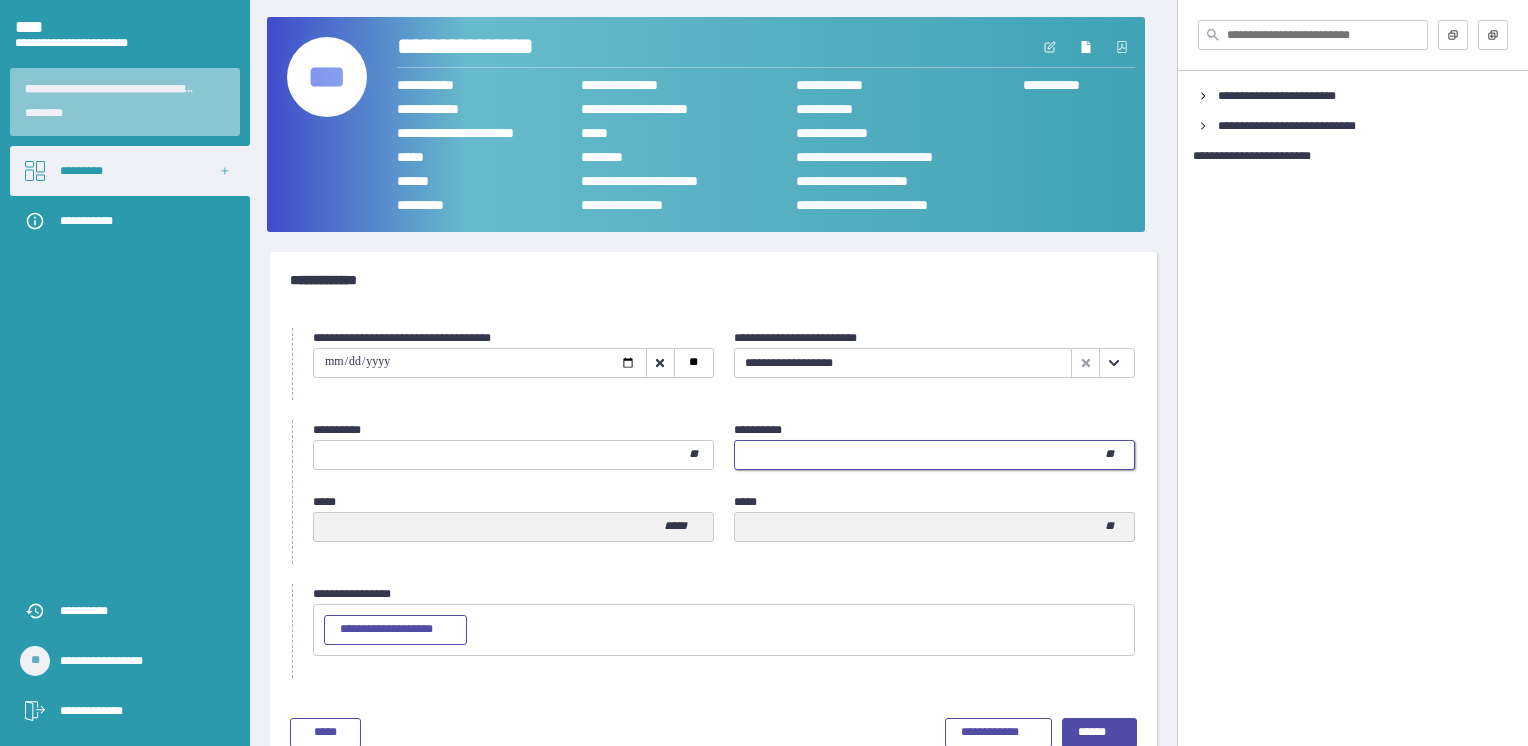 drag, startPoint x: 774, startPoint y: 452, endPoint x: 644, endPoint y: 452, distance: 130 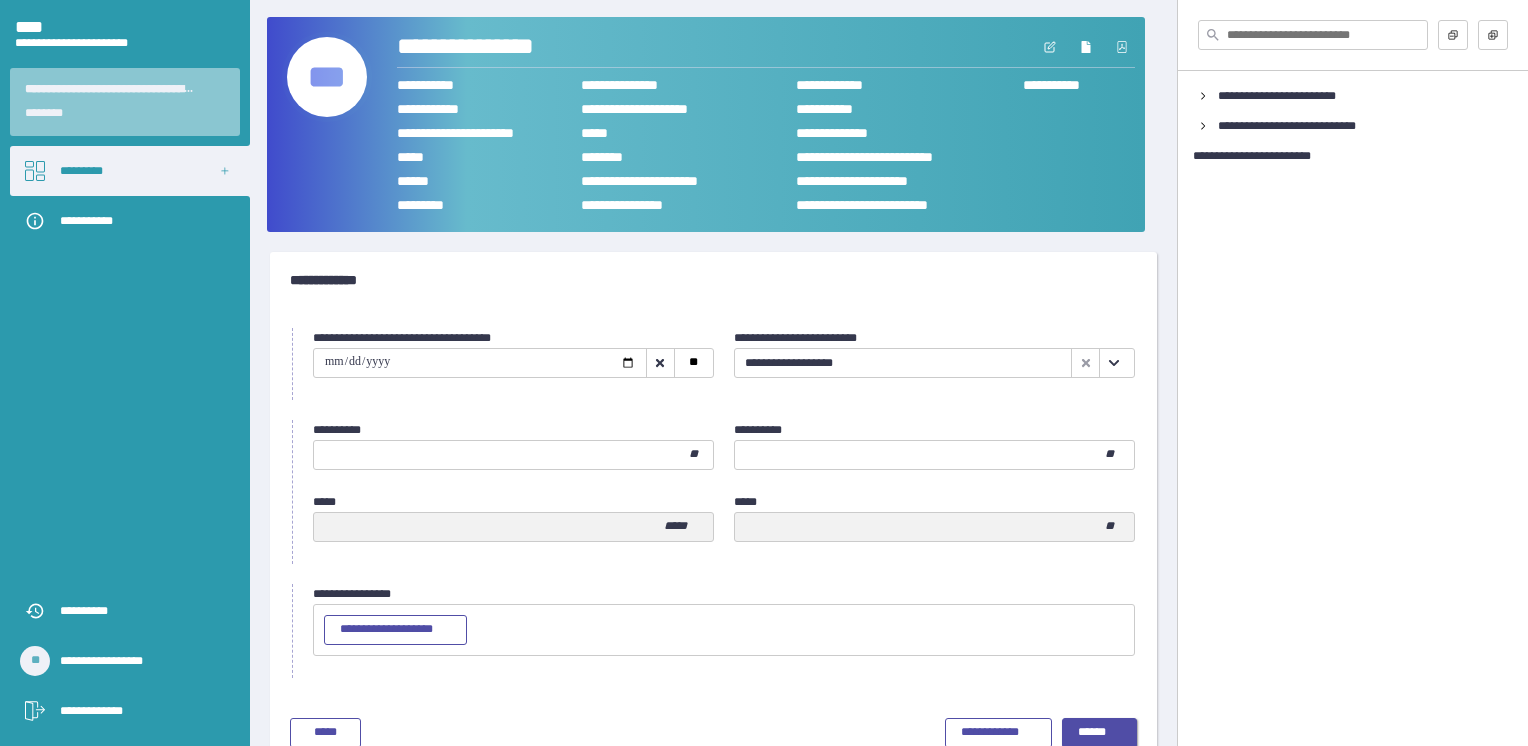 click on "******" at bounding box center [1100, 733] 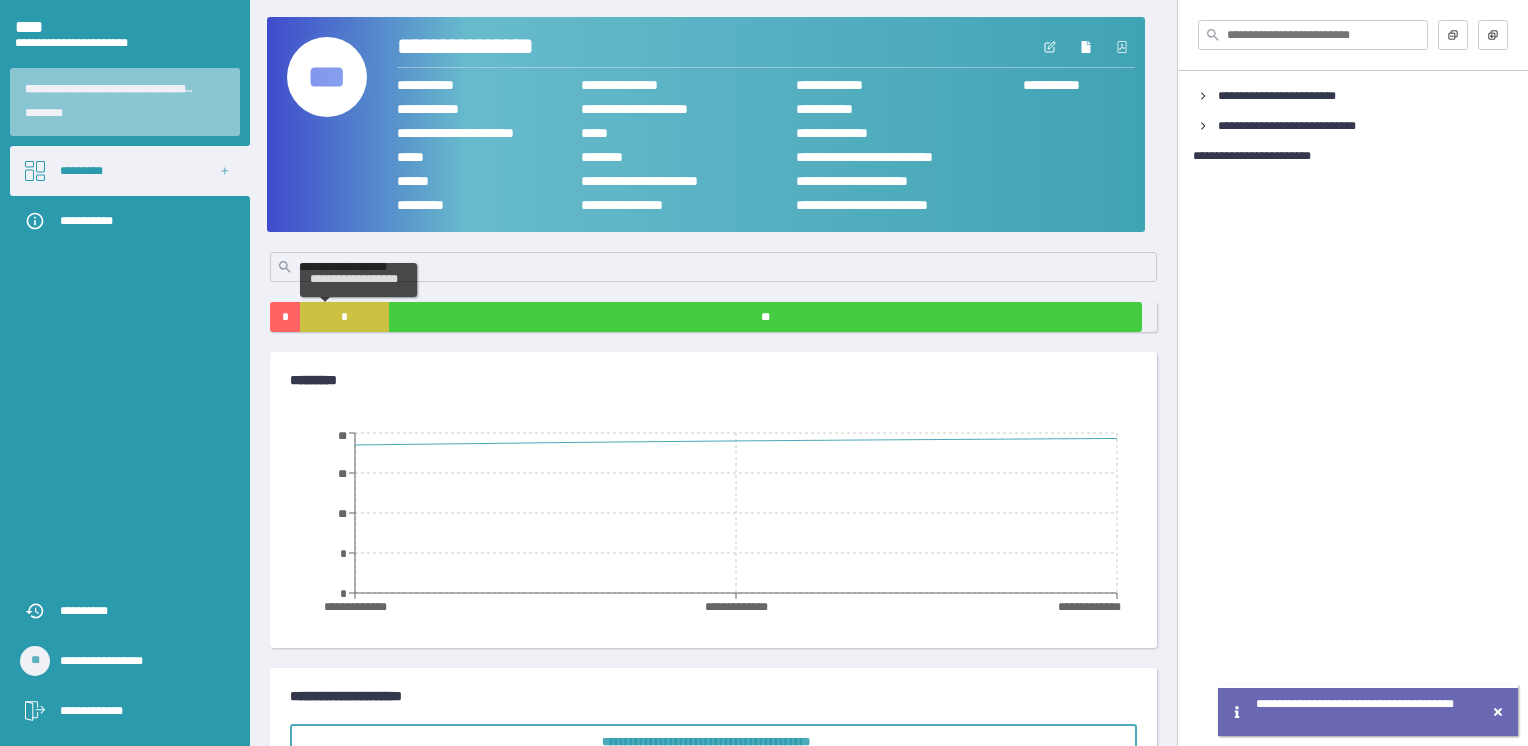 click on "*" at bounding box center [344, 317] 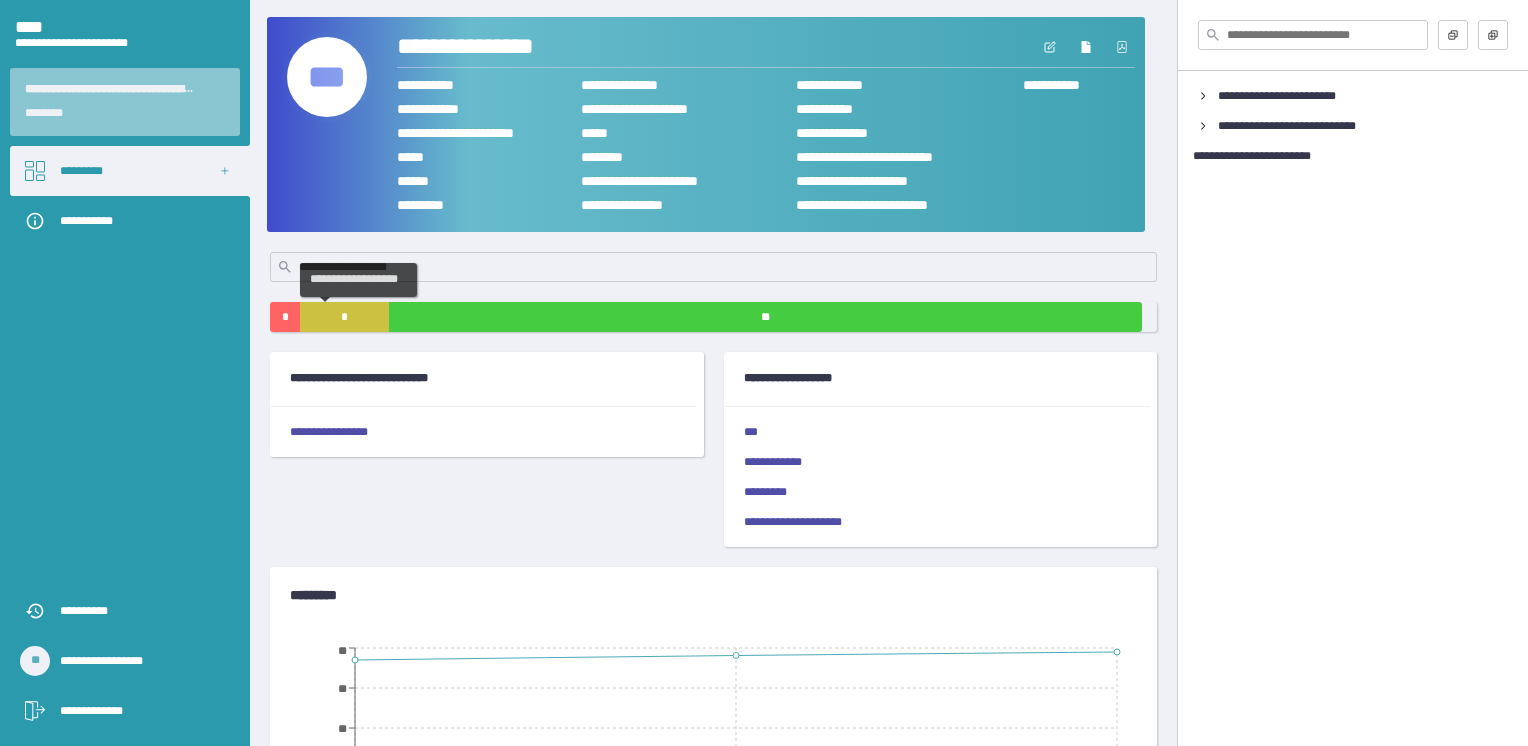 click on "*" at bounding box center [344, 317] 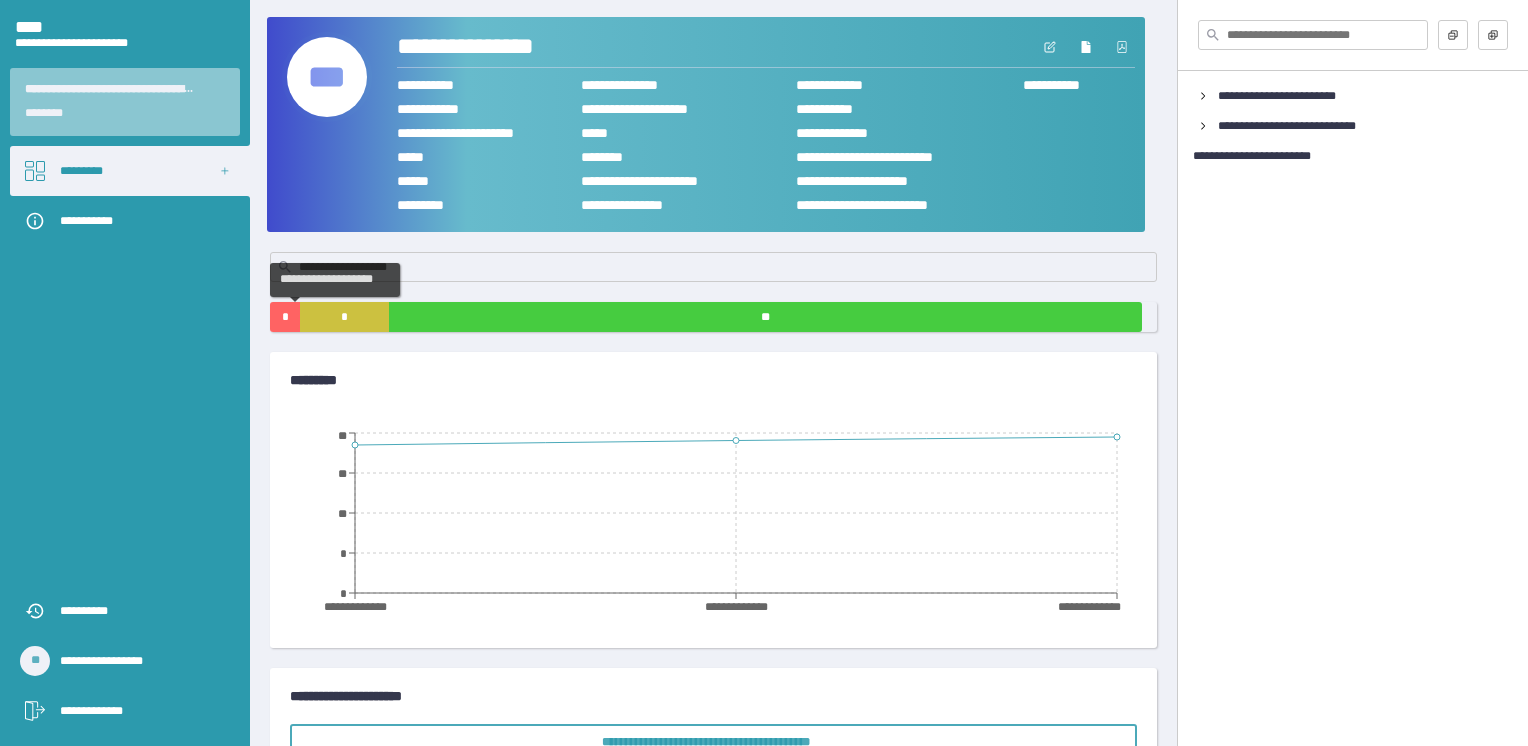 click on "*" at bounding box center [285, 317] 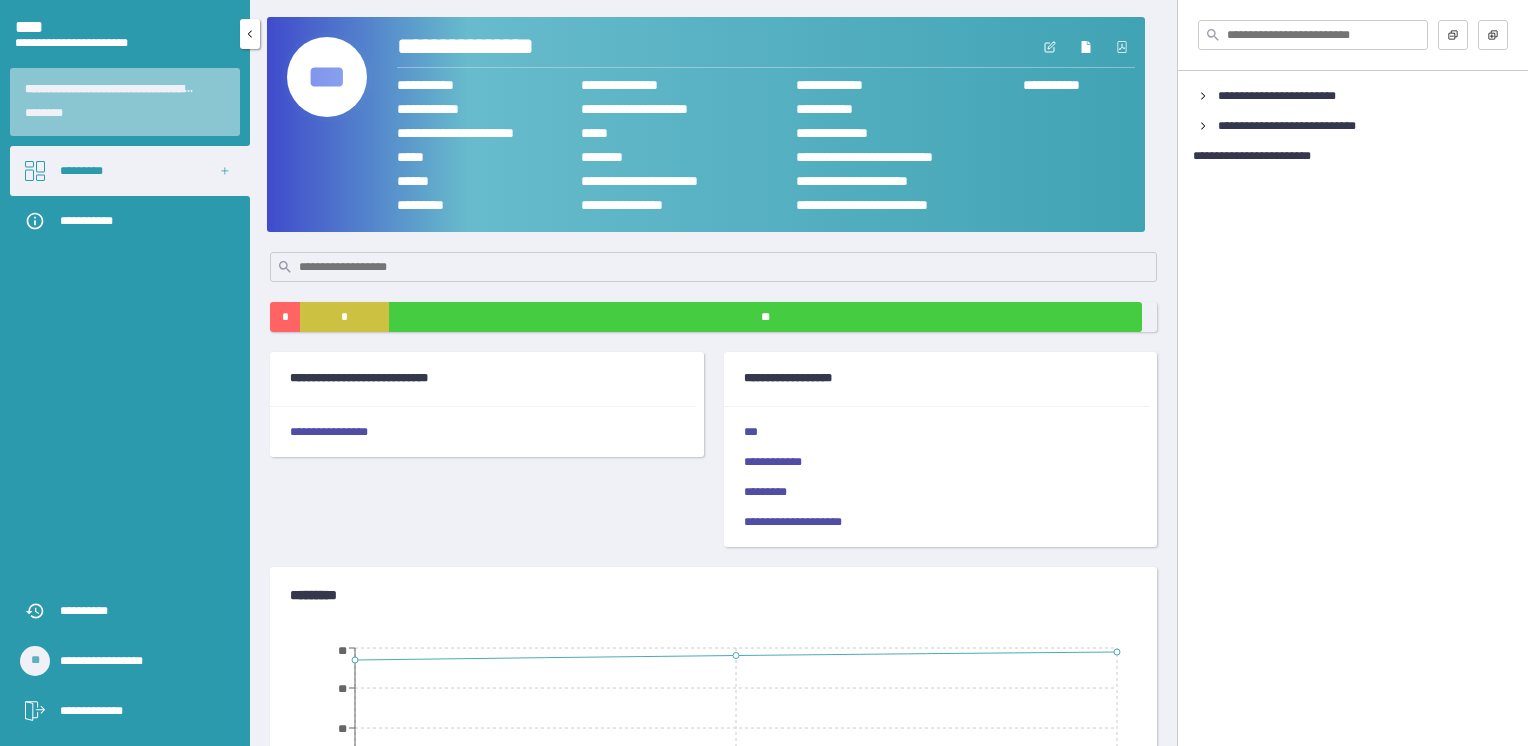 click on "*********" at bounding box center (130, 171) 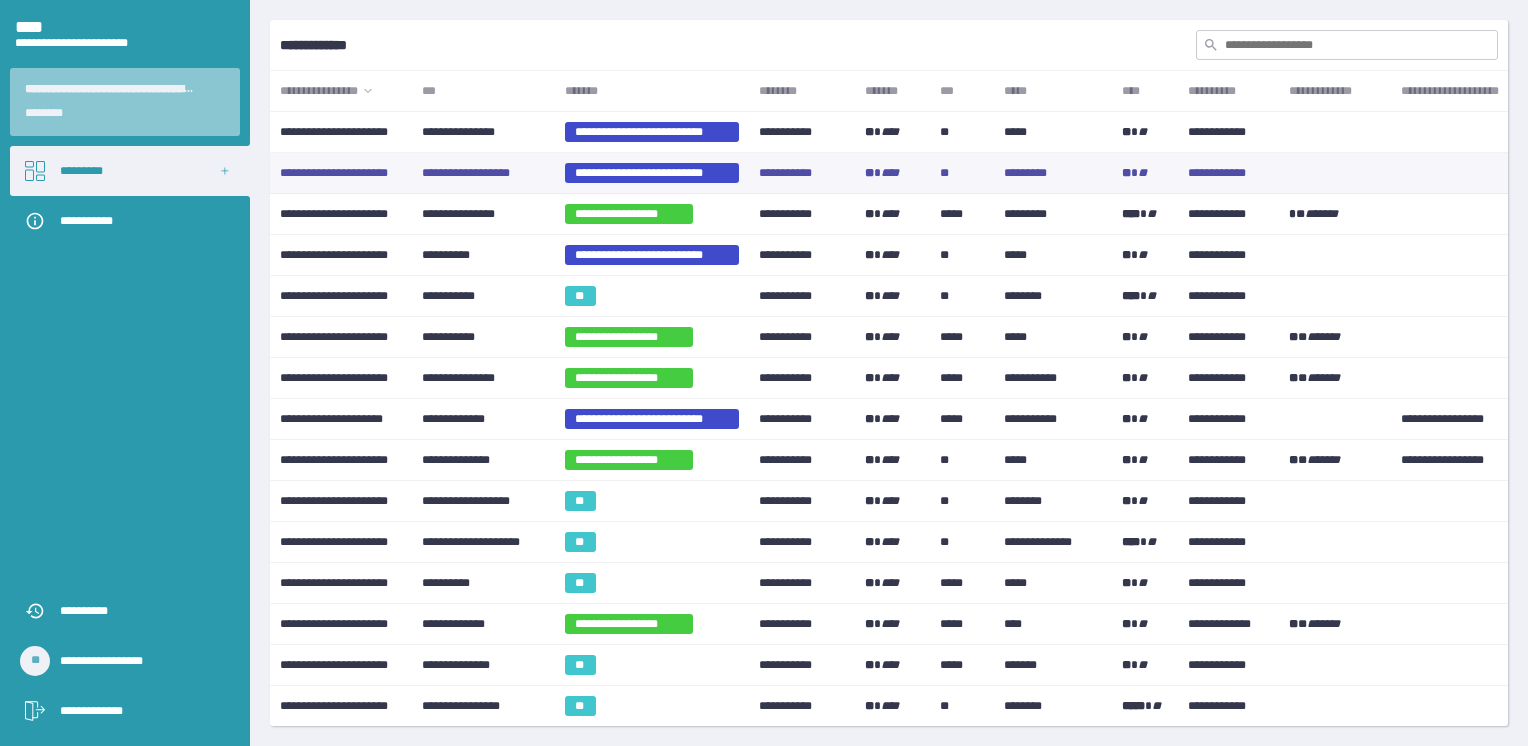 click on "**********" at bounding box center (483, 173) 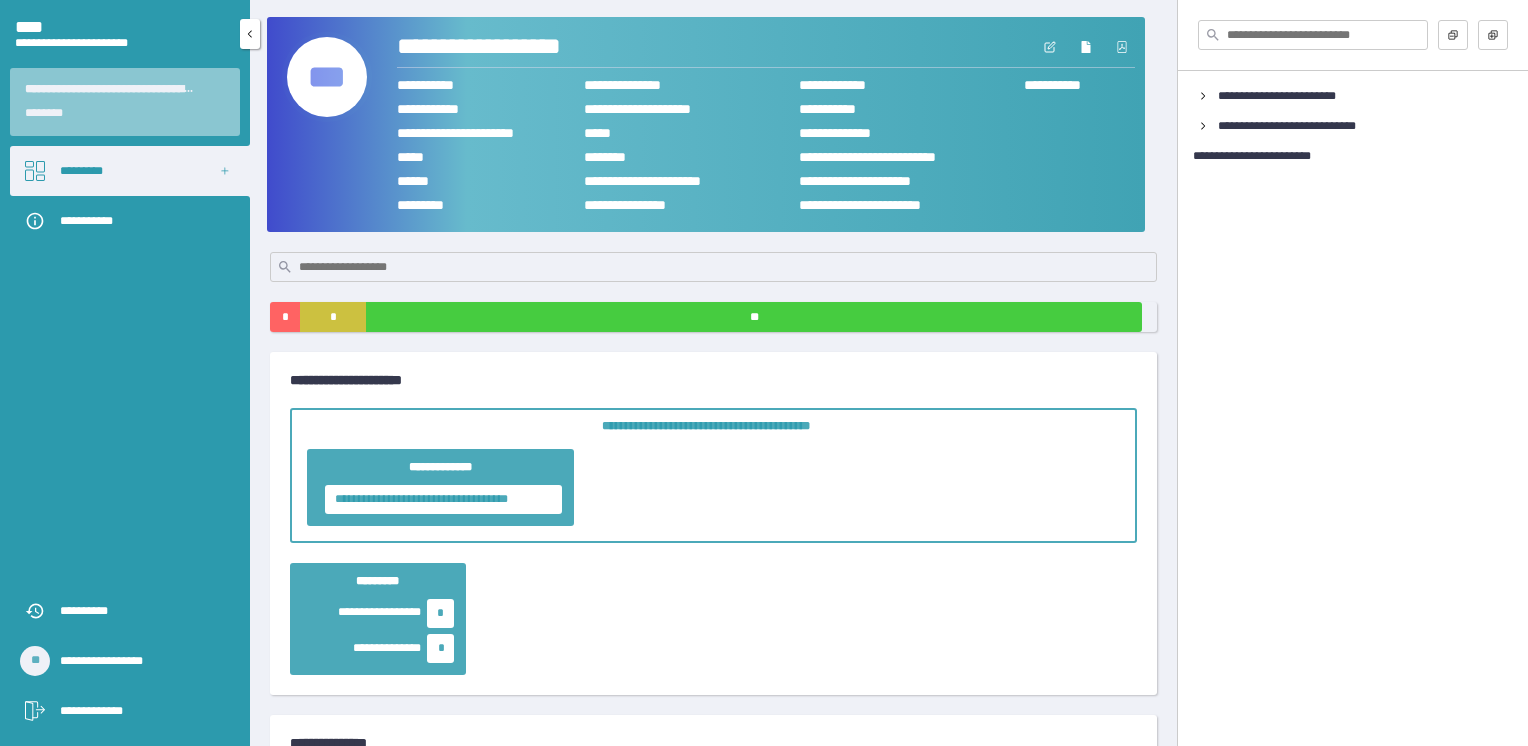 click on "*********" at bounding box center (130, 171) 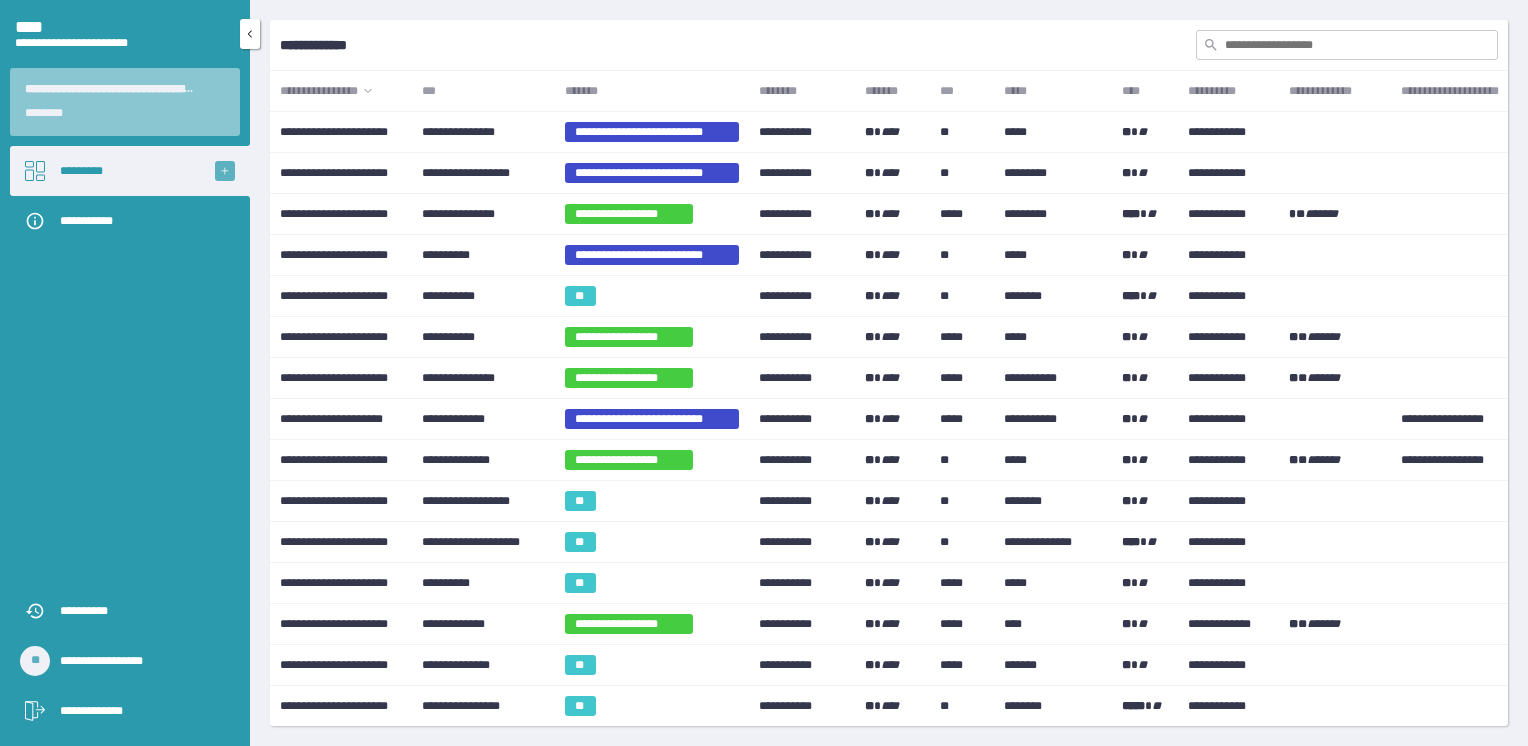 click 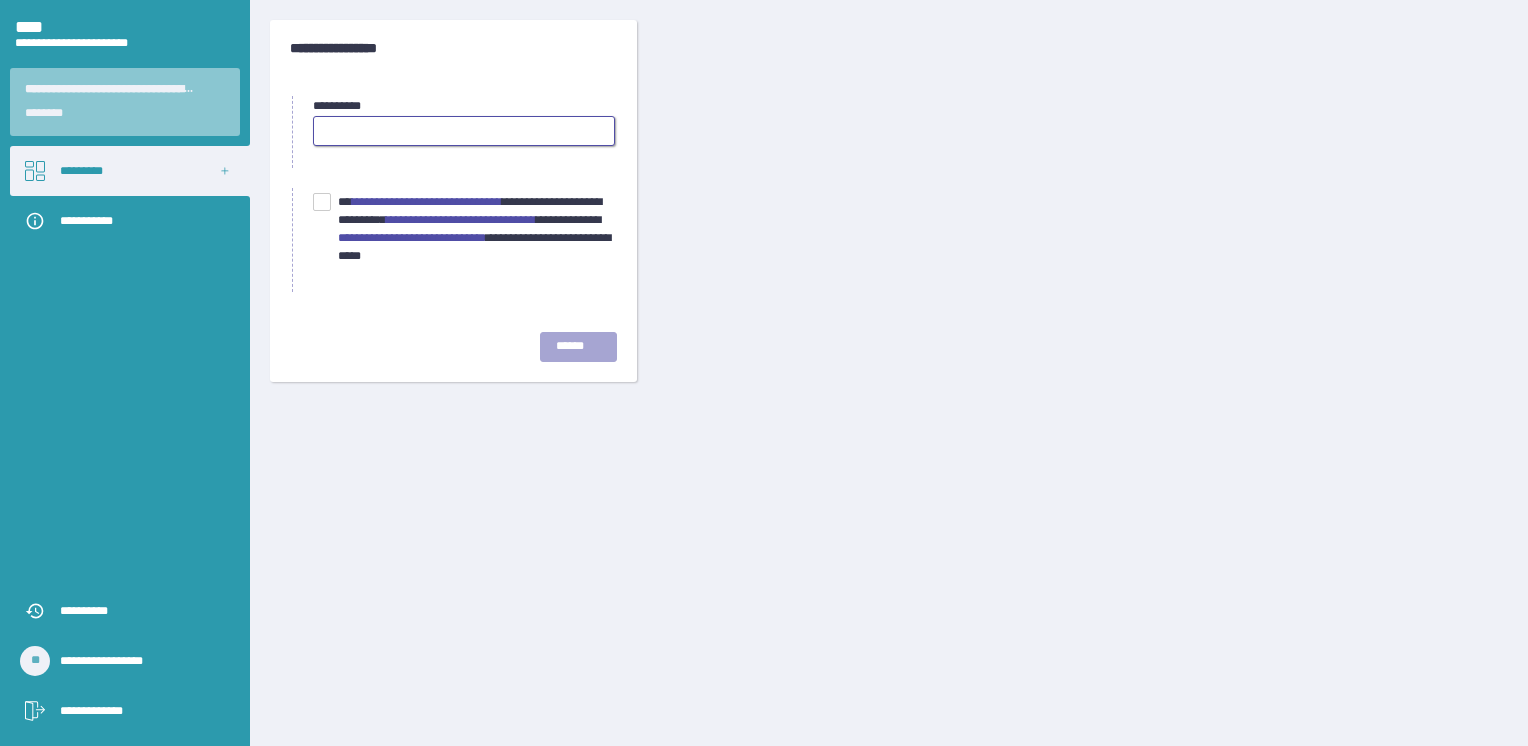 click at bounding box center (464, 131) 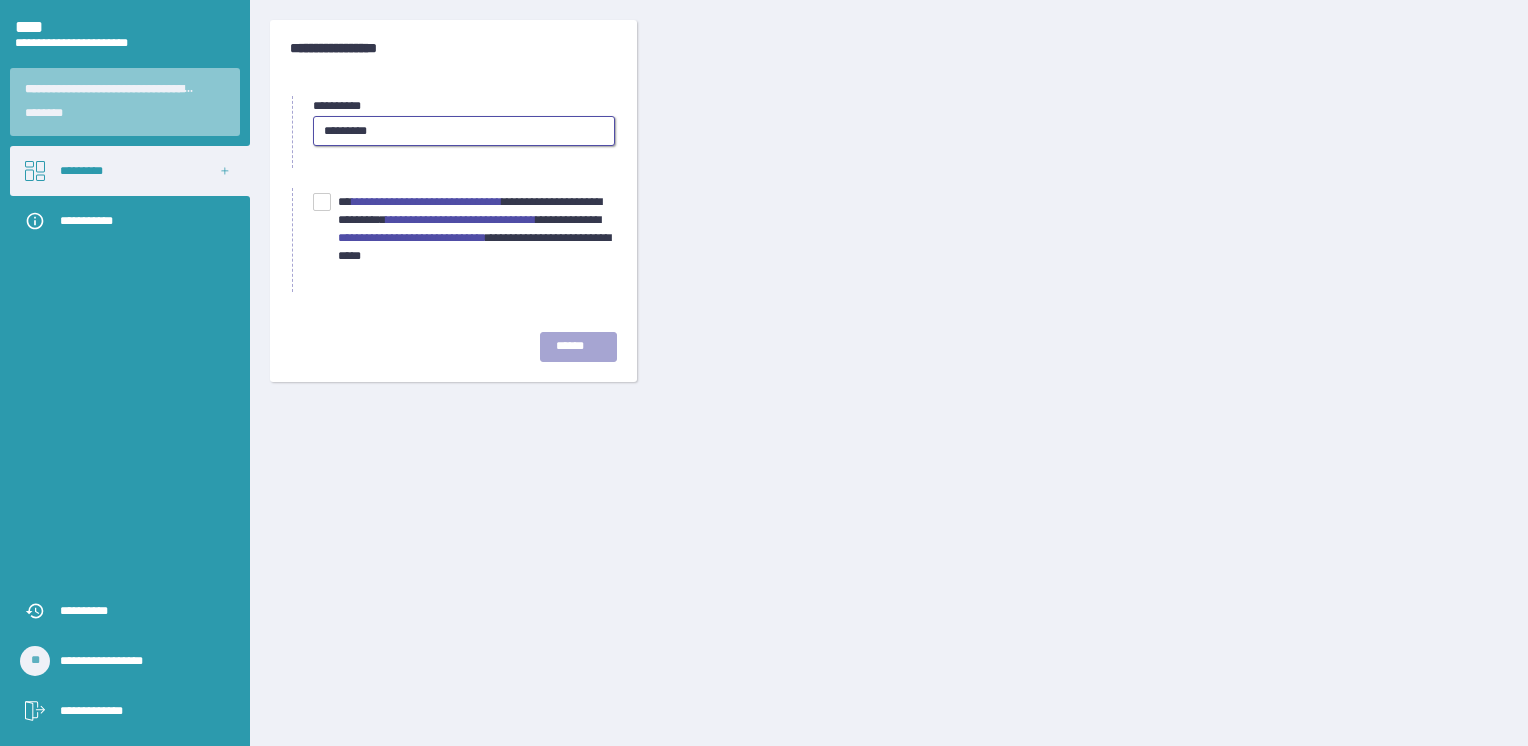 type on "*********" 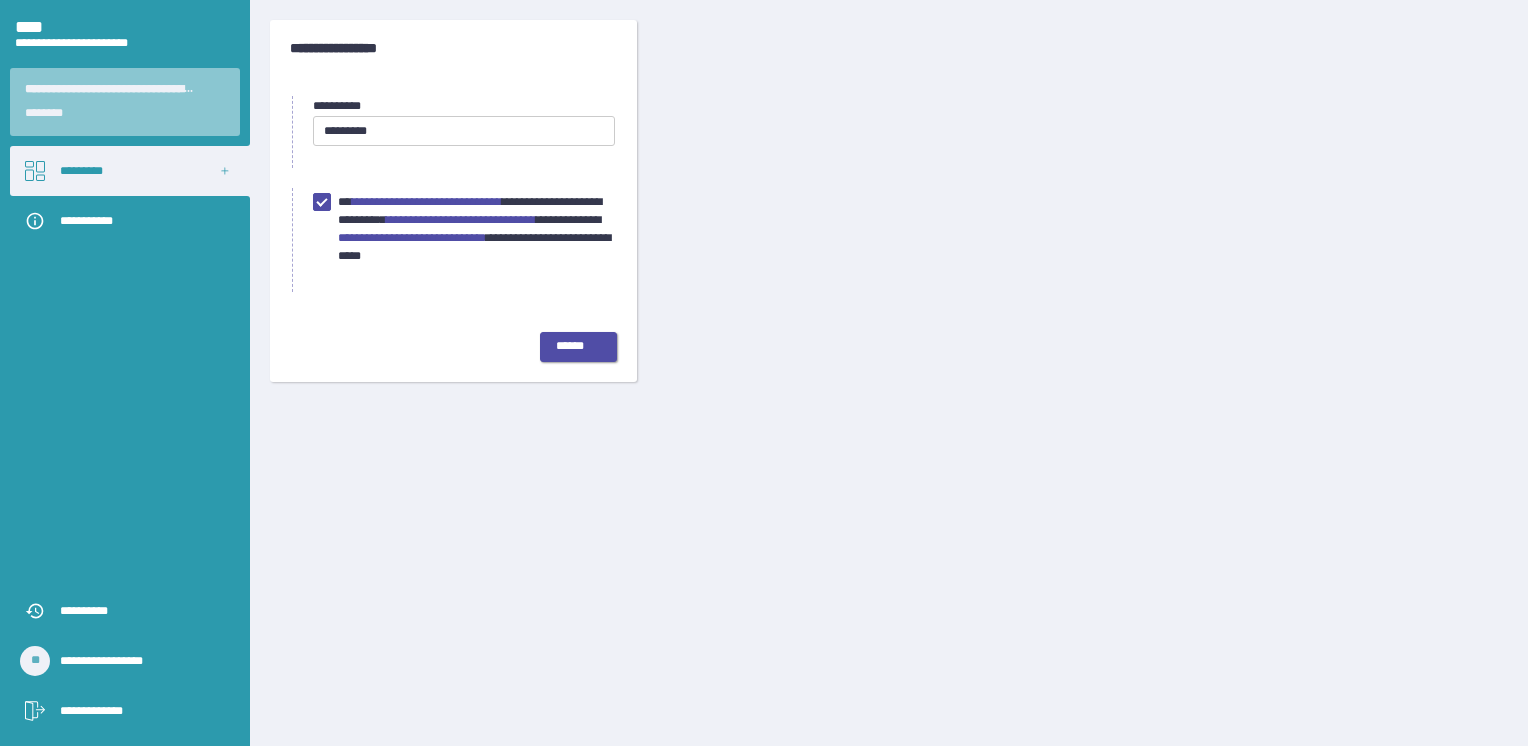click on "******" at bounding box center [578, 347] 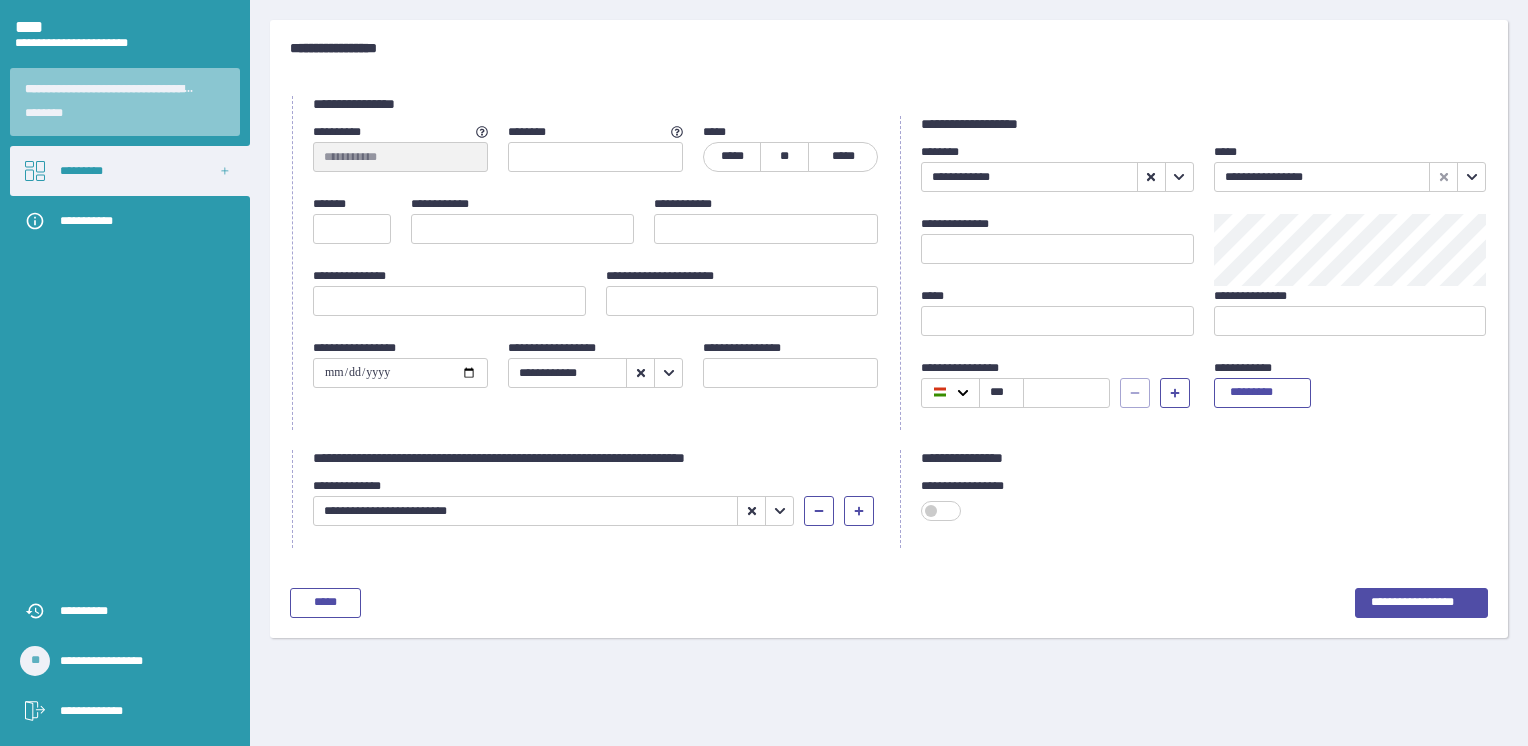 click on "*****" at bounding box center (732, 157) 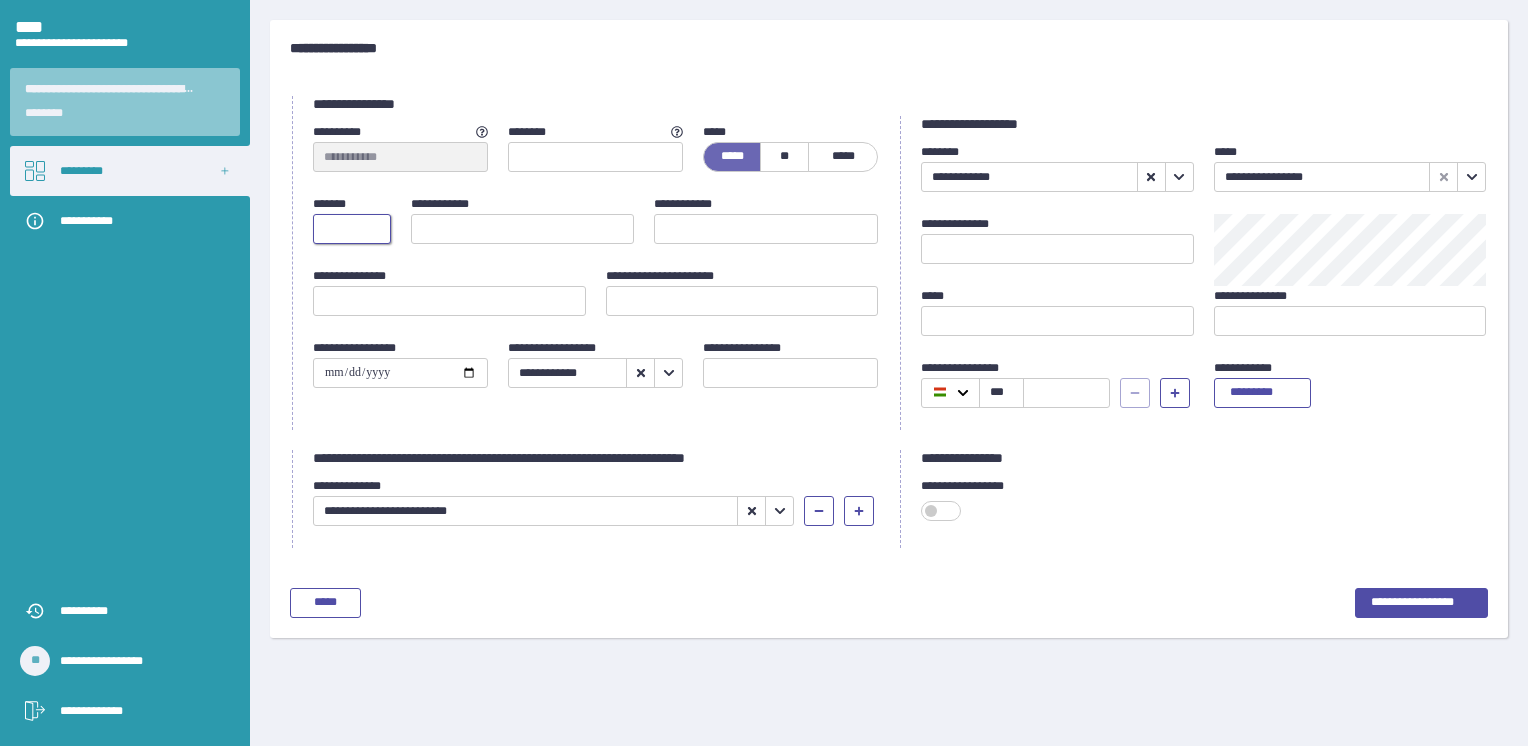 click at bounding box center (352, 229) 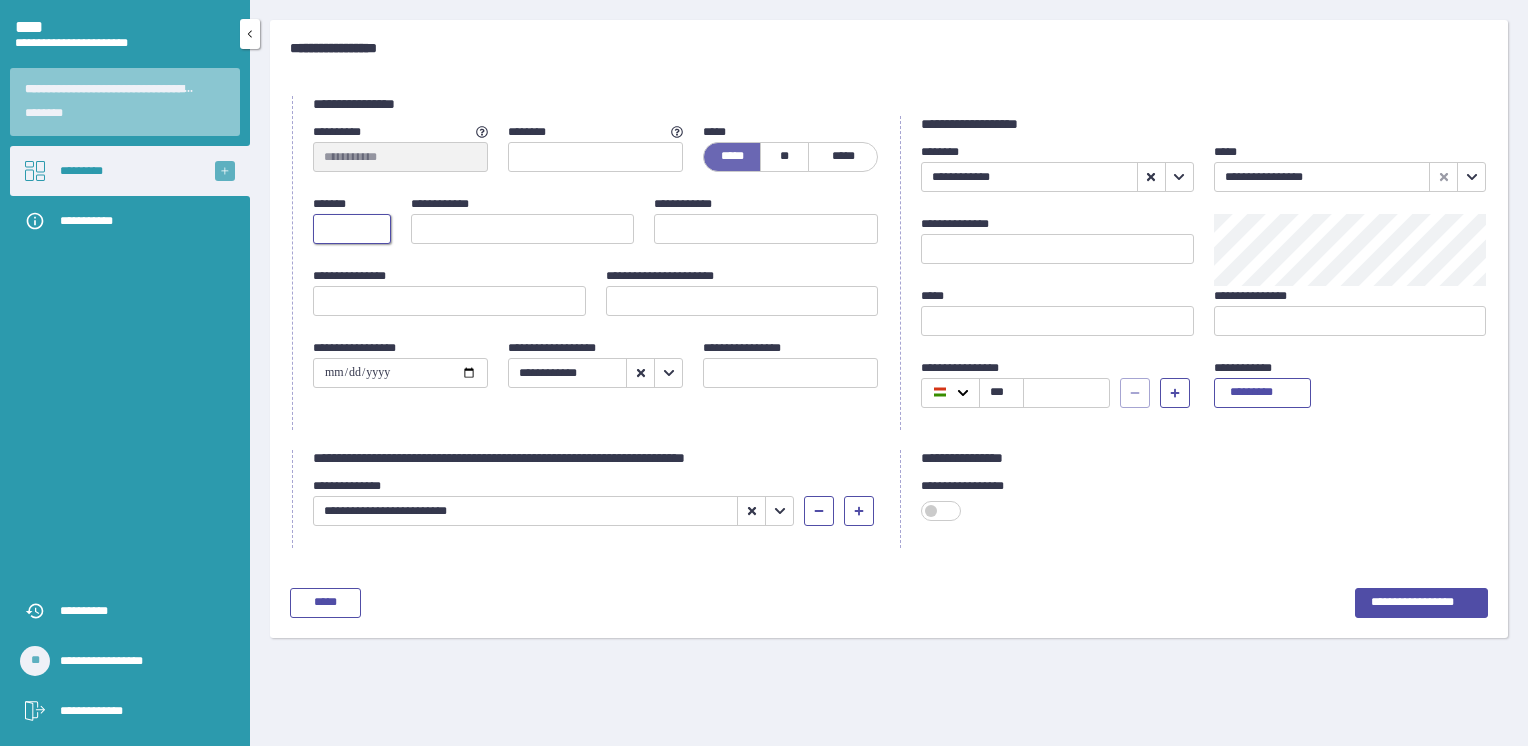 click 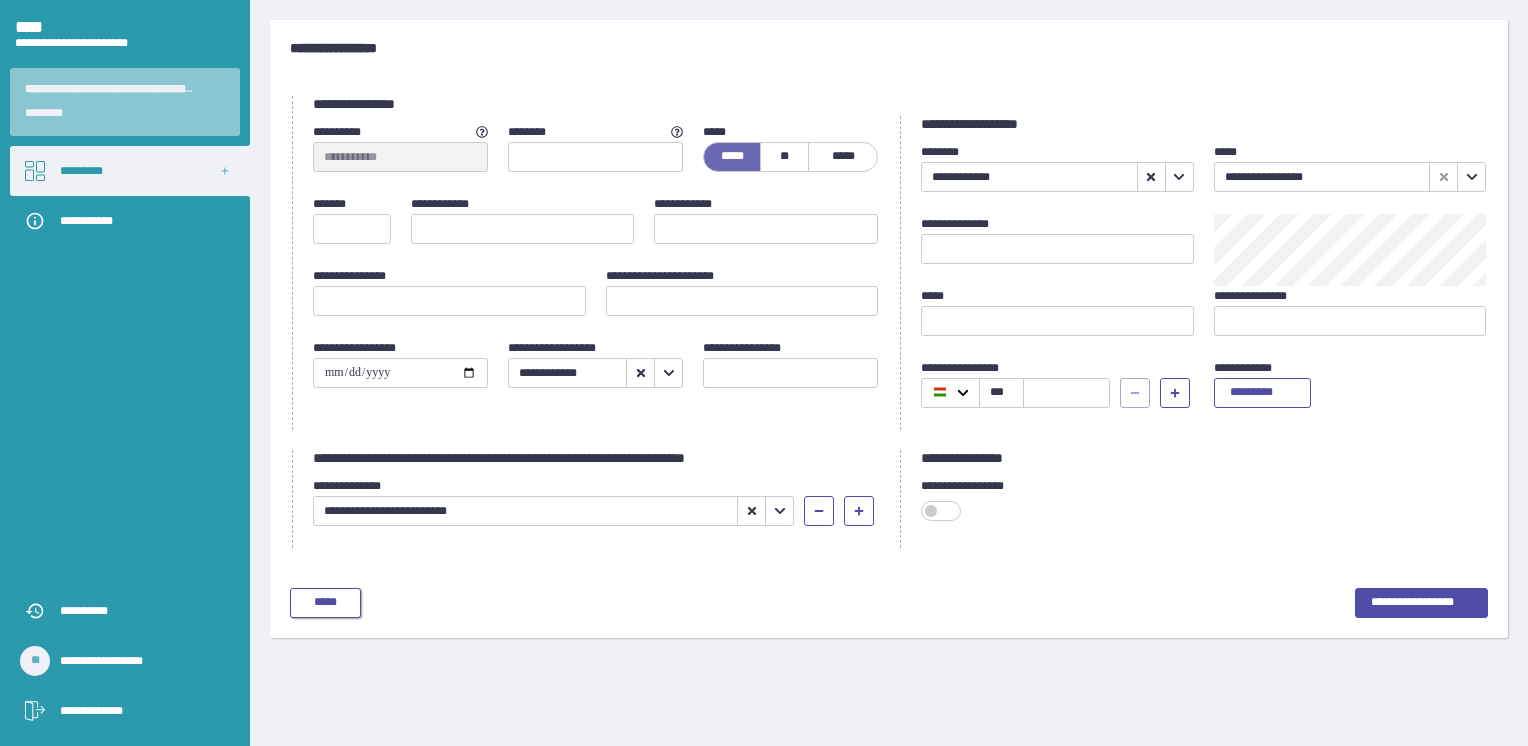 click on "*****" at bounding box center (325, 603) 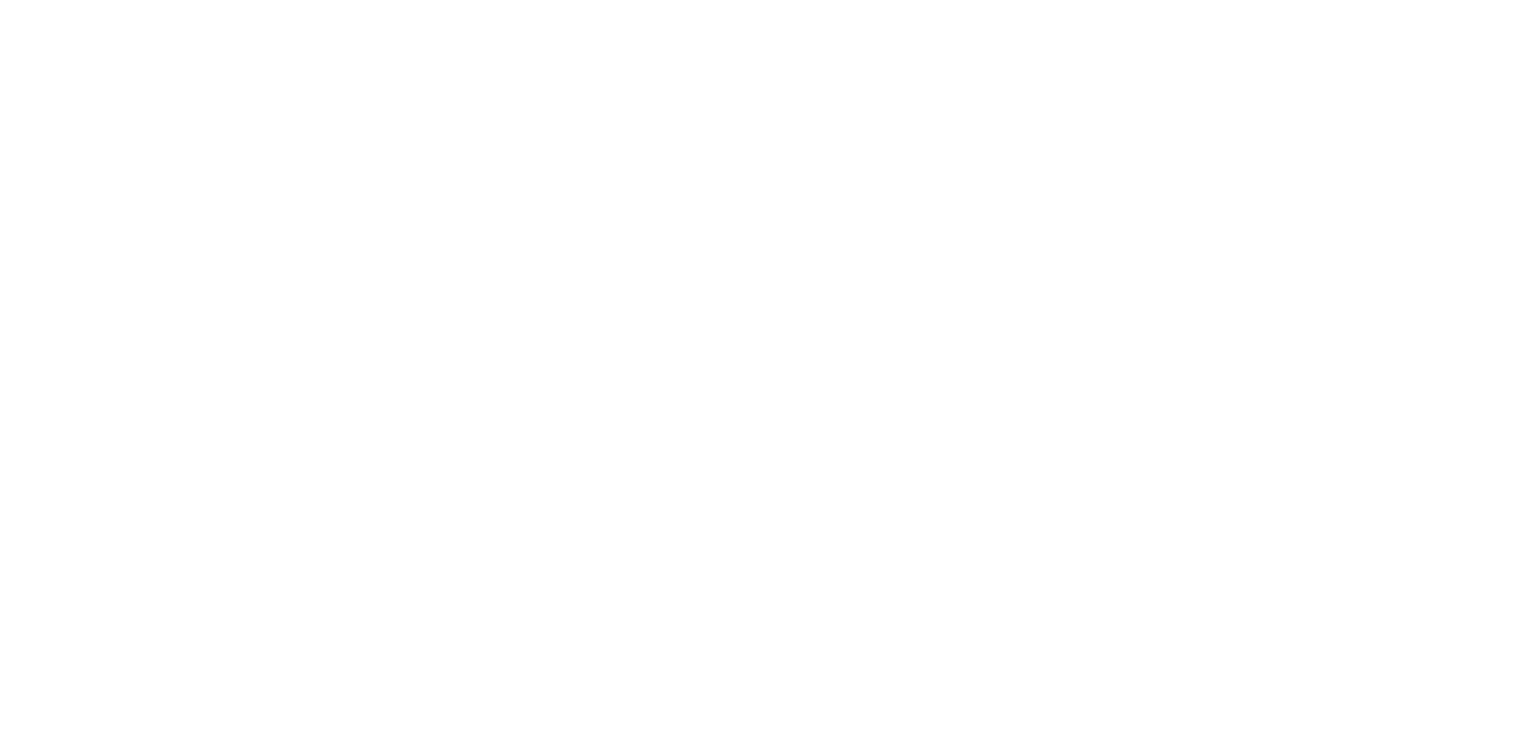 click on "*****" at bounding box center [764, 0] 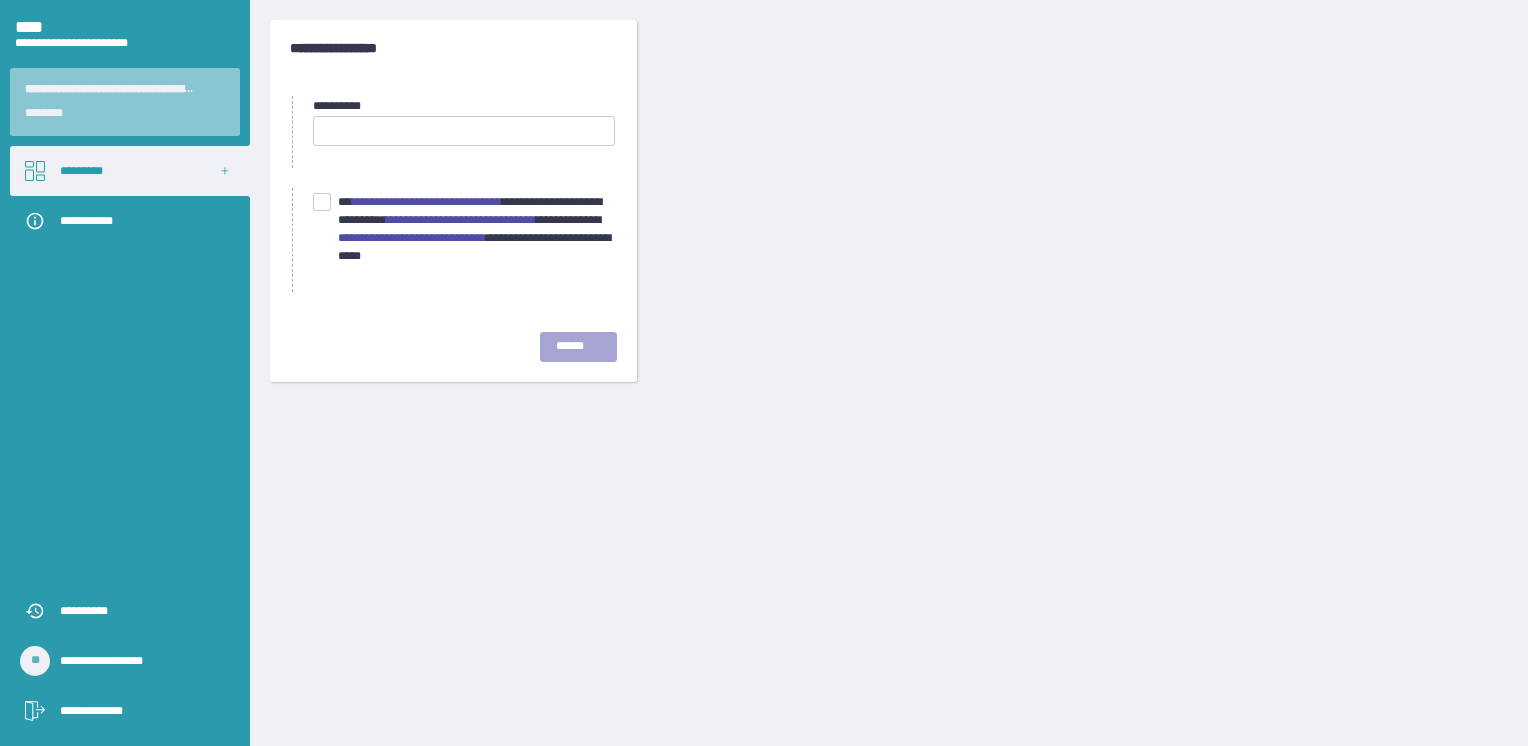 click on "**********" at bounding box center (461, 220) 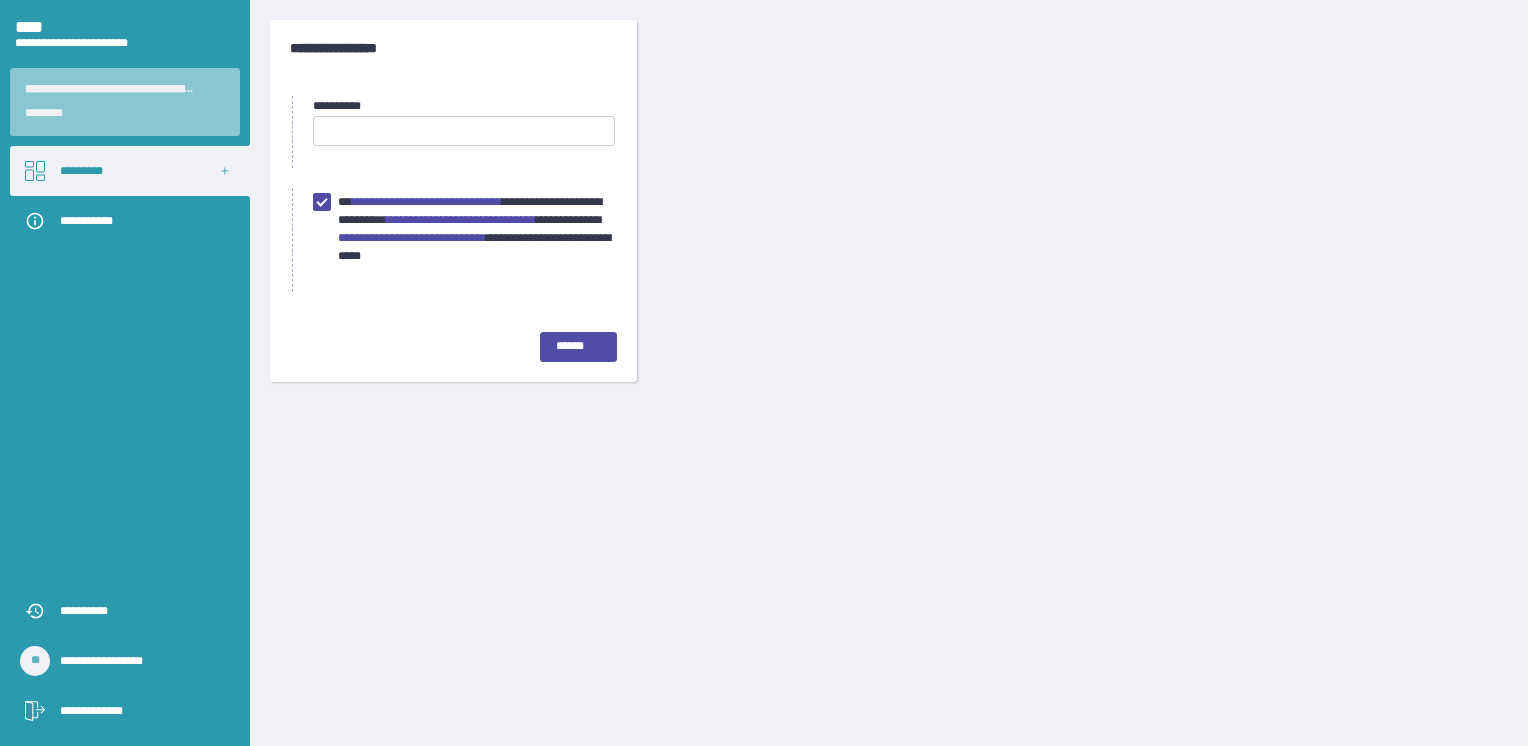 click on "**********" at bounding box center [427, 202] 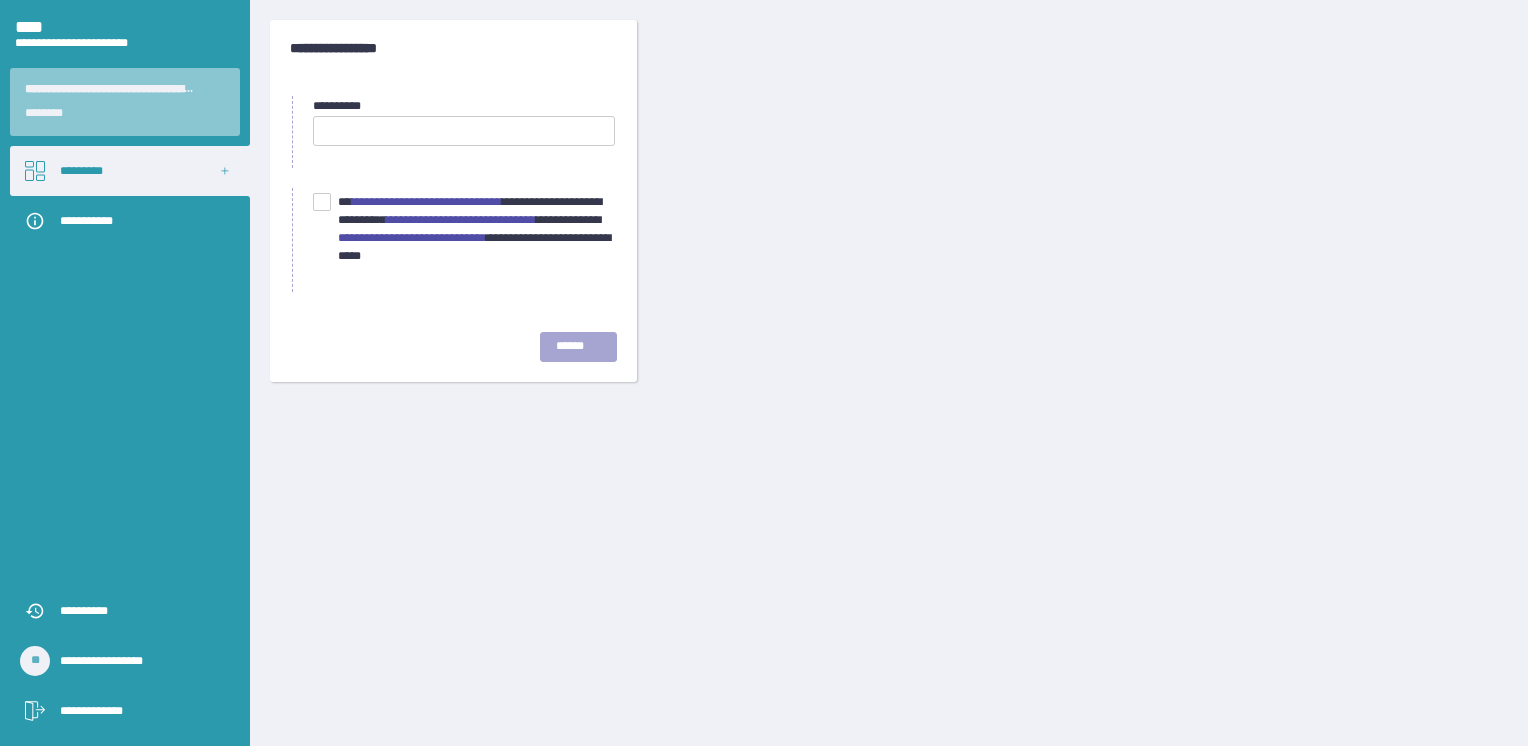 click on "**********" at bounding box center [412, 238] 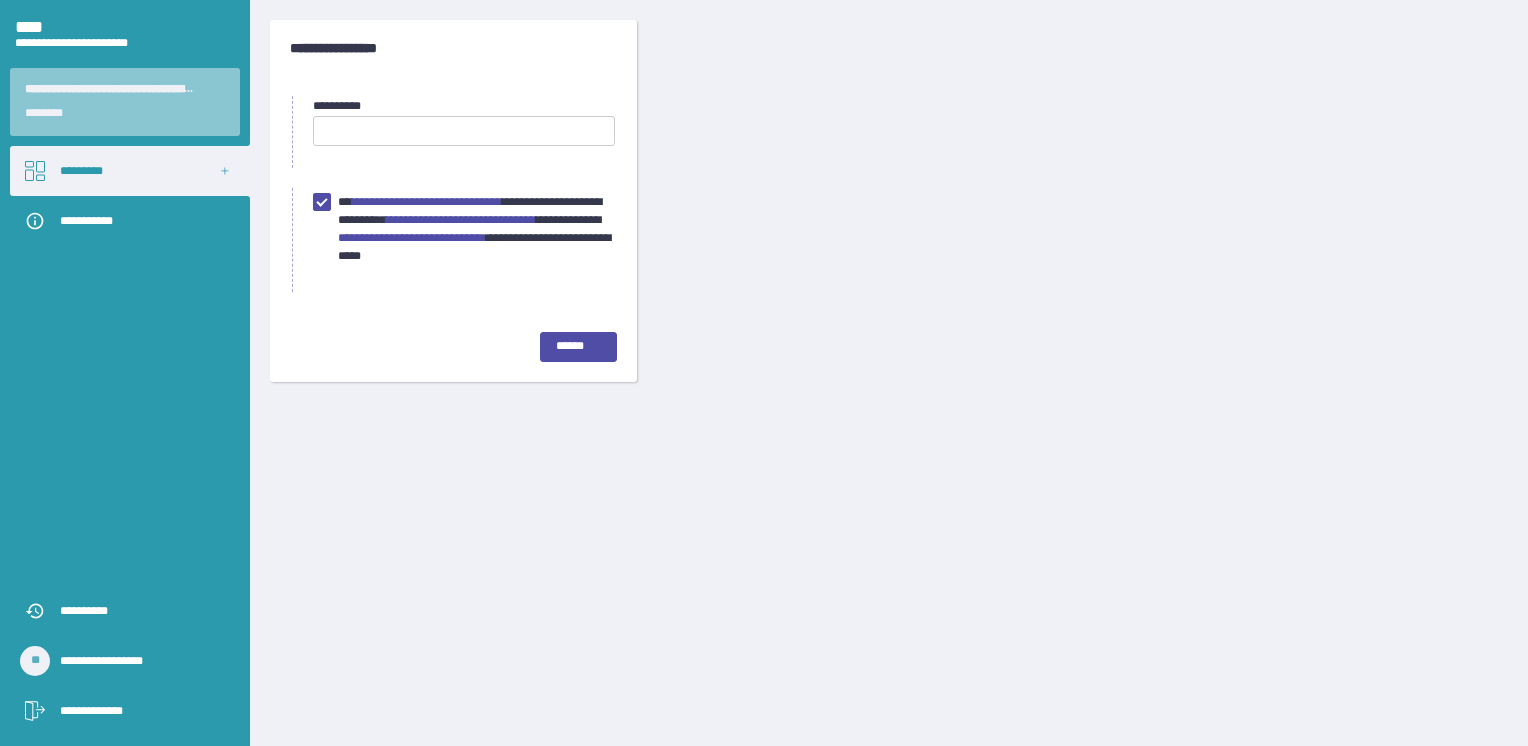 click on "**********" at bounding box center (464, 229) 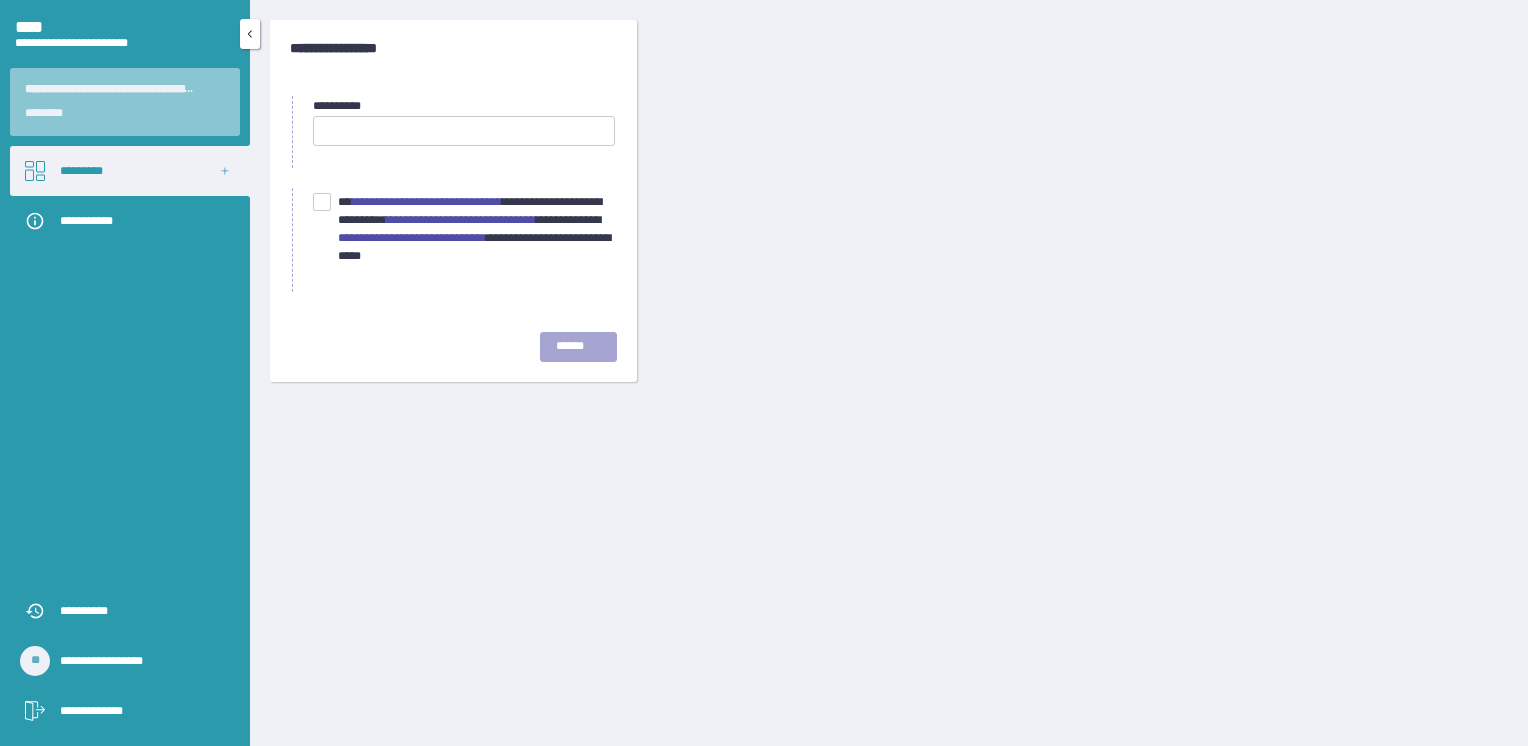 click on "*********" at bounding box center [130, 171] 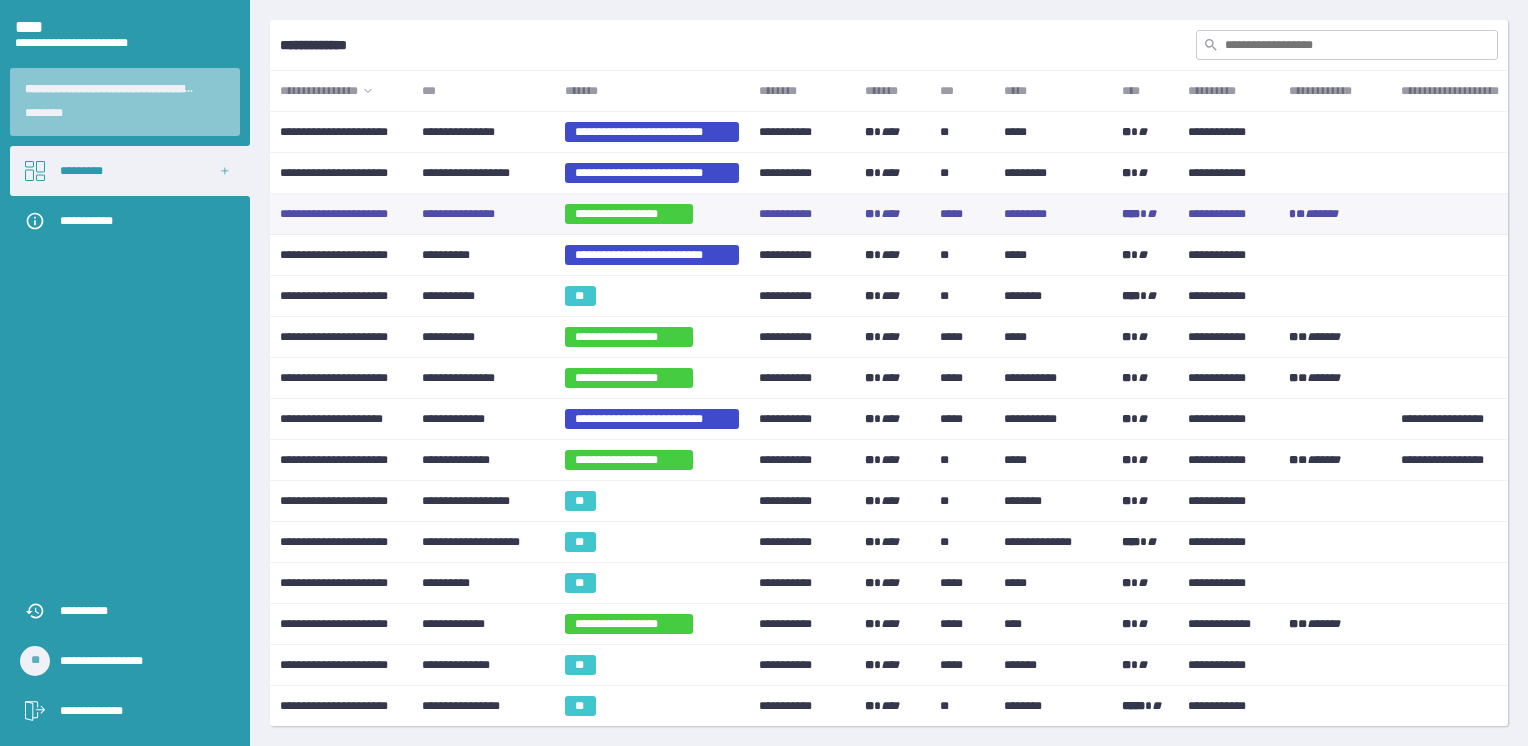 click on "**********" at bounding box center (629, 214) 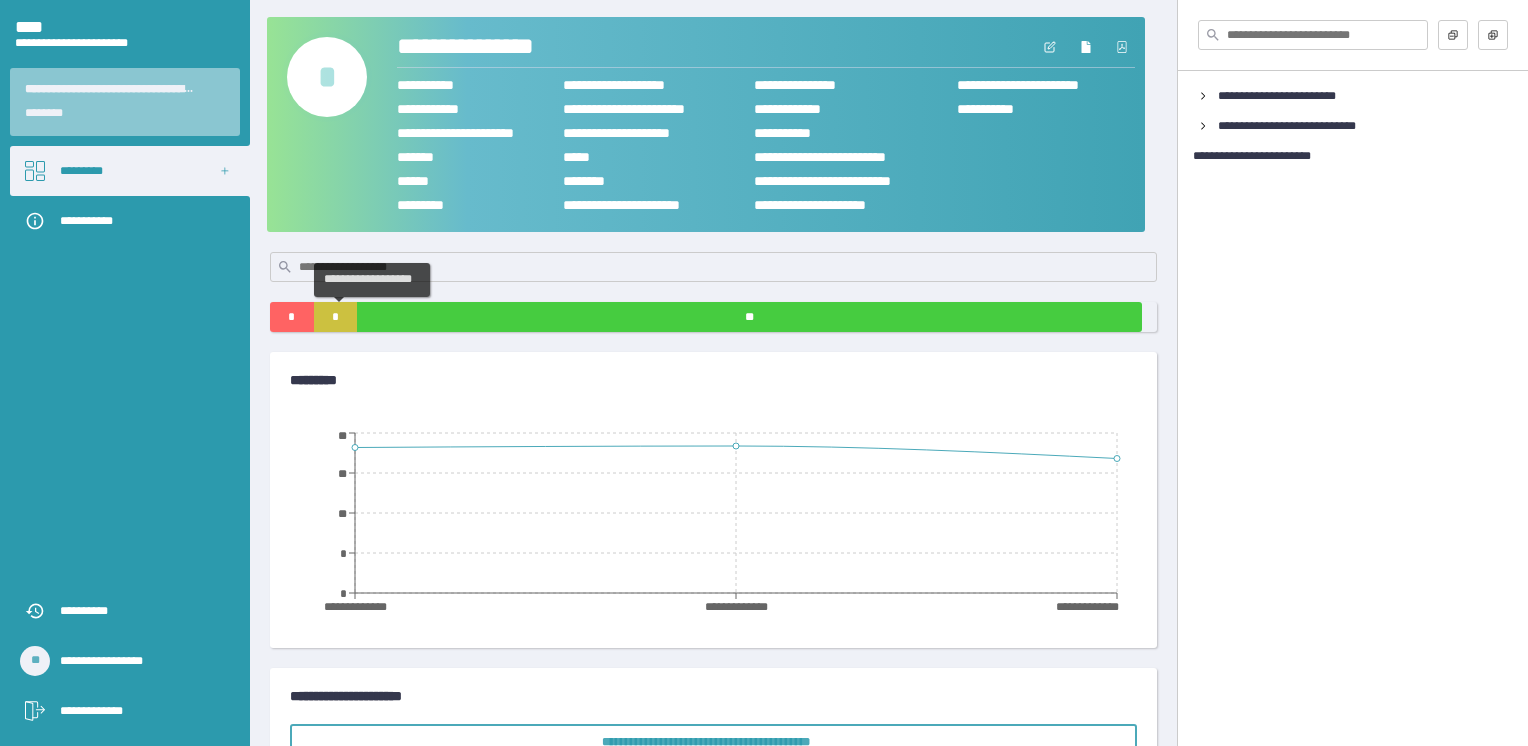 click on "*" at bounding box center [336, 317] 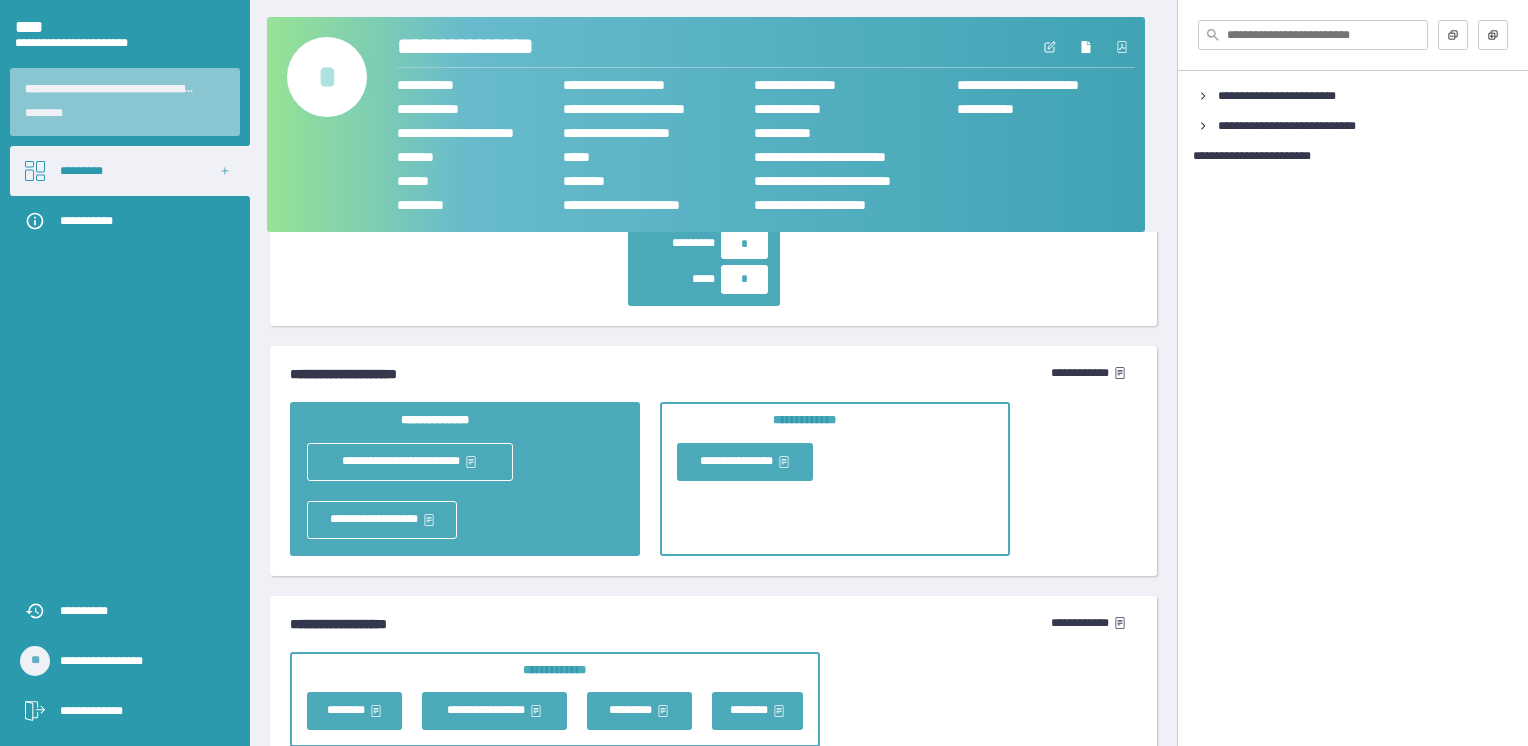 scroll, scrollTop: 5995, scrollLeft: 0, axis: vertical 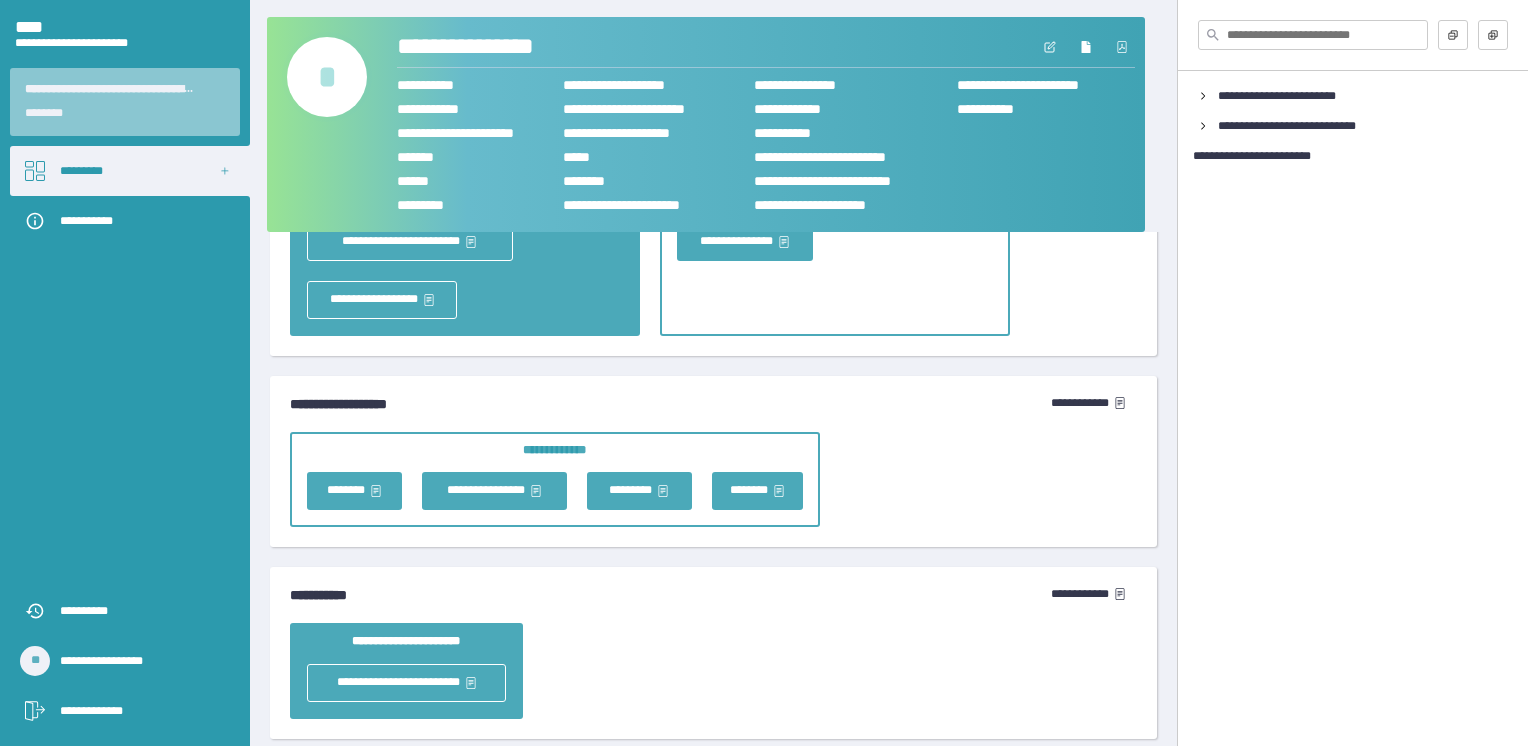 click 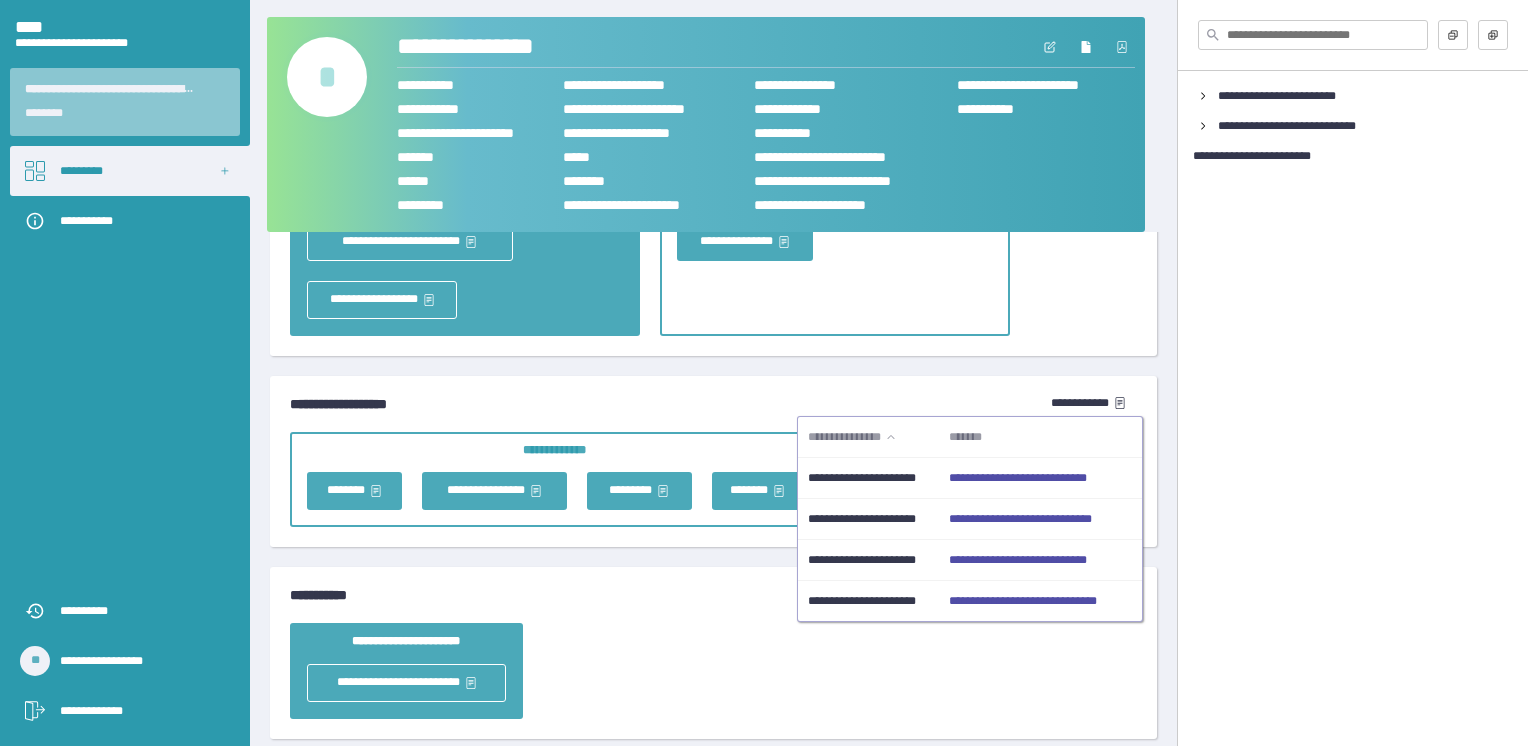 click on "**********" at bounding box center [1020, 519] 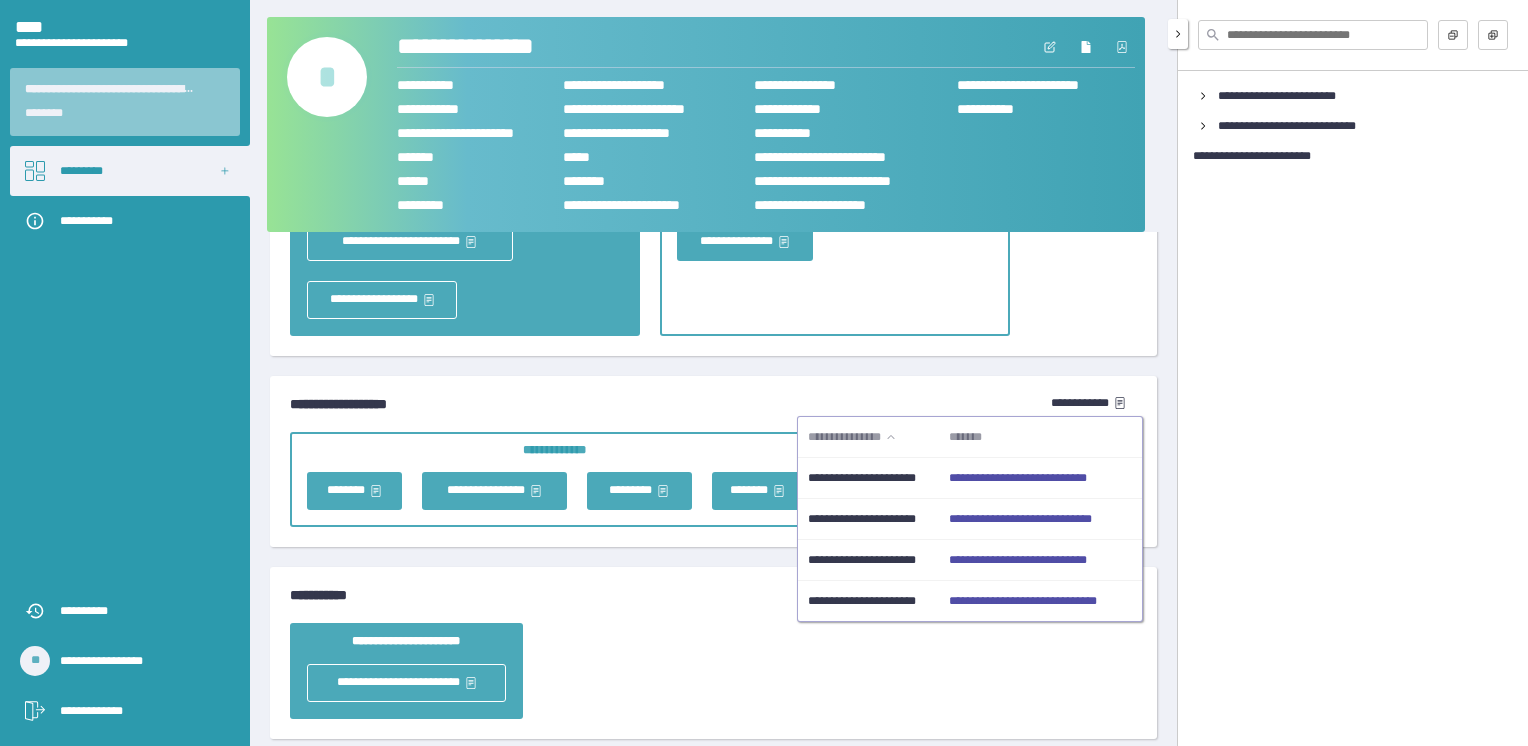 click on "**********" at bounding box center (1352, 373) 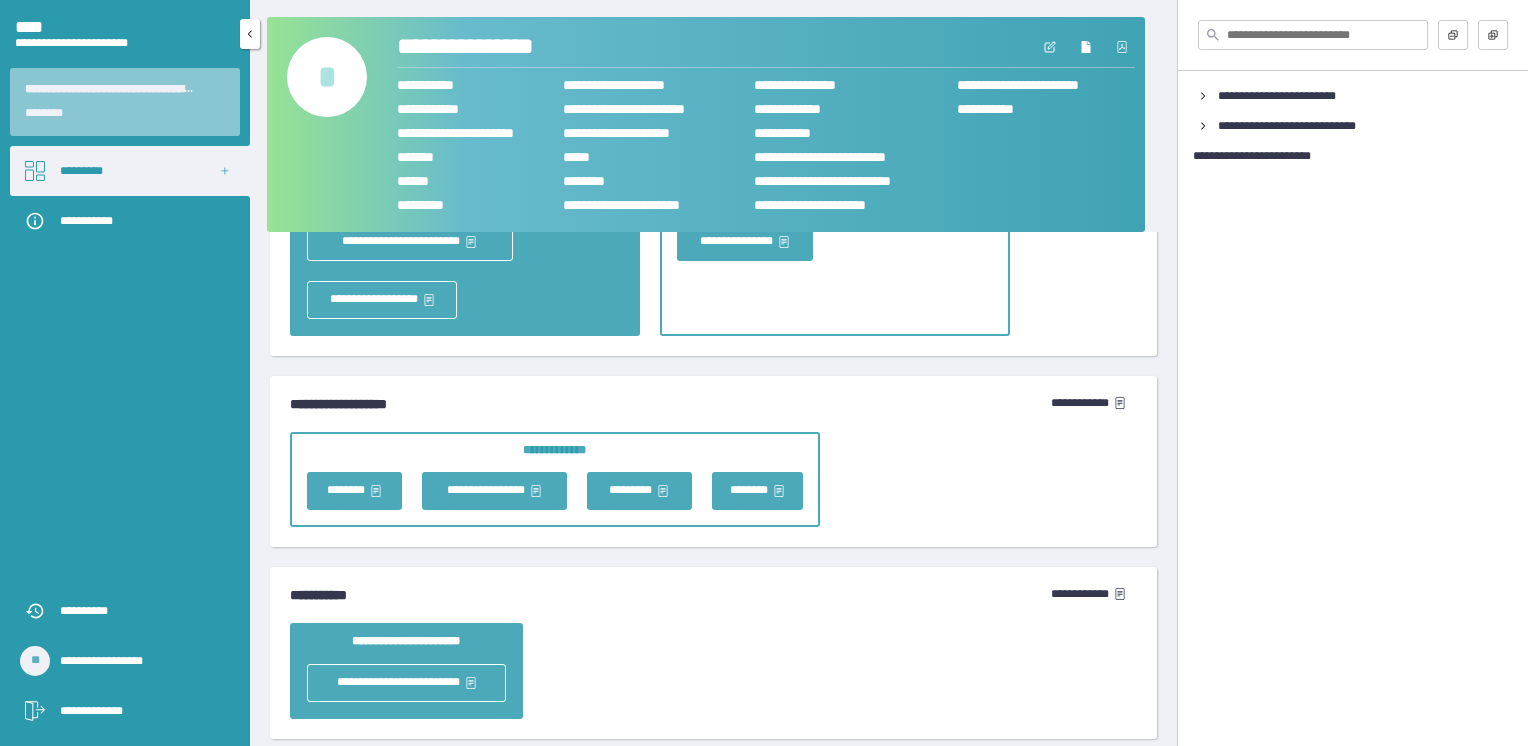click on "**********" at bounding box center [125, 407] 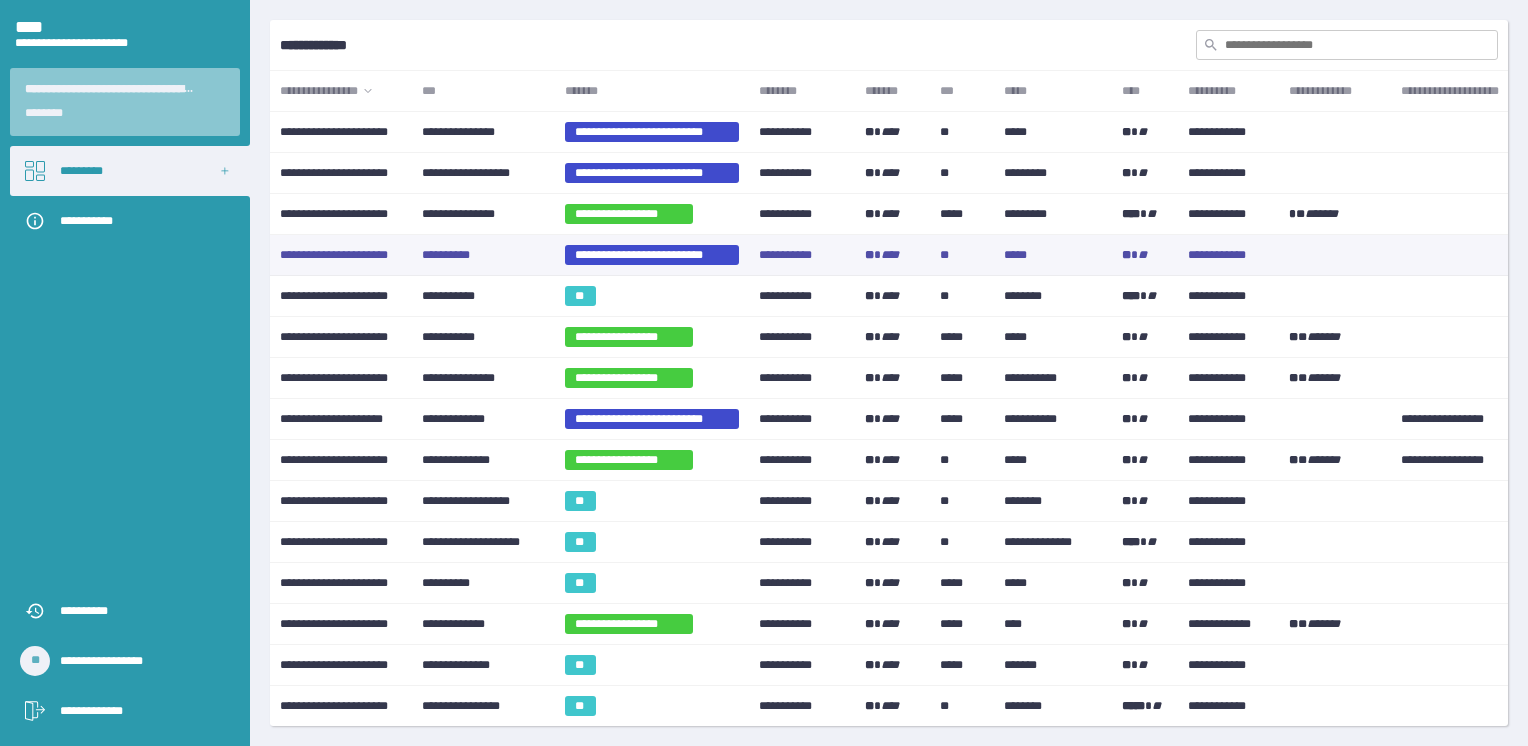 click on "**********" at bounding box center [652, 255] 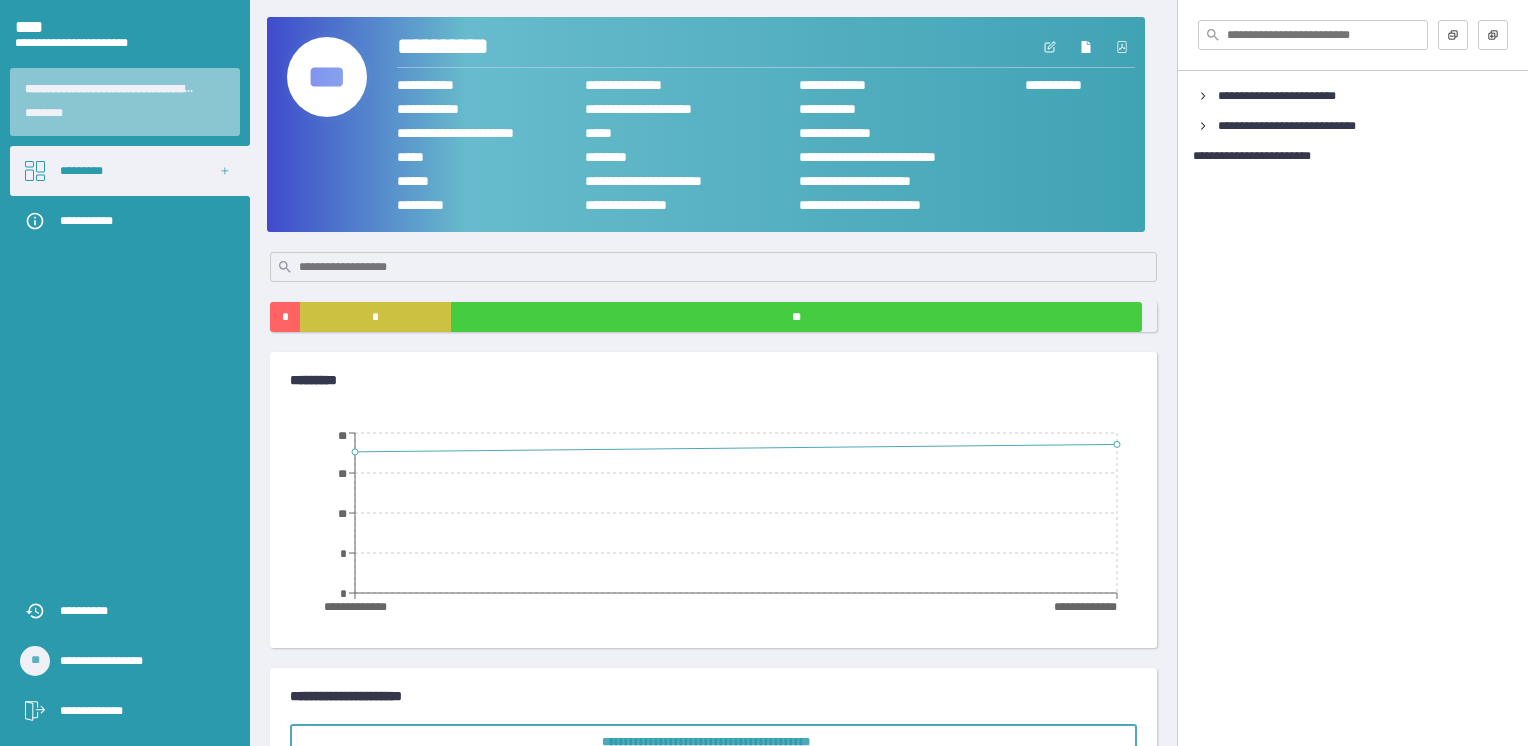 click on "**********" at bounding box center [713, 373] 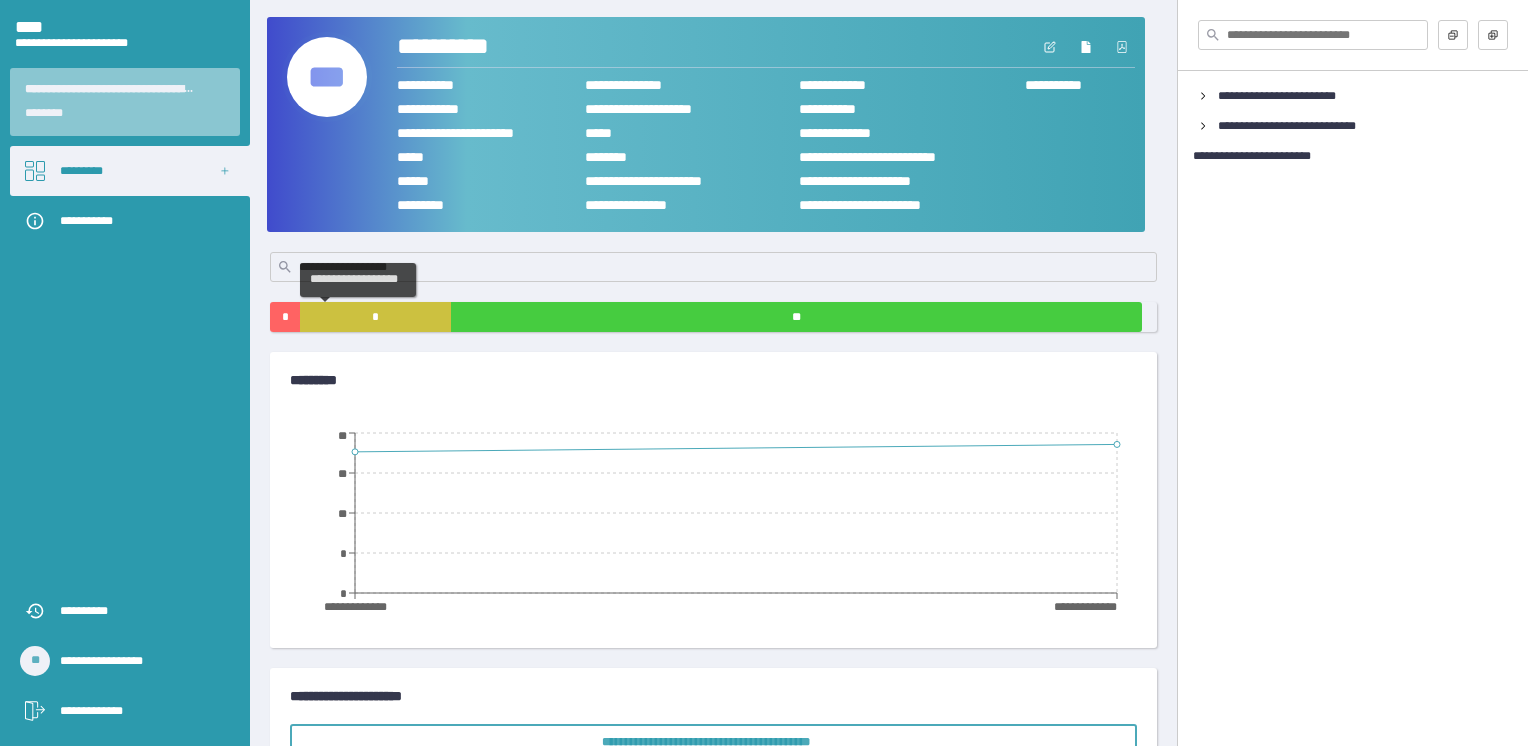 click on "*" at bounding box center (375, 317) 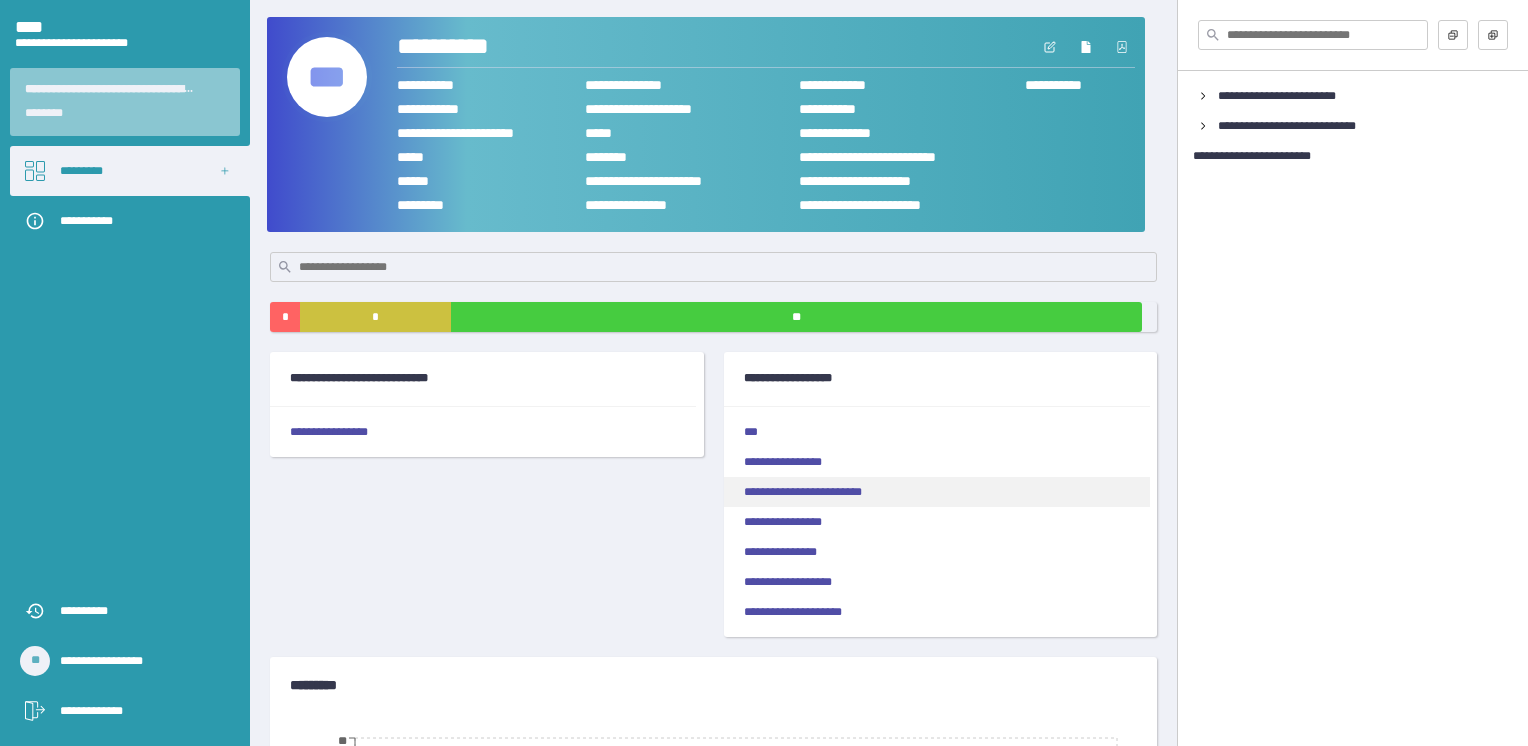 click on "**********" at bounding box center [937, 492] 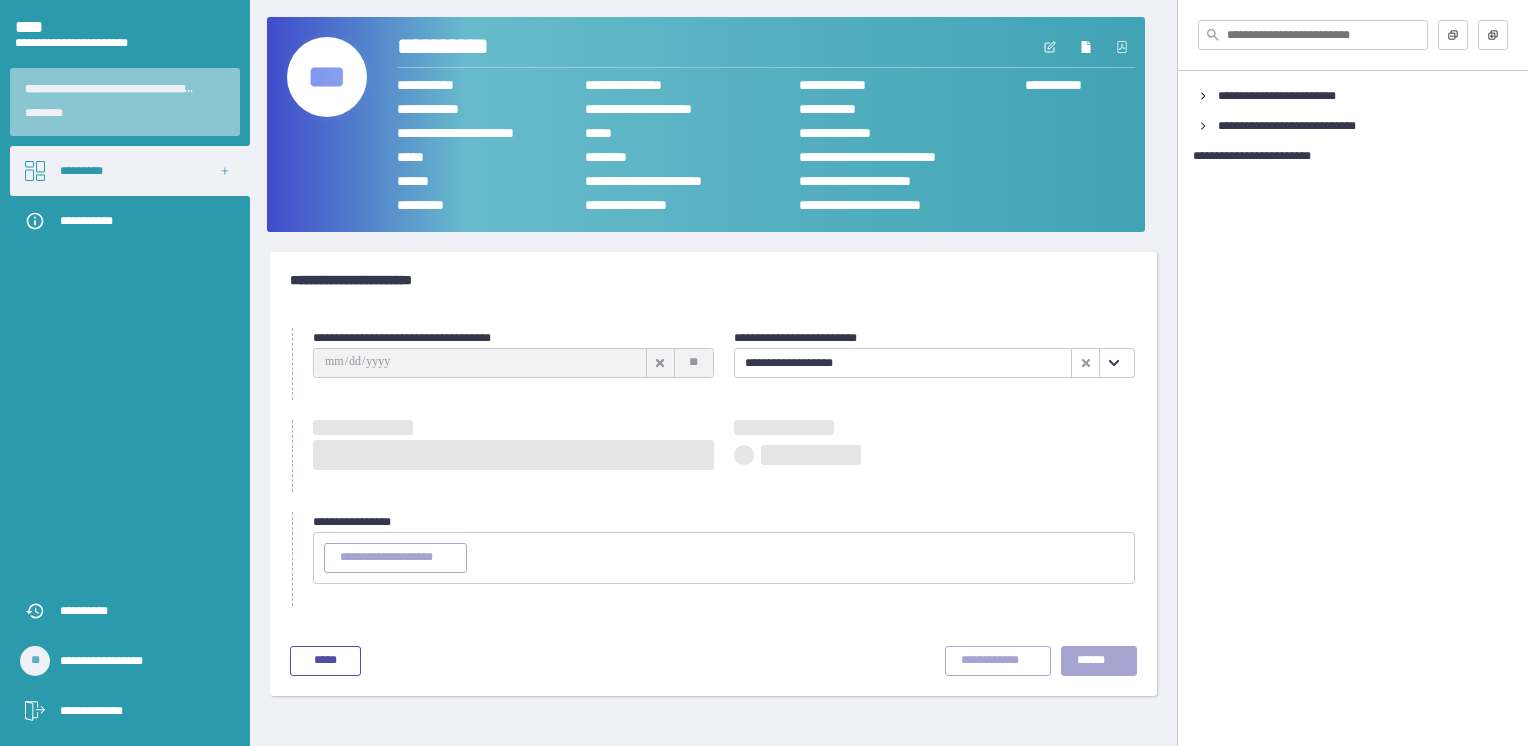 click at bounding box center [480, 363] 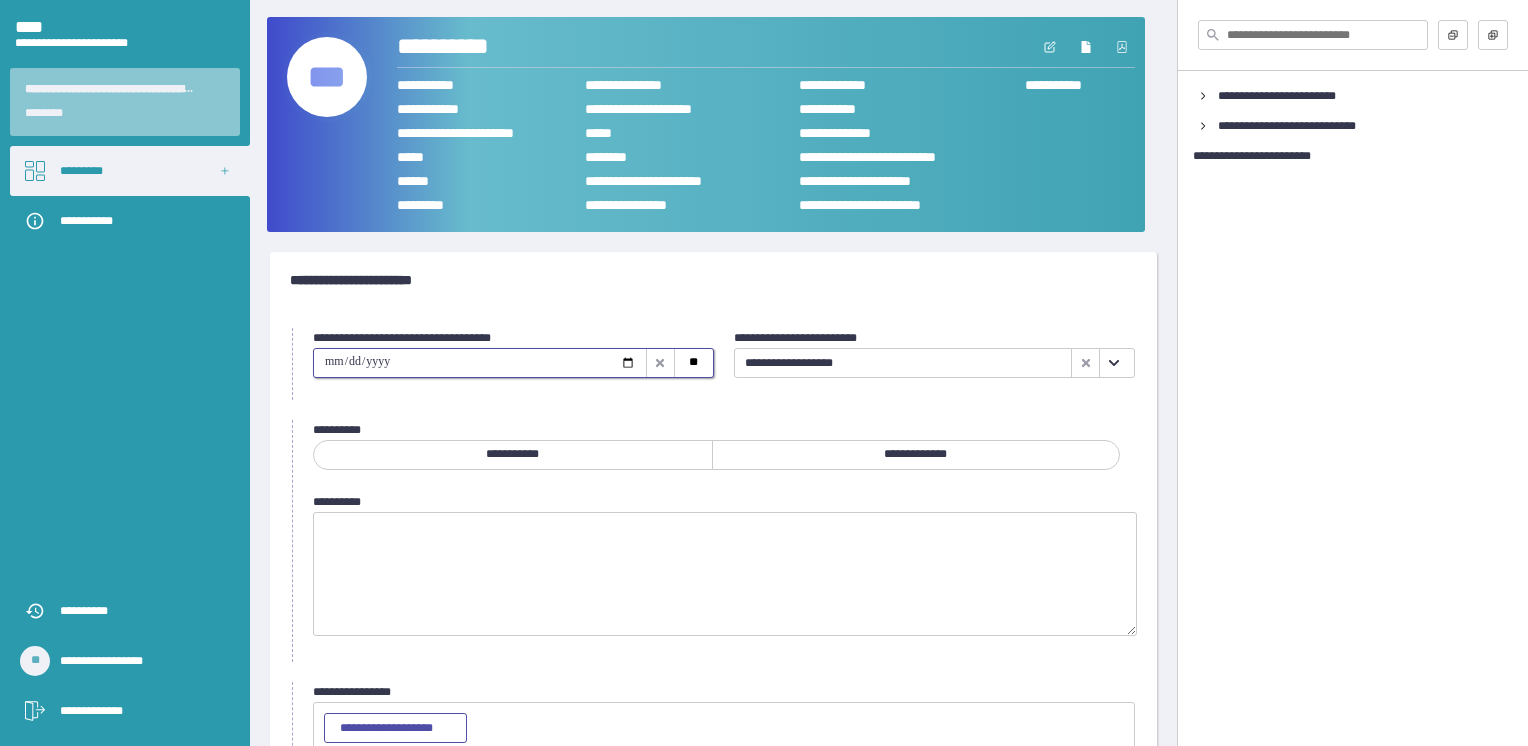 click at bounding box center (480, 363) 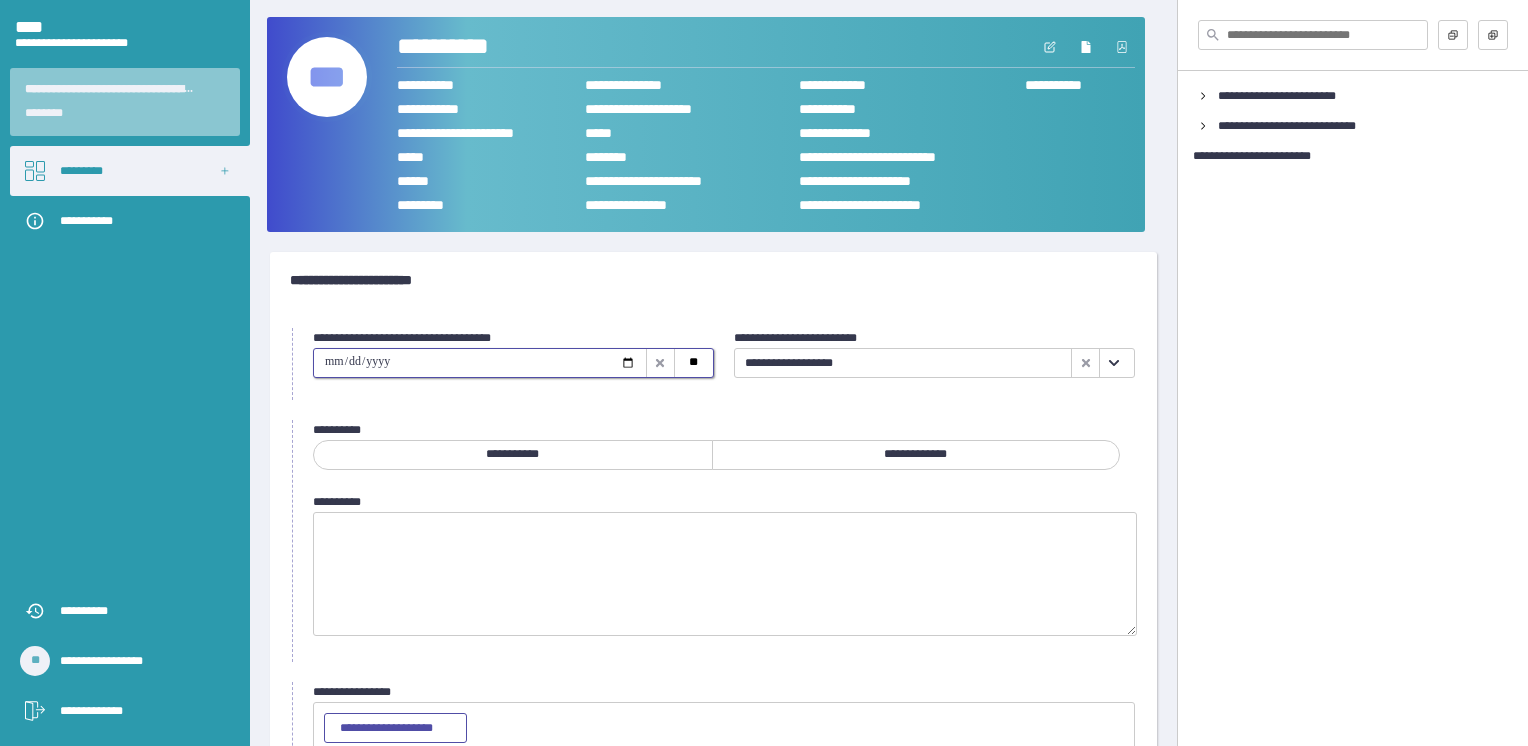type on "**********" 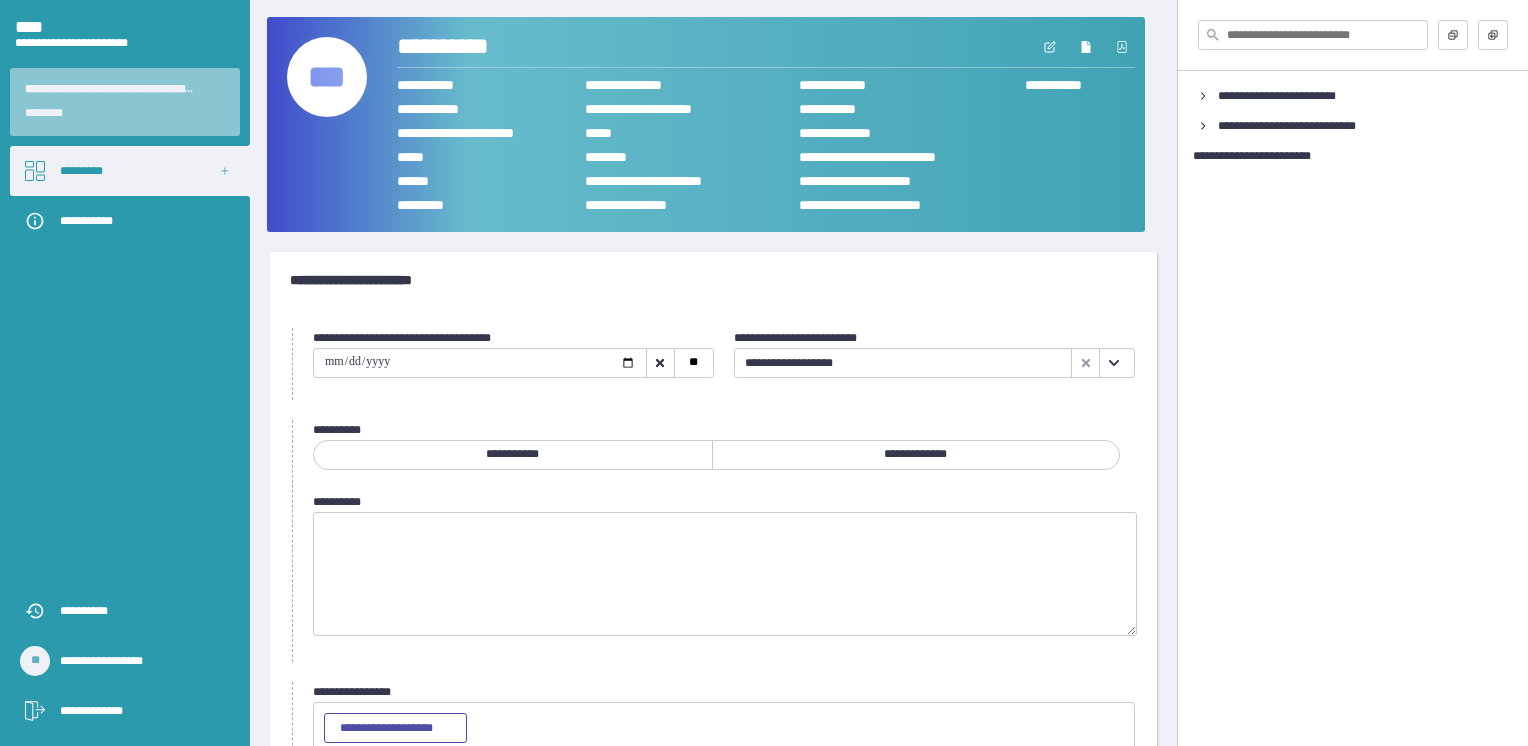 click on "**********" at bounding box center (513, 455) 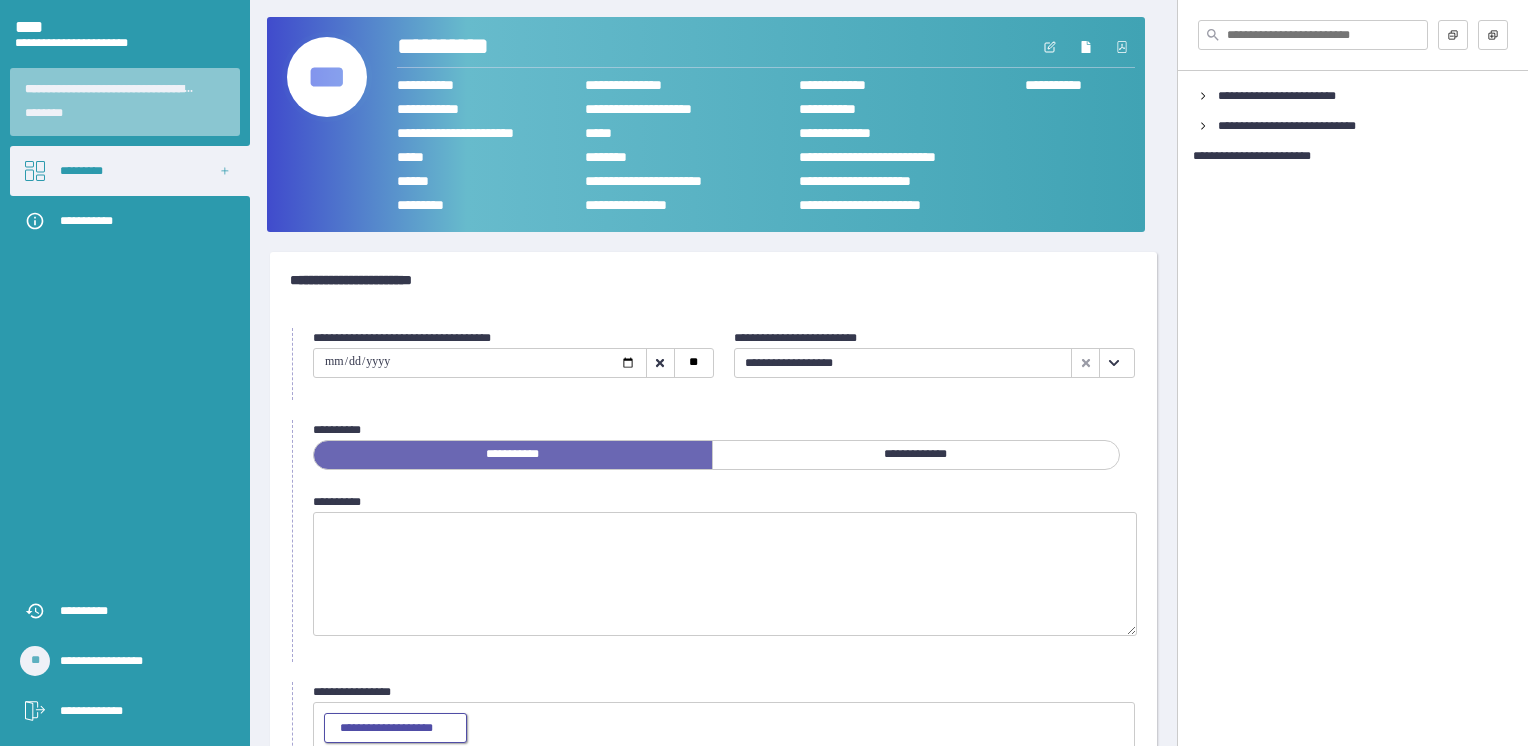 click on "**********" at bounding box center (395, 729) 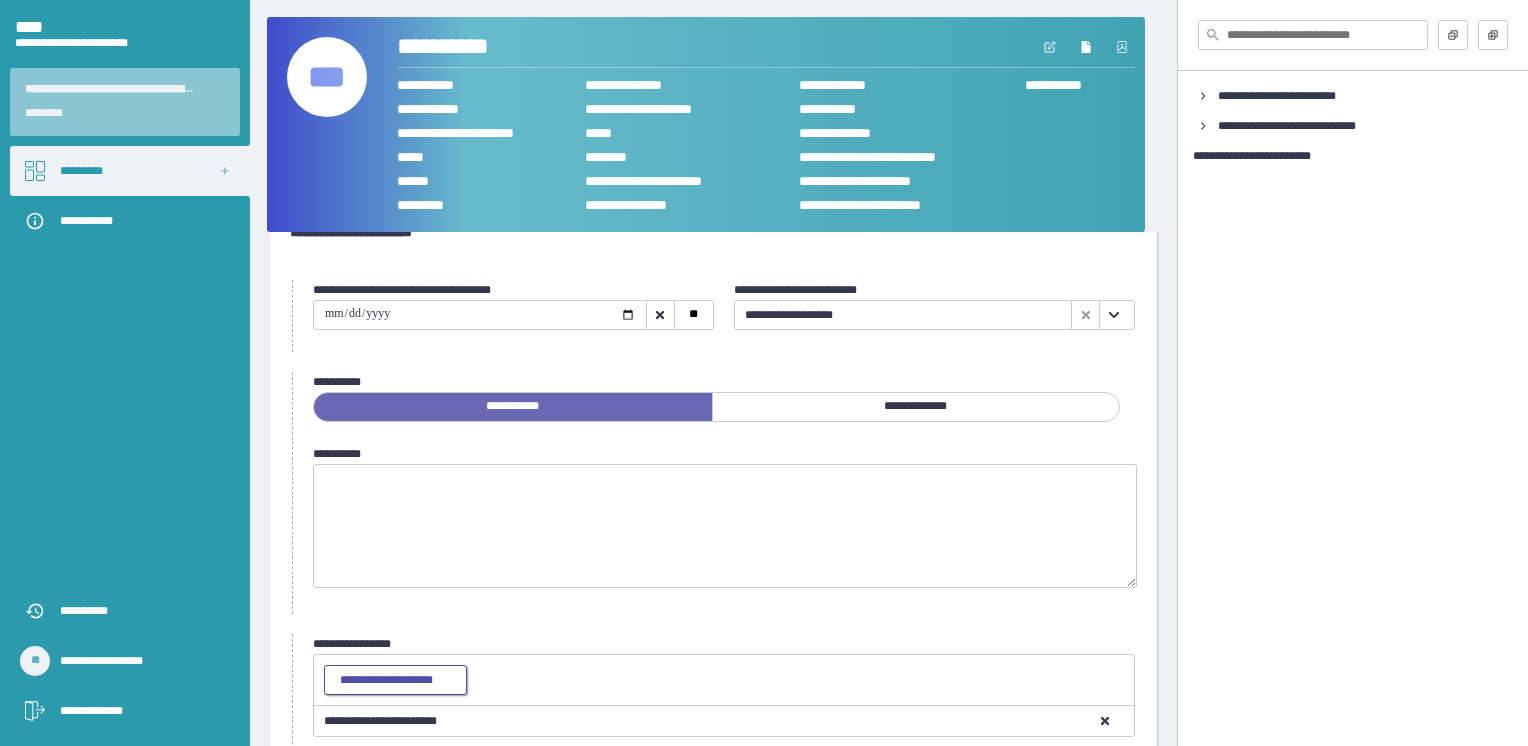 scroll, scrollTop: 167, scrollLeft: 0, axis: vertical 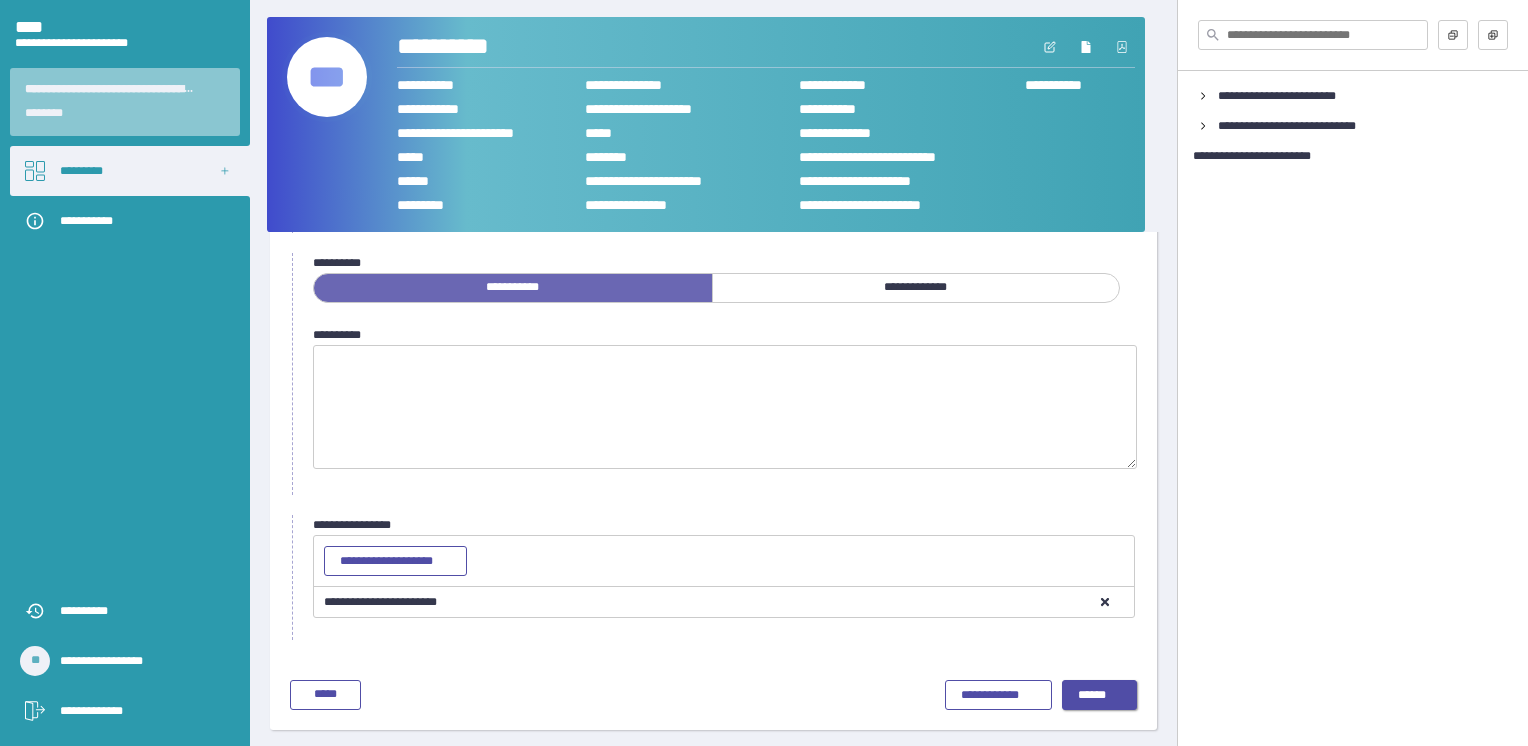 click on "******" at bounding box center [1100, 696] 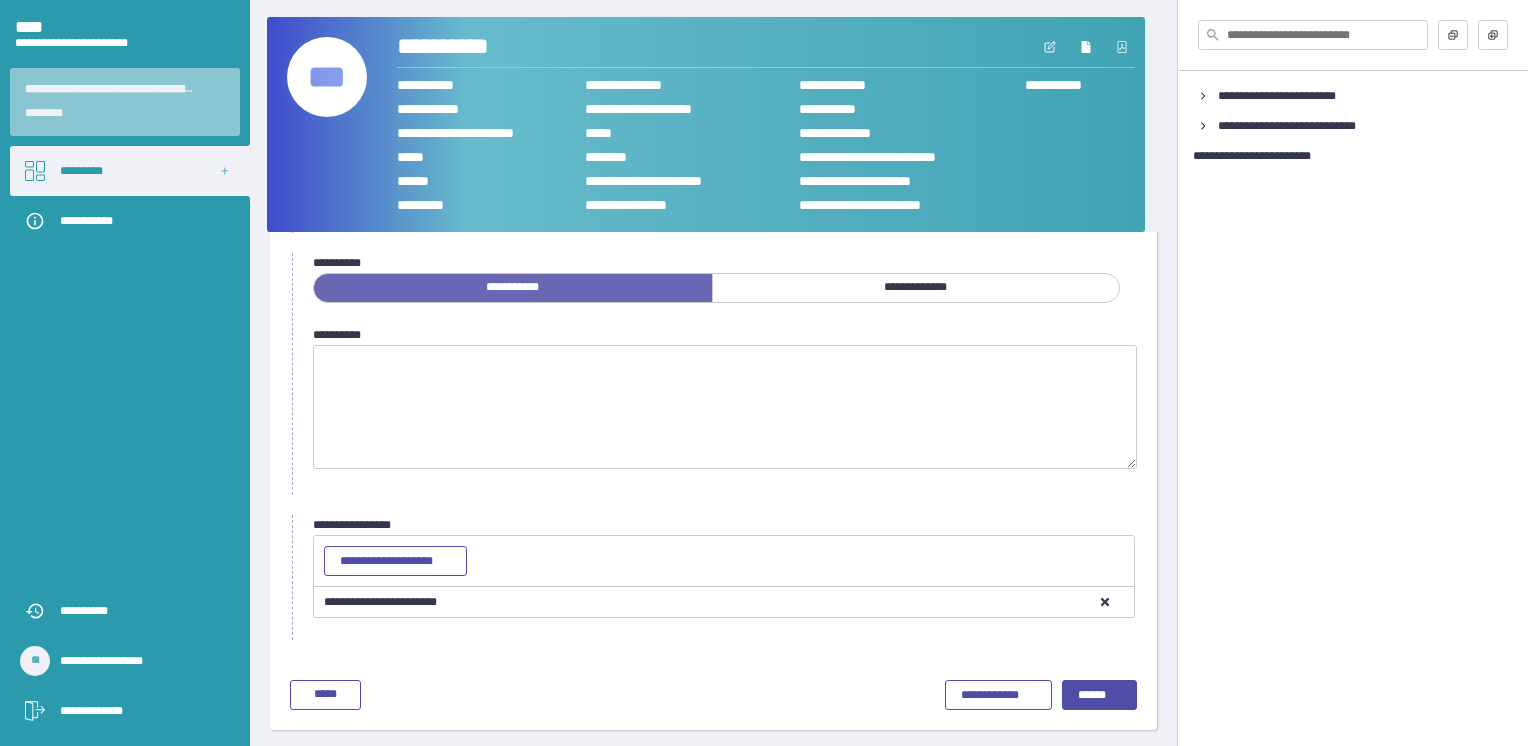 scroll, scrollTop: 0, scrollLeft: 0, axis: both 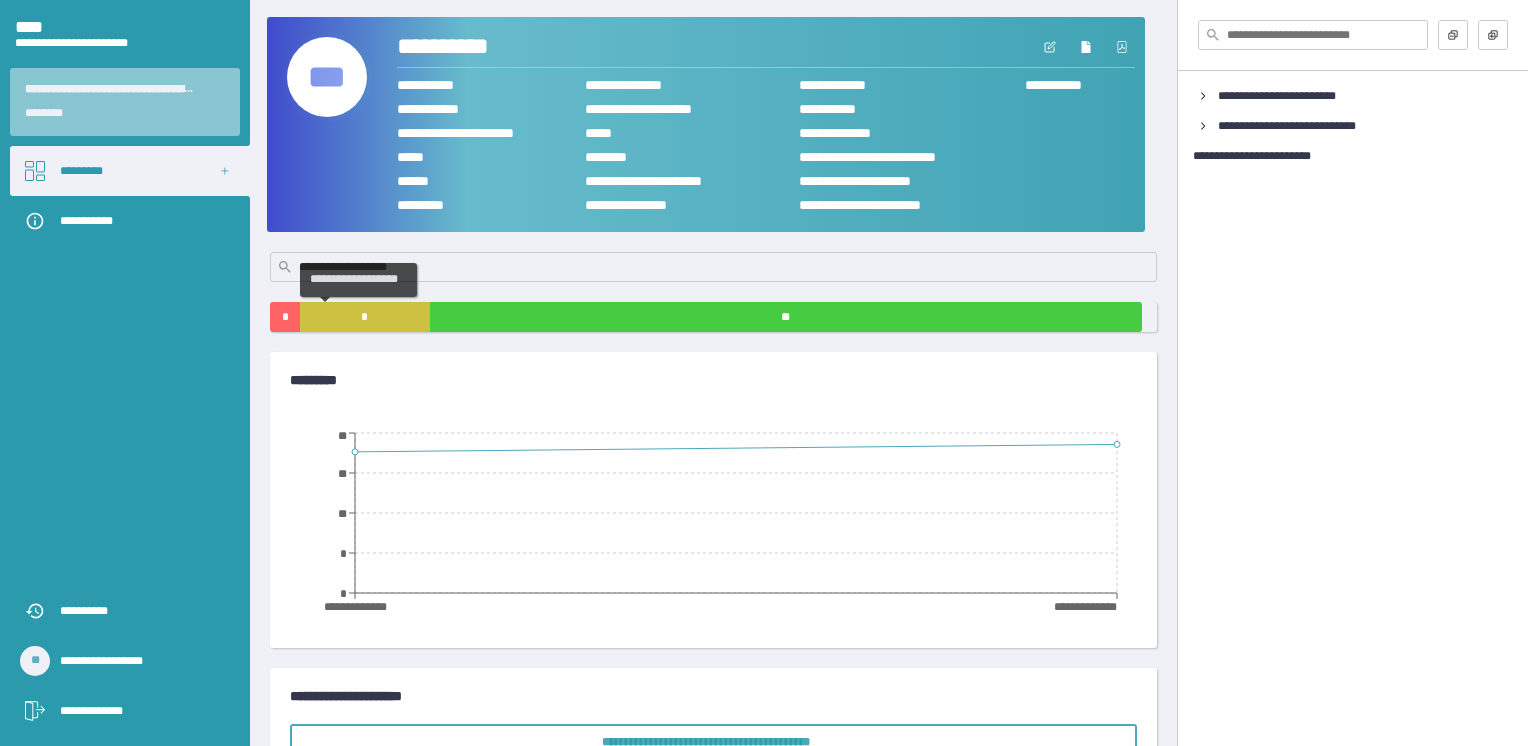 click on "*" at bounding box center [365, 317] 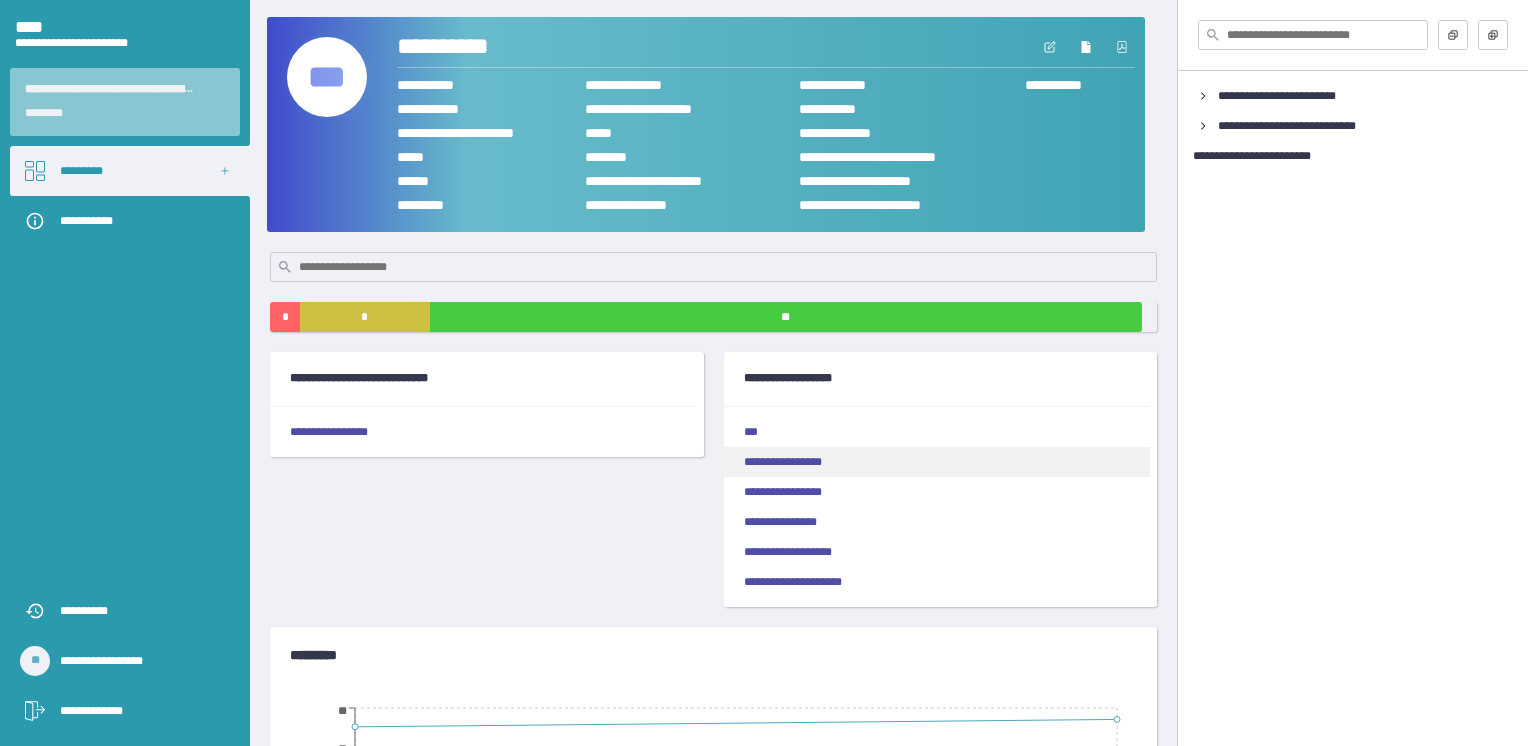 click on "**********" at bounding box center (937, 462) 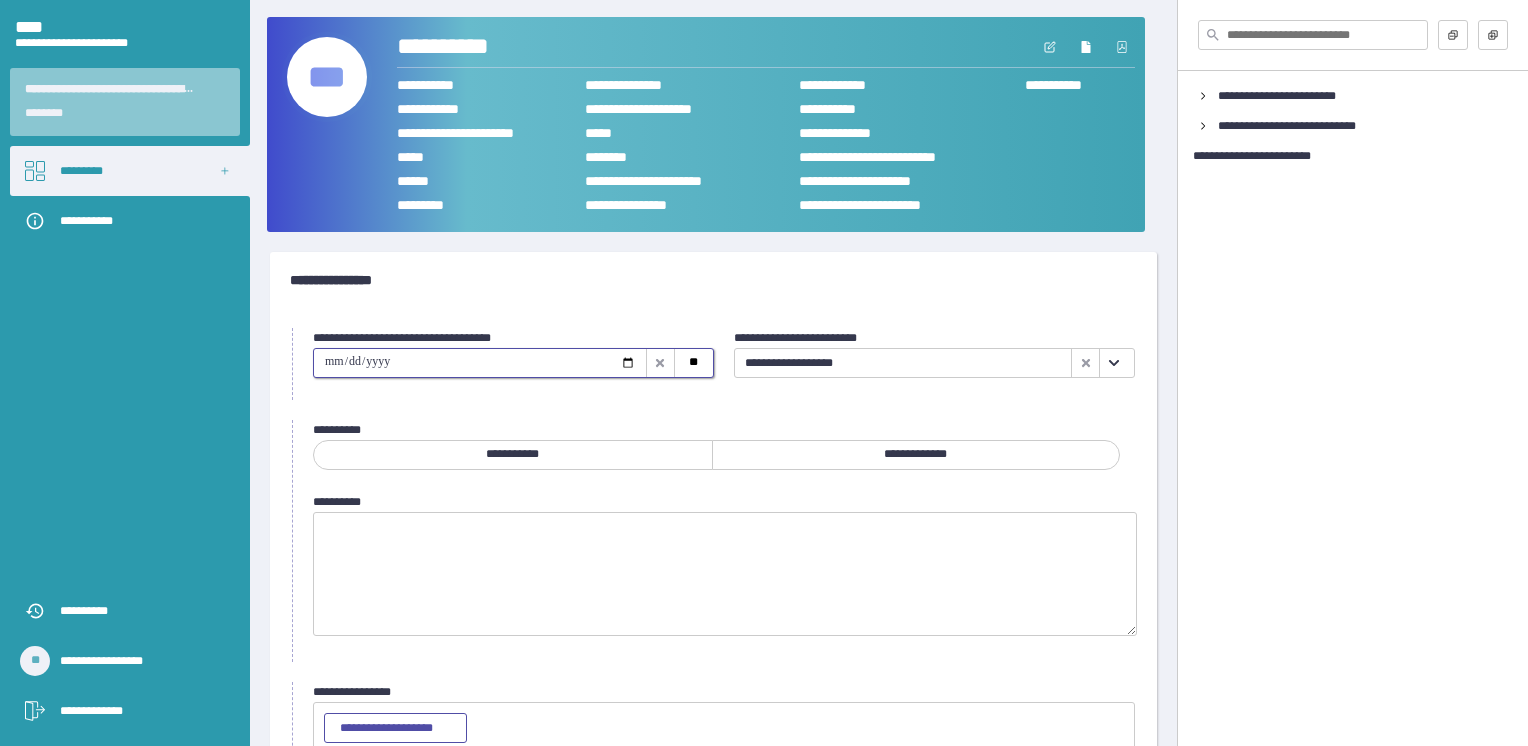 click at bounding box center (480, 363) 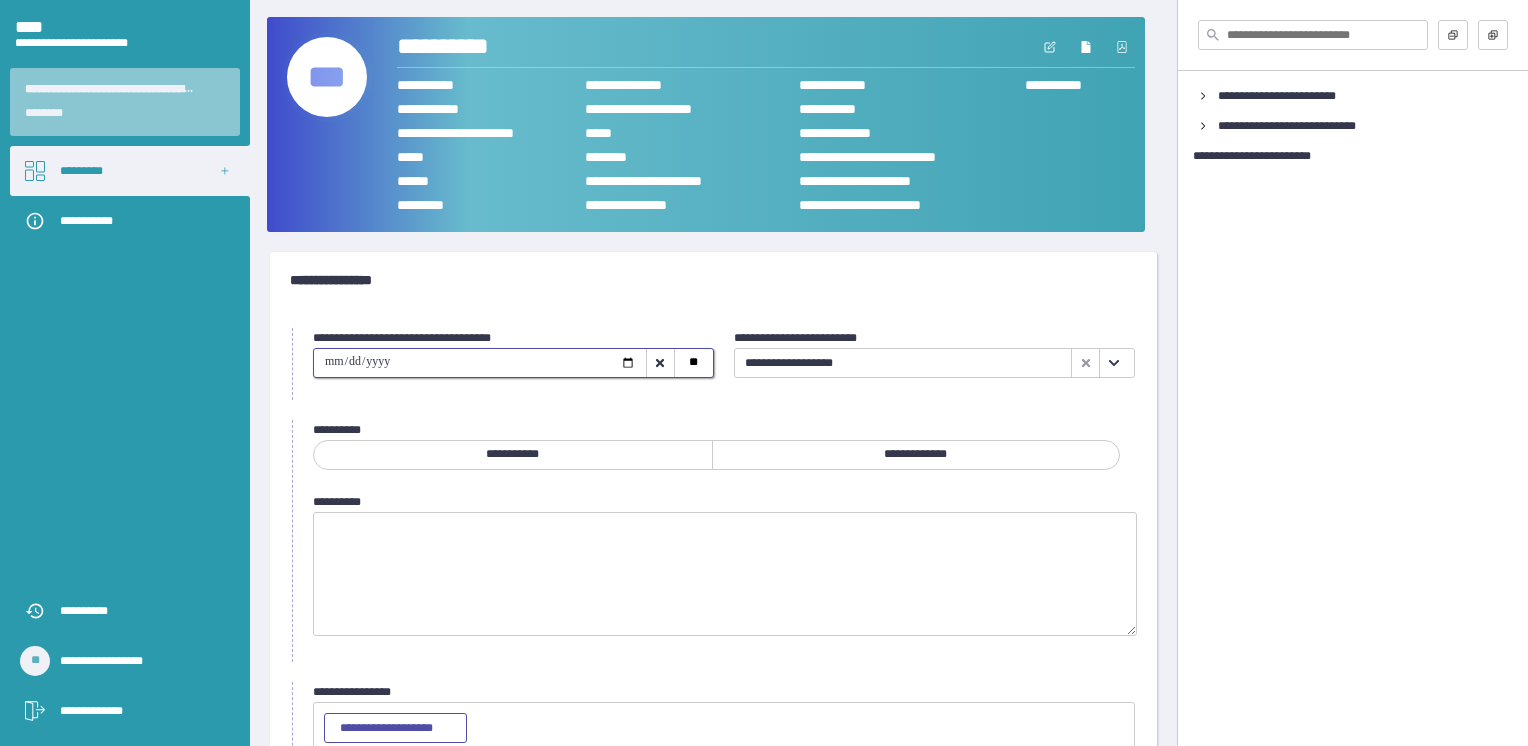 click on "**********" at bounding box center (916, 455) 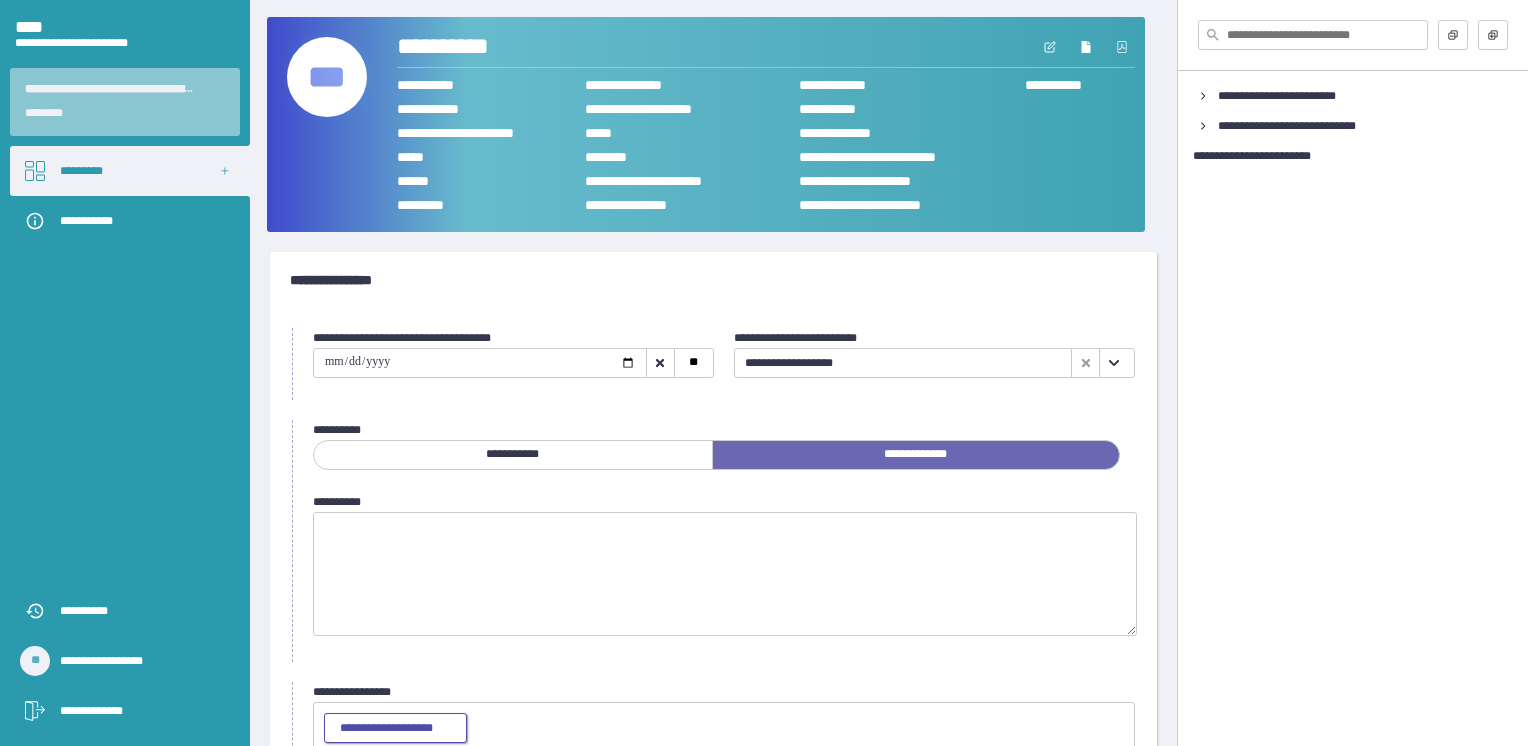 click on "**********" at bounding box center [395, 729] 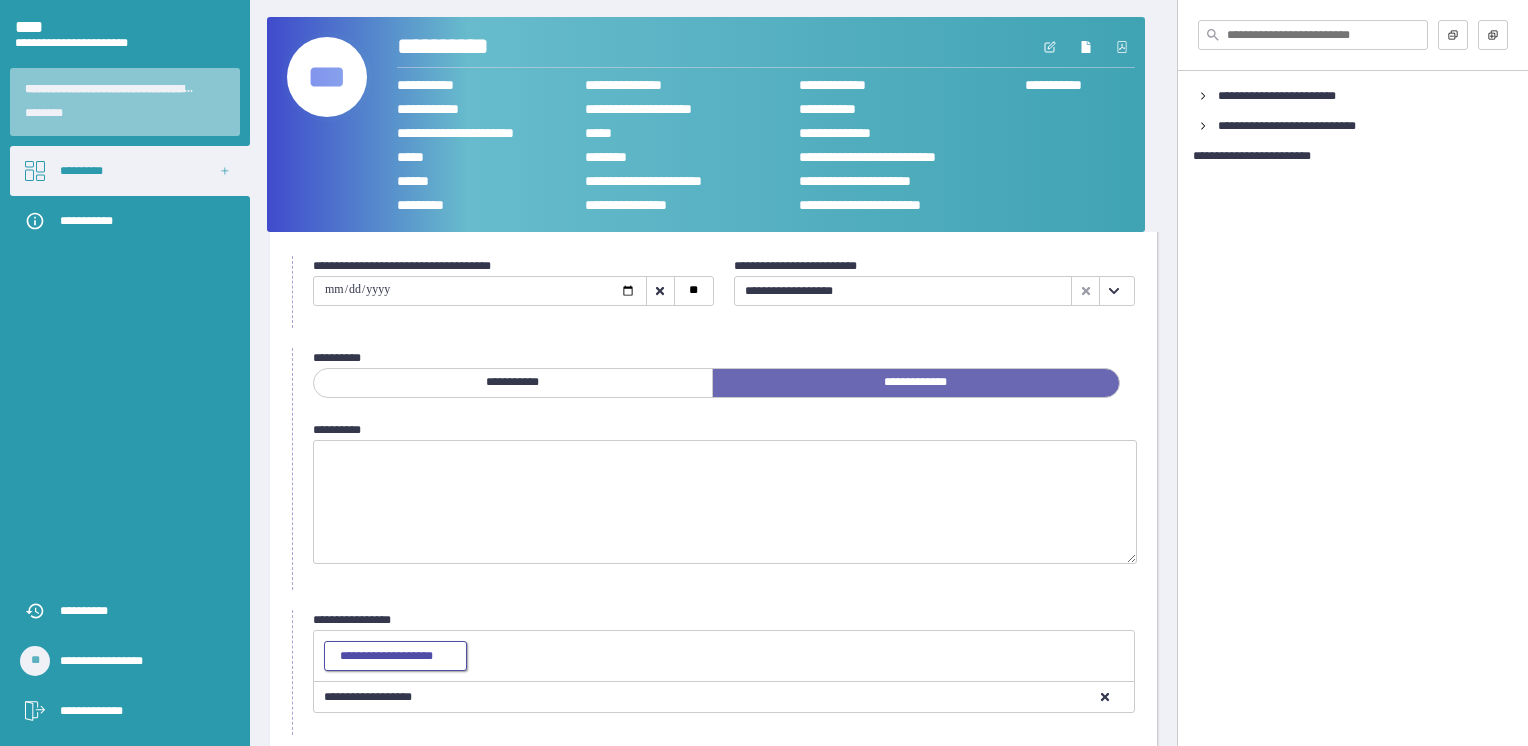 scroll, scrollTop: 167, scrollLeft: 0, axis: vertical 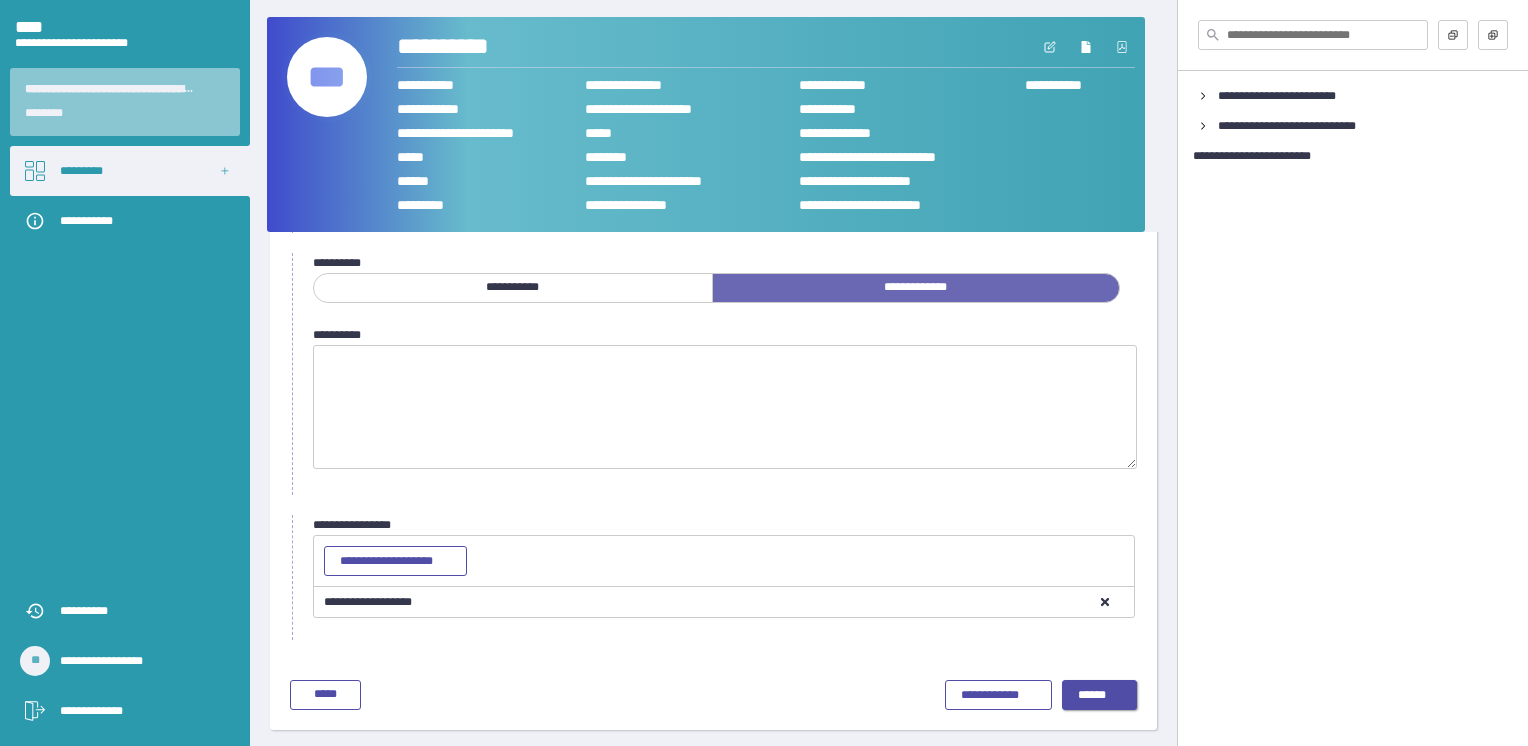 click on "******" at bounding box center (1100, 696) 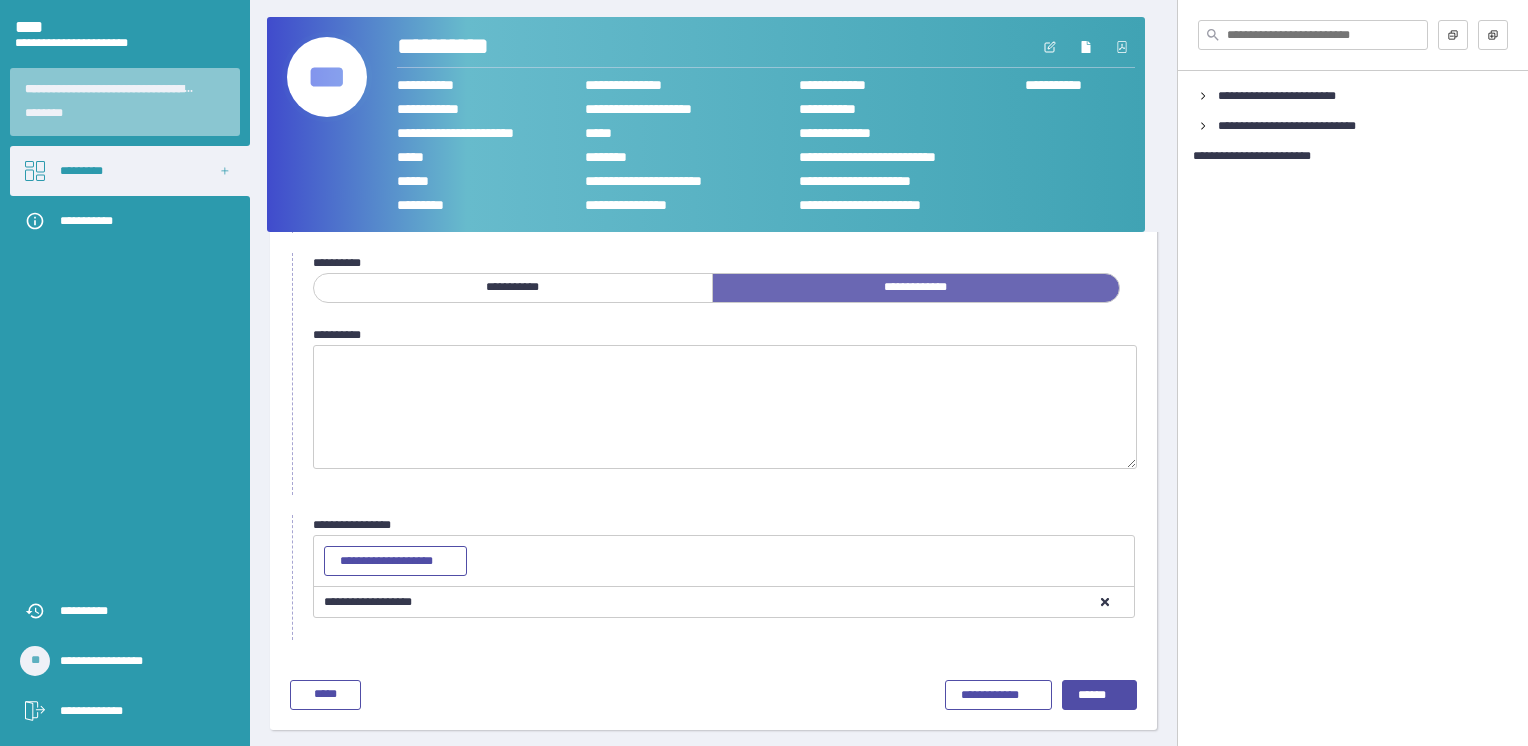 scroll, scrollTop: 0, scrollLeft: 0, axis: both 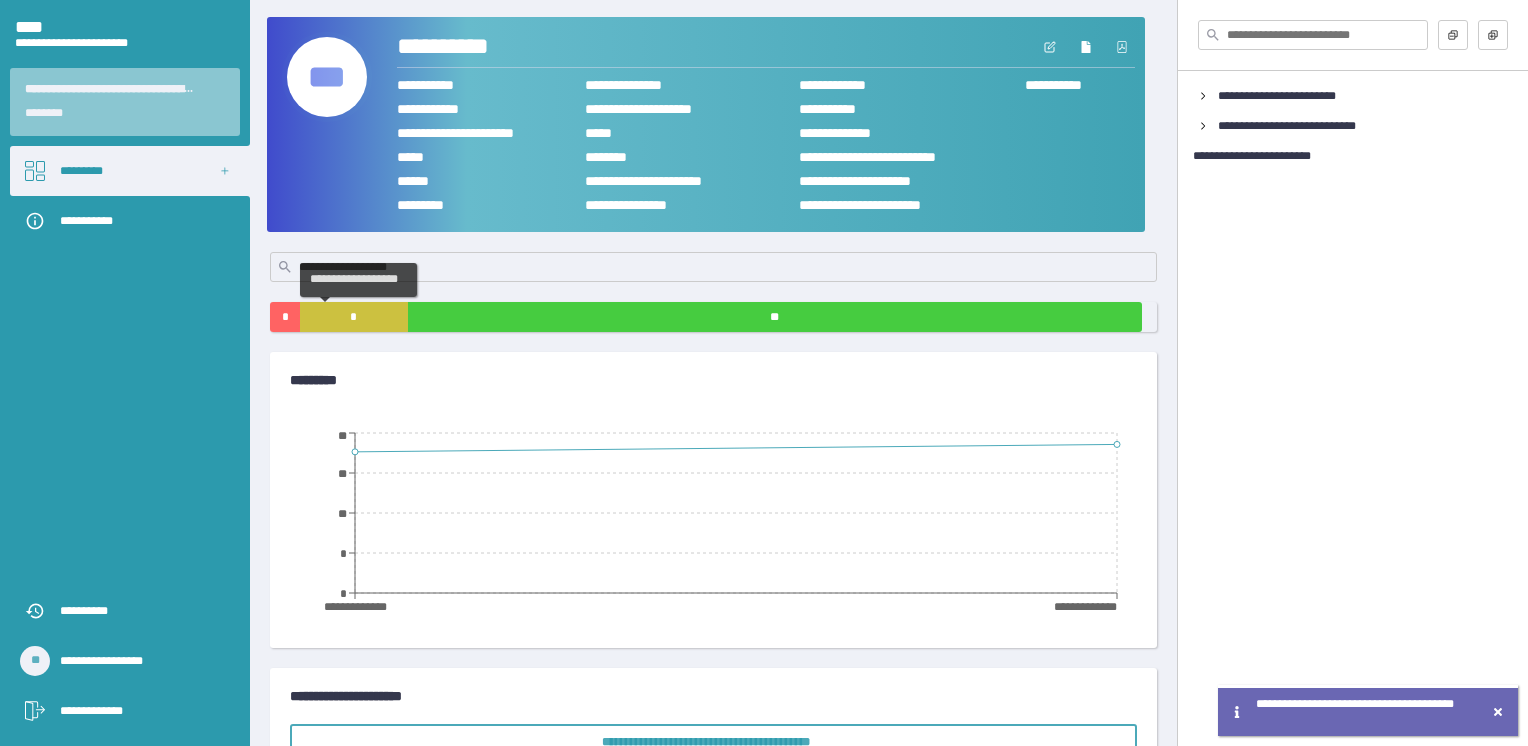 click on "*" at bounding box center [354, 317] 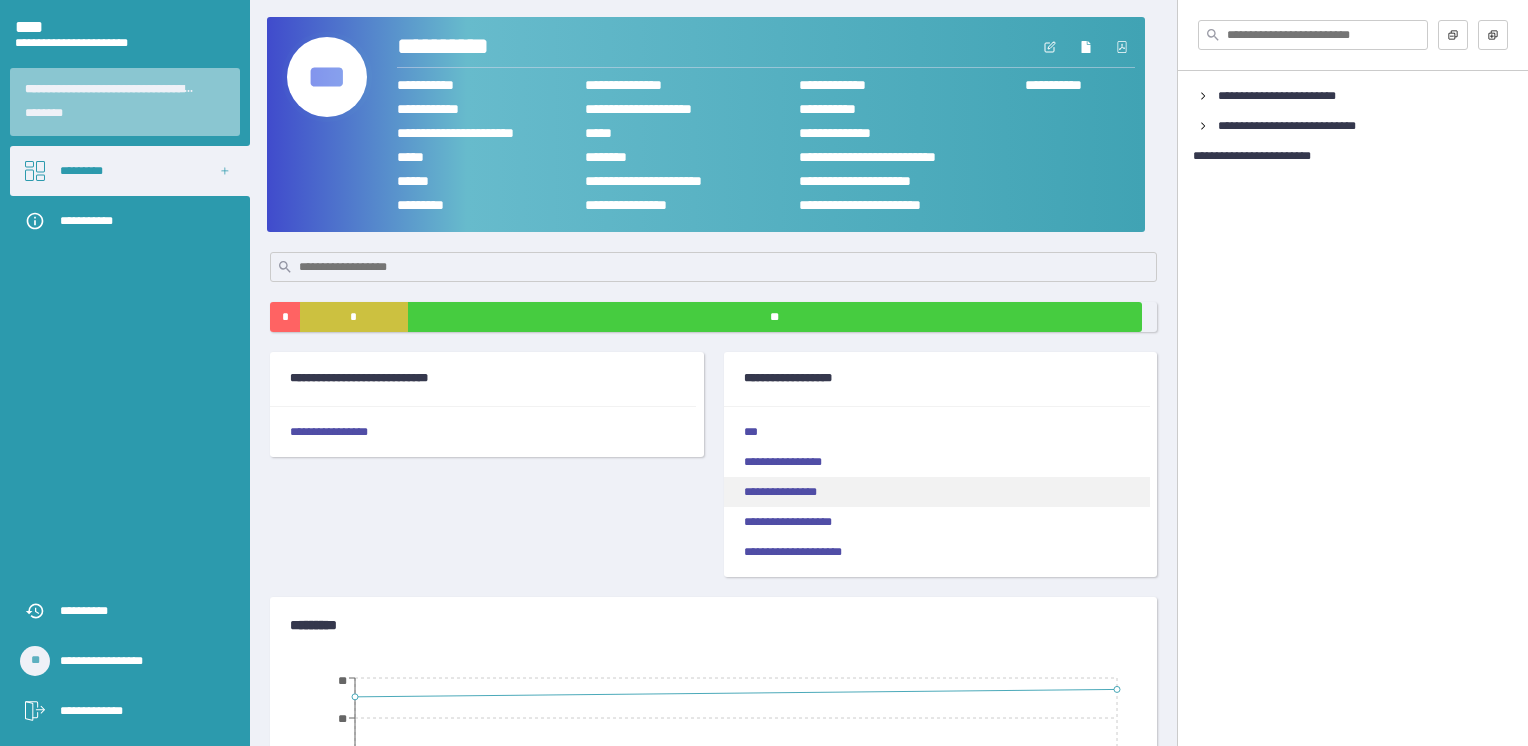 click on "**********" at bounding box center (937, 492) 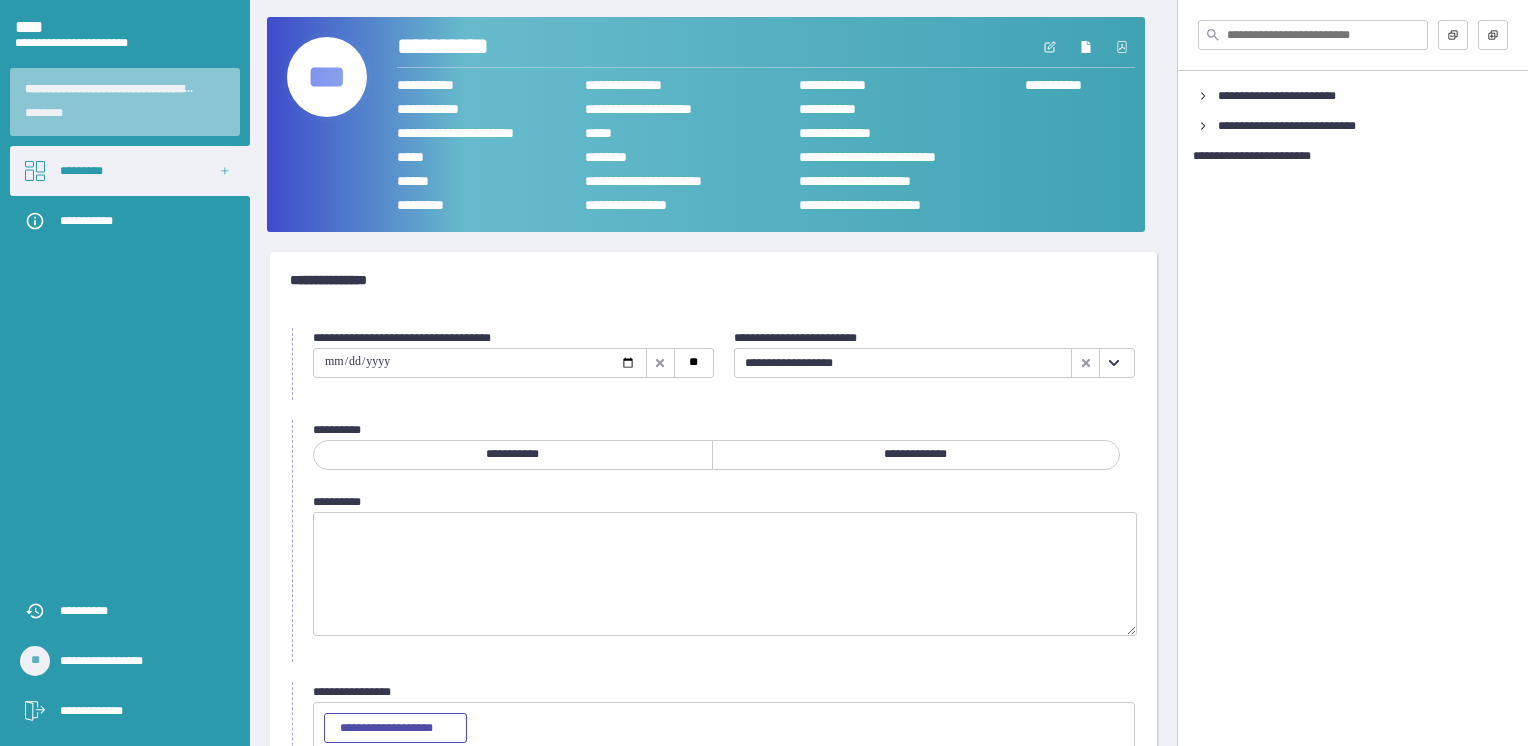 click at bounding box center (480, 363) 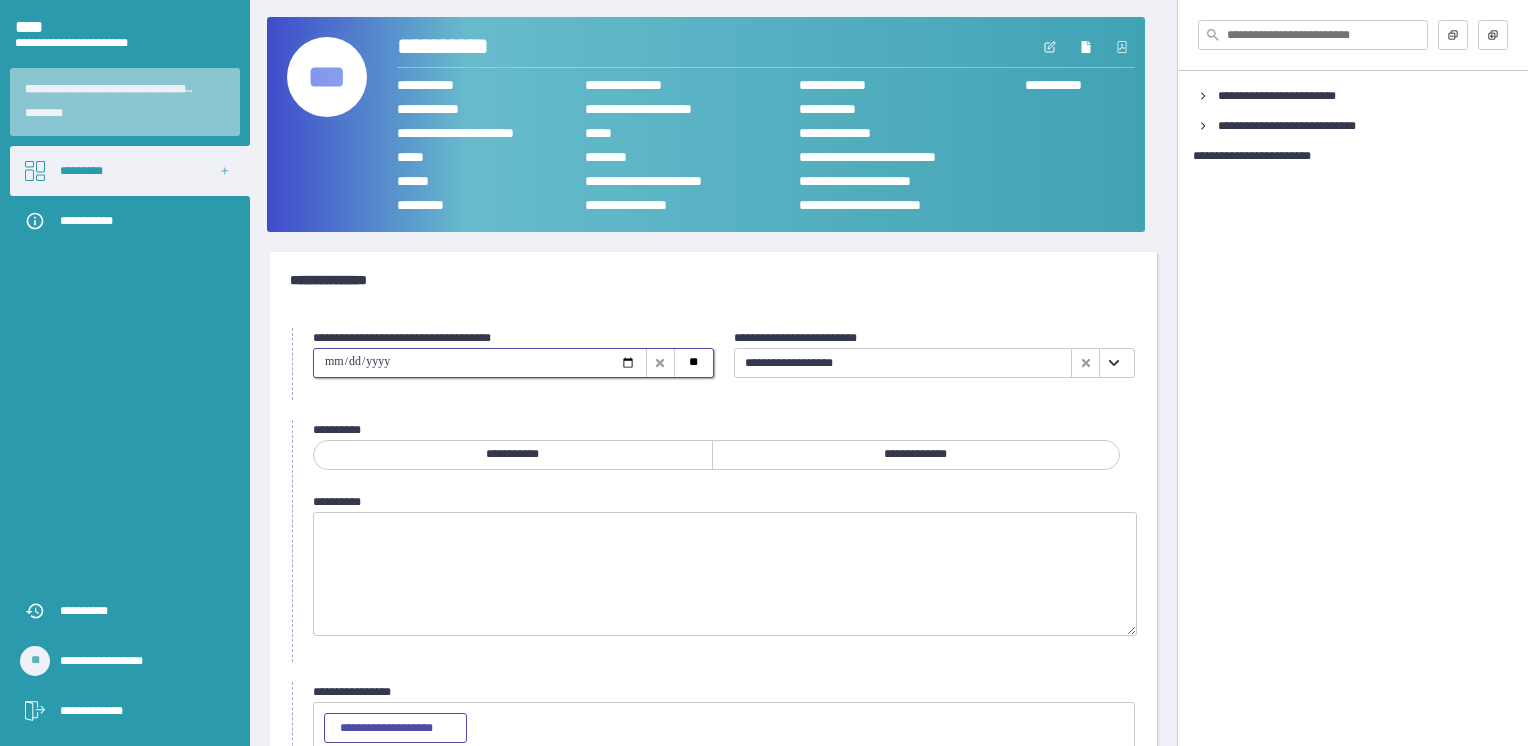 type on "**********" 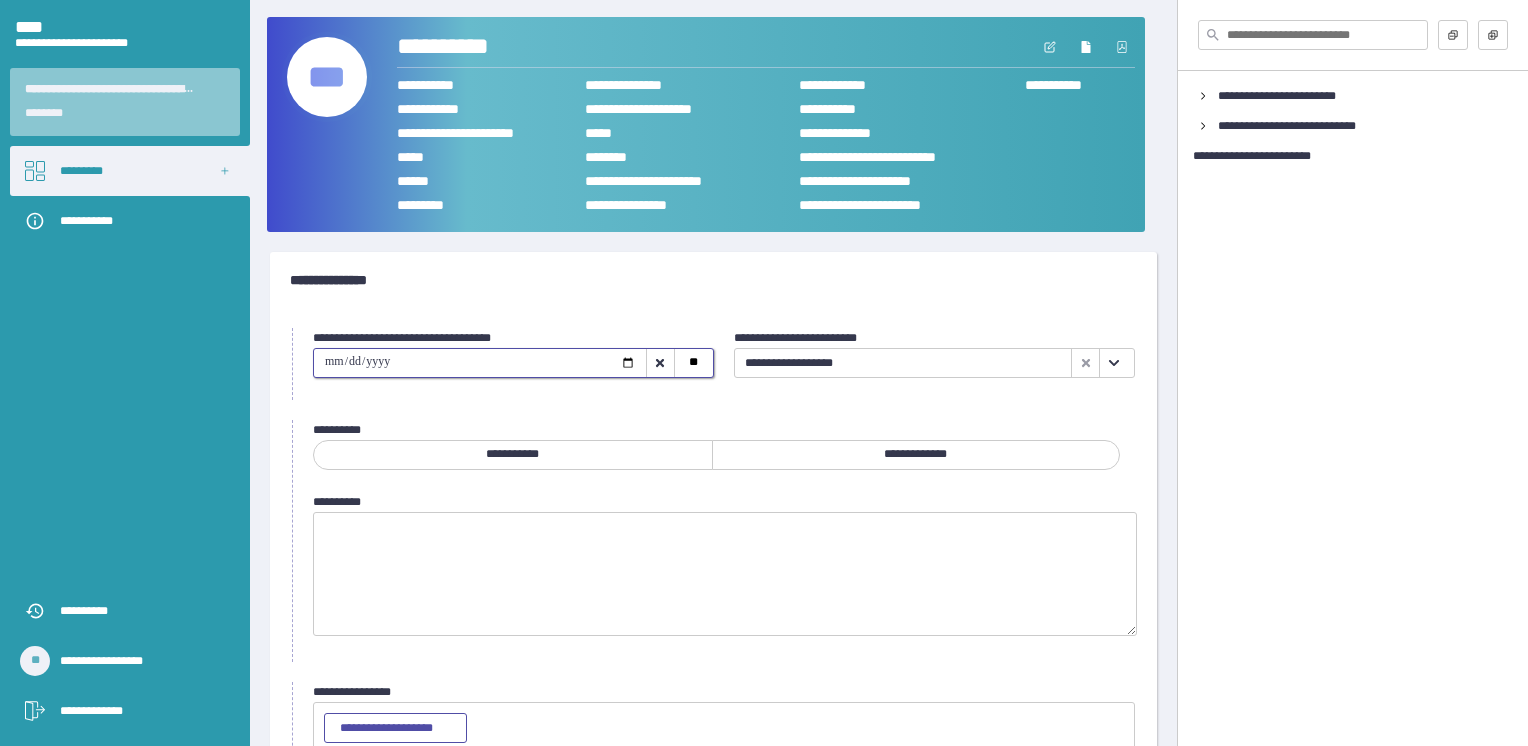 click on "**********" at bounding box center (916, 455) 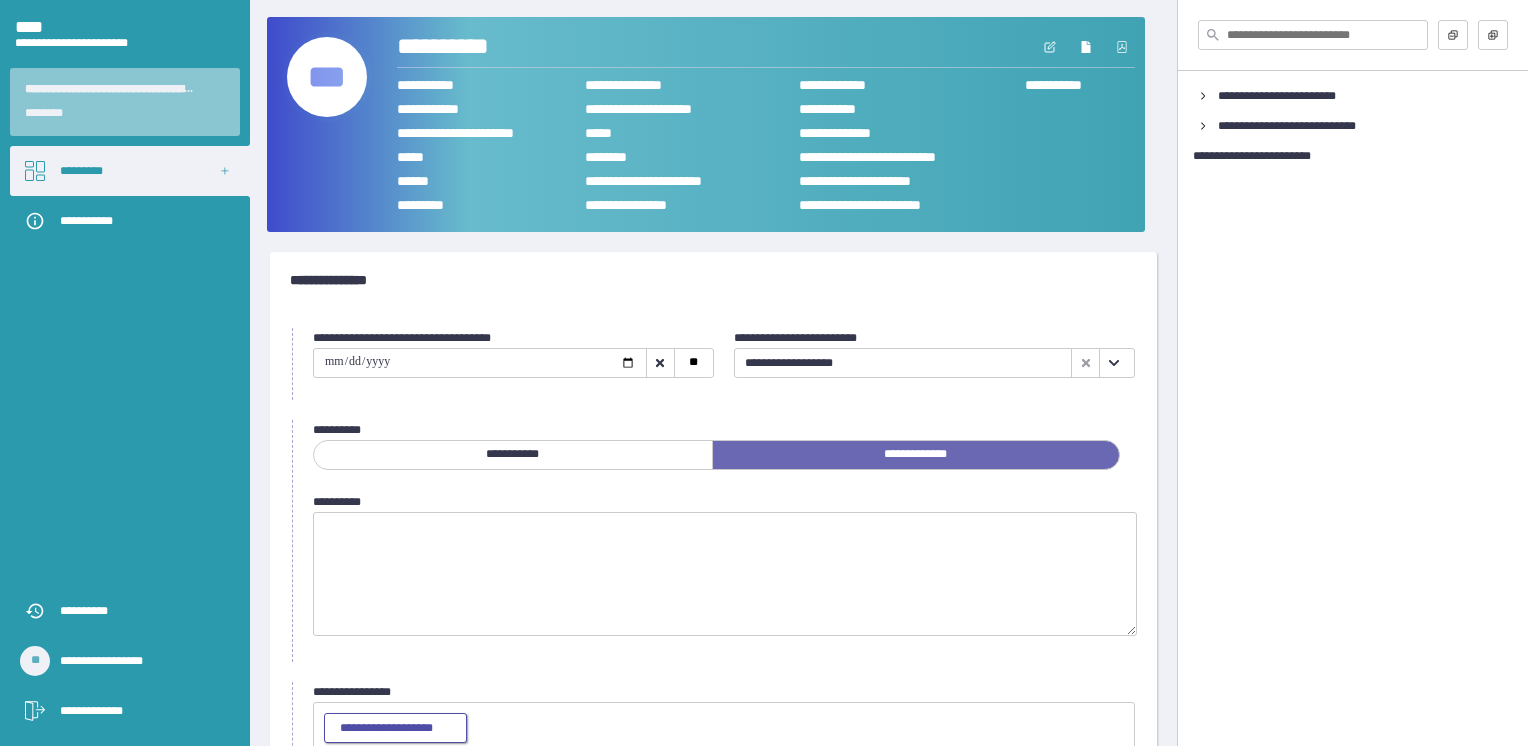 click on "**********" at bounding box center (395, 729) 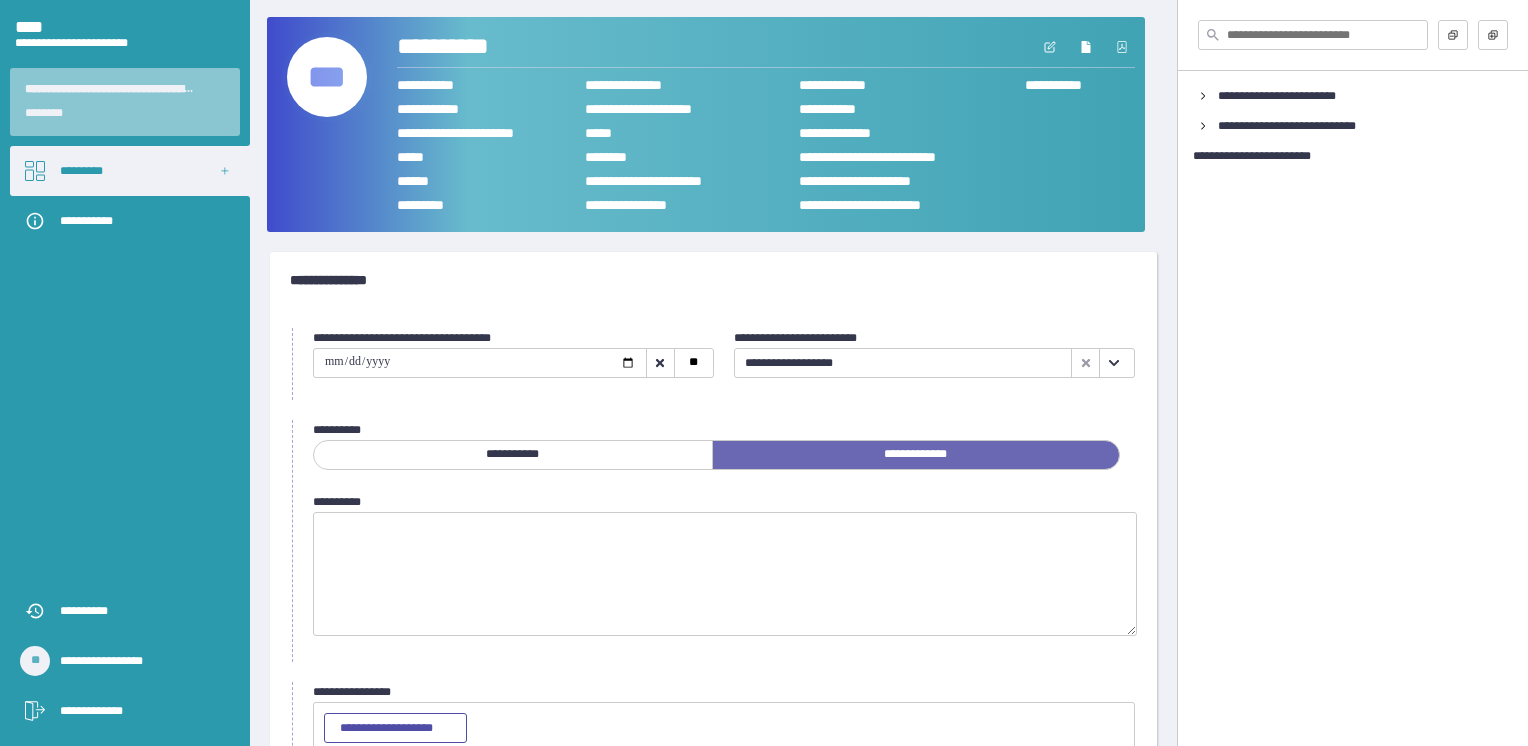 scroll, scrollTop: 136, scrollLeft: 0, axis: vertical 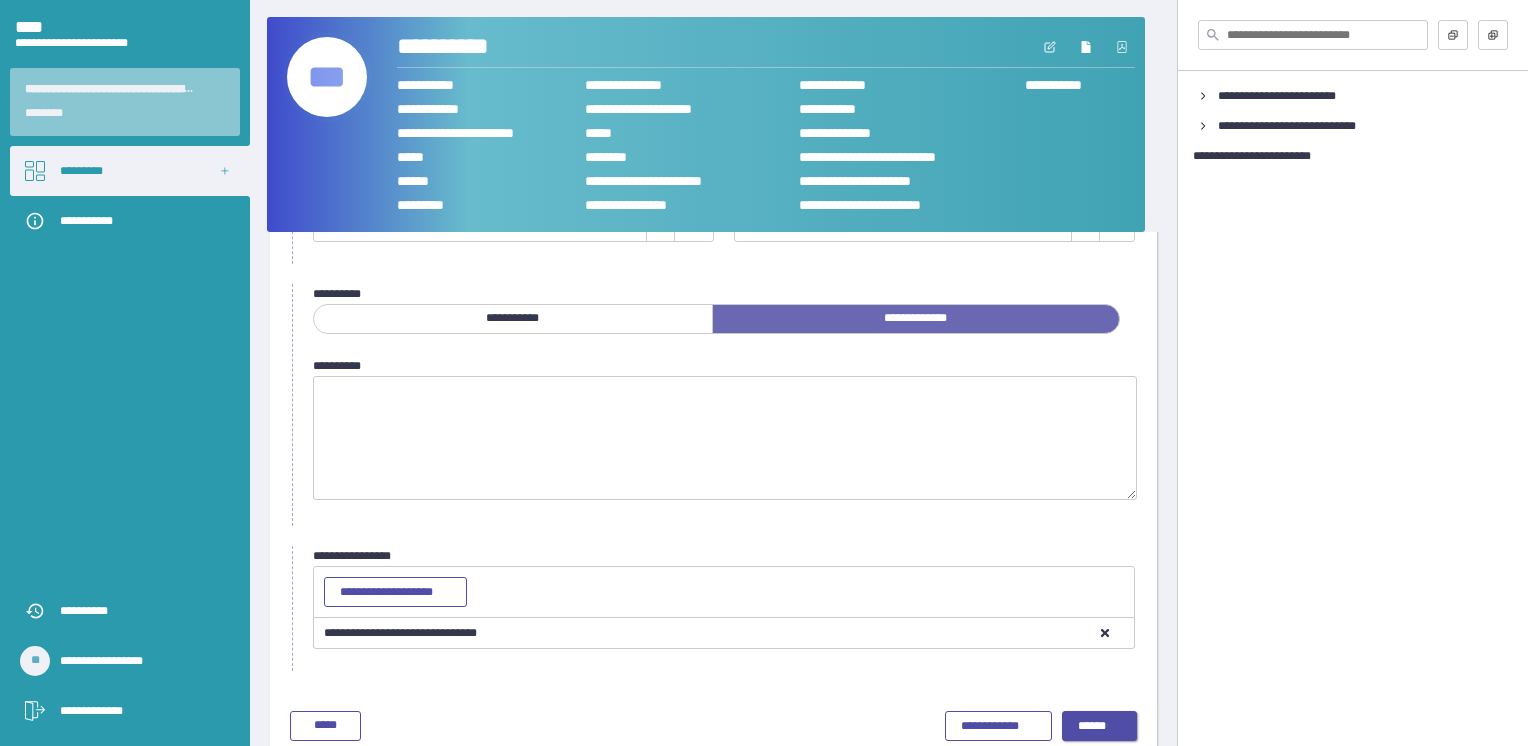 click on "******" at bounding box center [1100, 727] 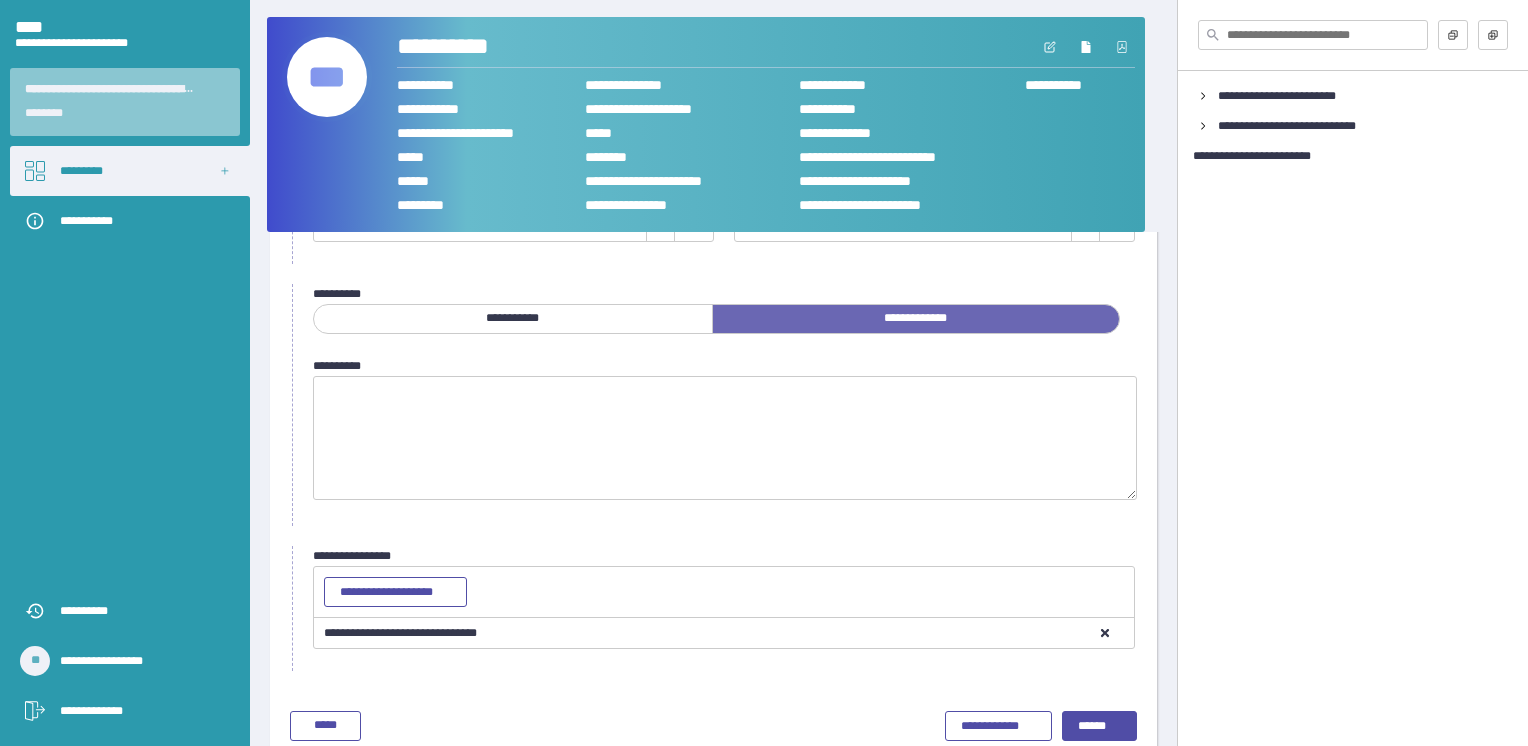 scroll, scrollTop: 0, scrollLeft: 0, axis: both 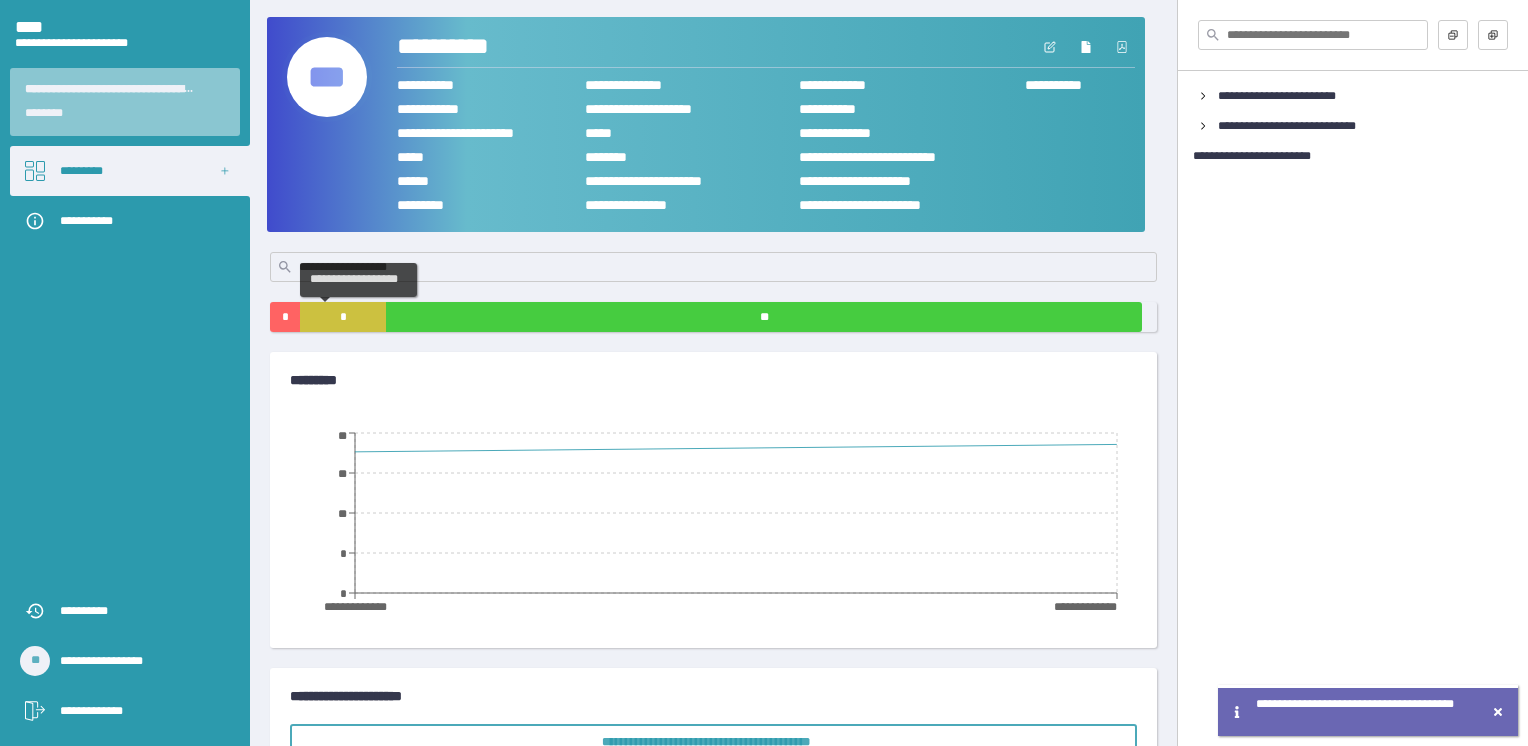 click on "*" at bounding box center (343, 317) 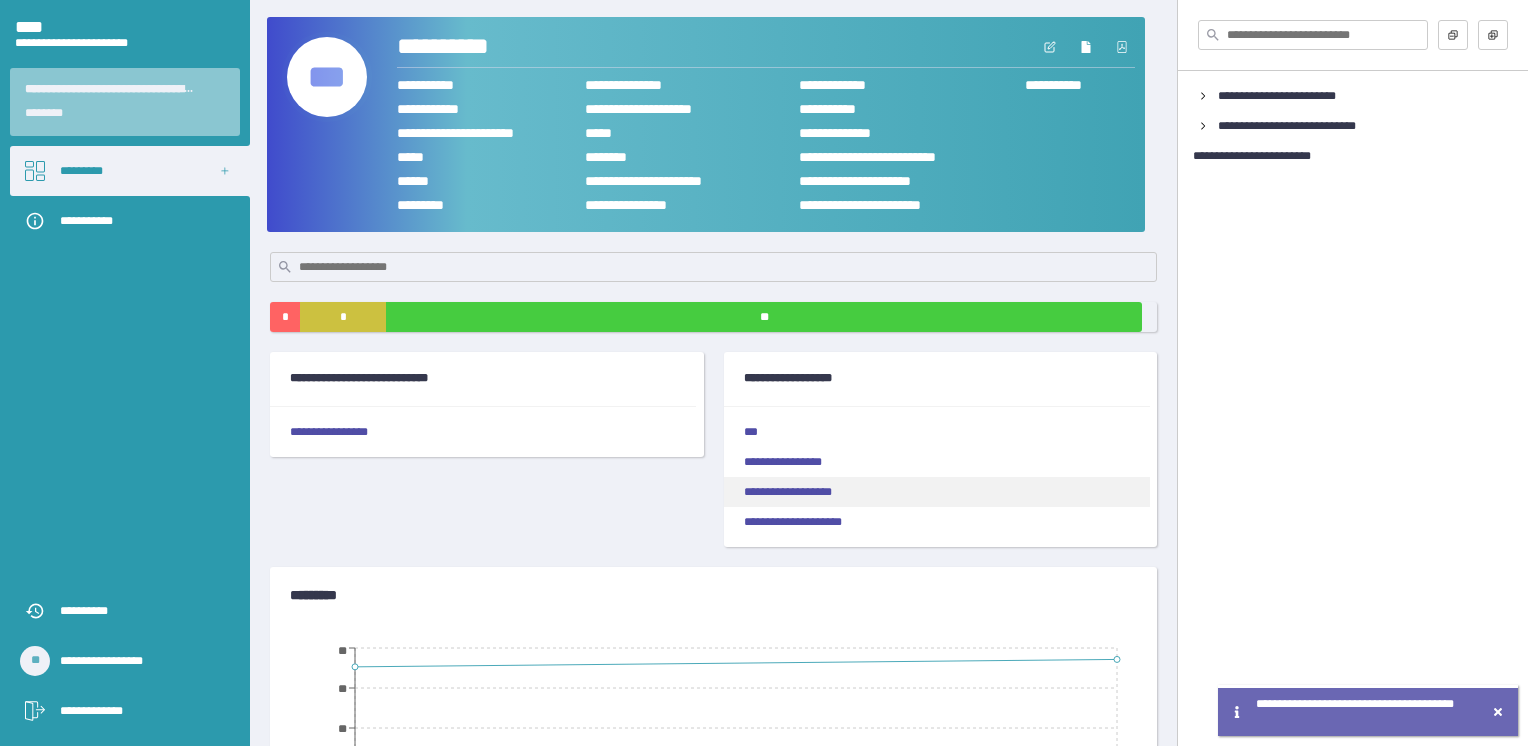 click on "**********" at bounding box center [937, 492] 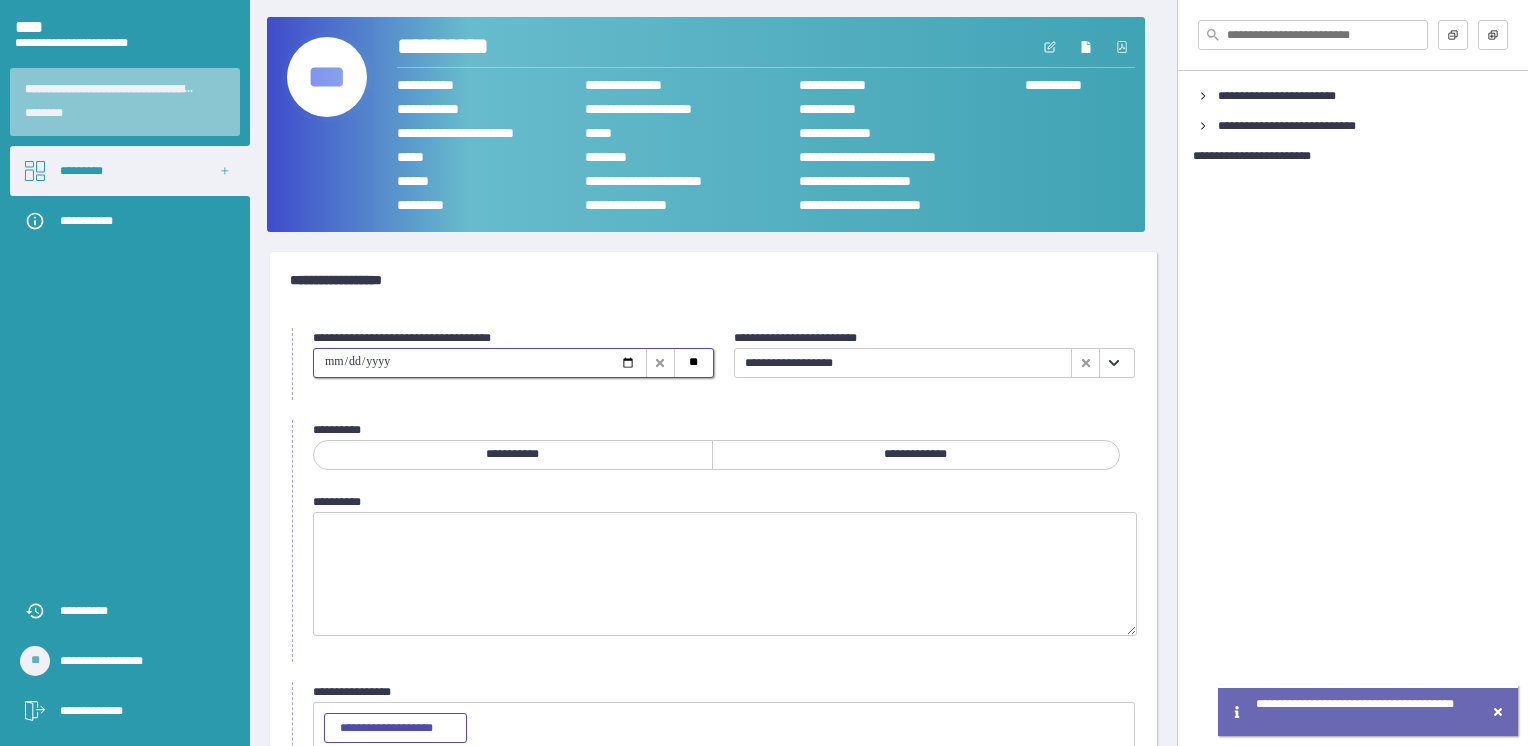 click at bounding box center [480, 363] 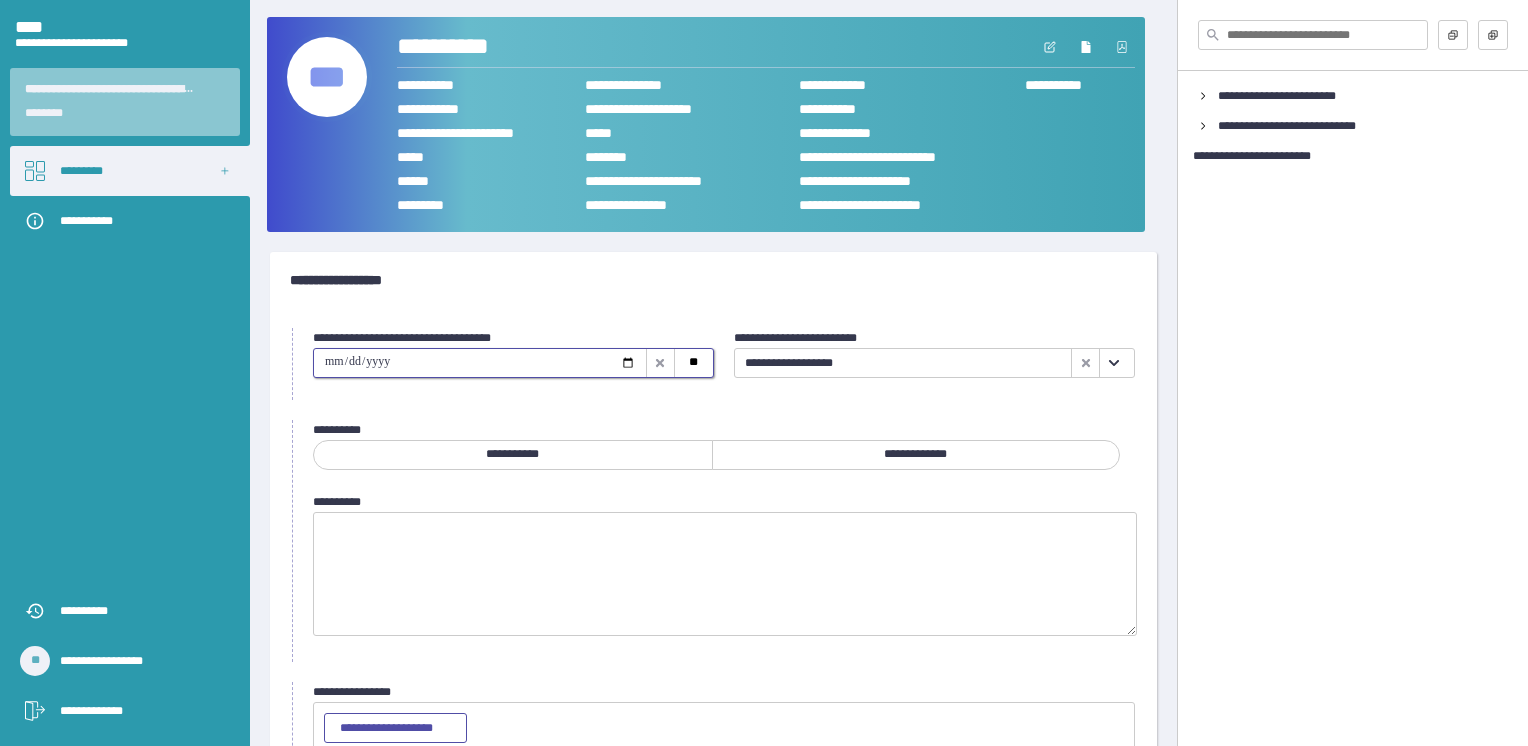 type on "**********" 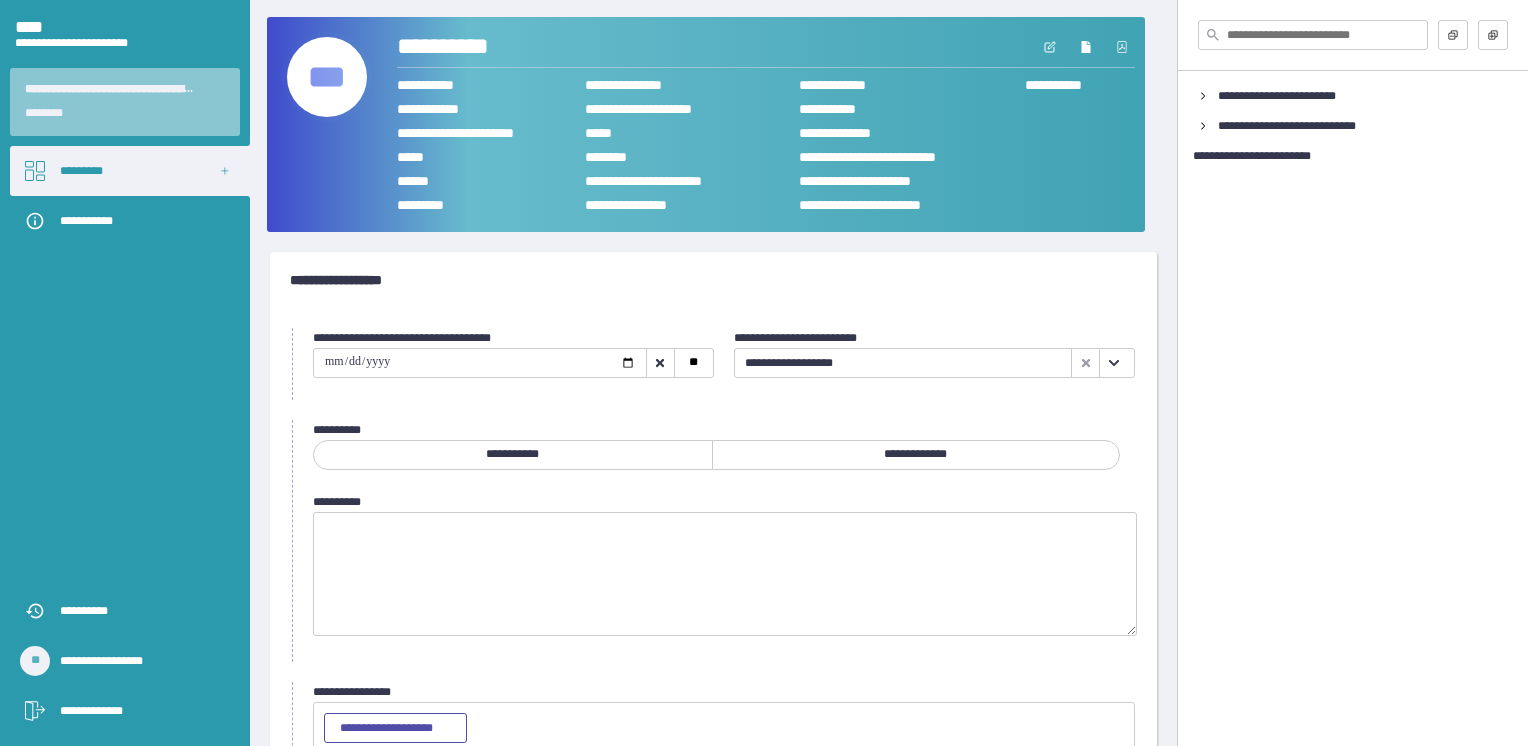 click on "**********" at bounding box center (916, 455) 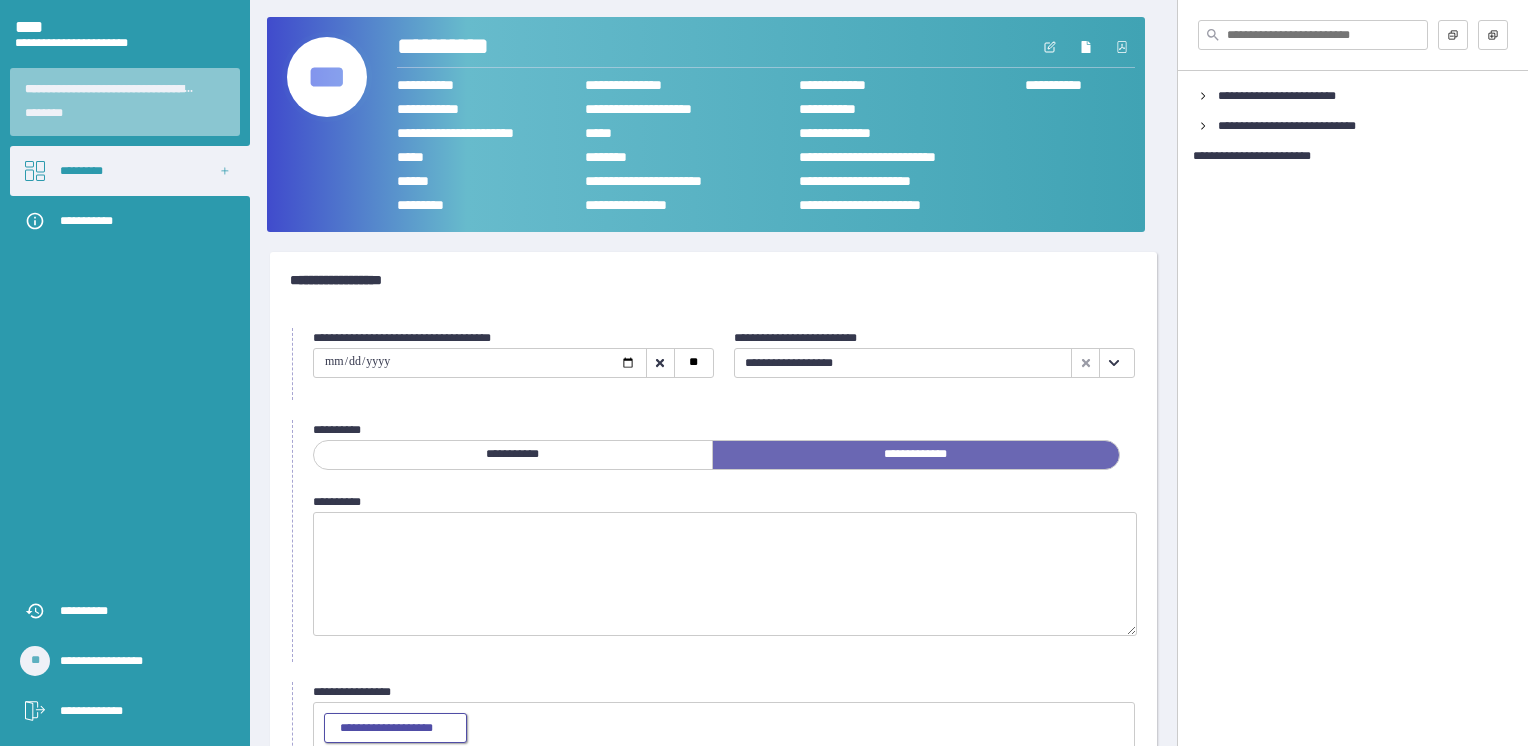click on "**********" at bounding box center [395, 729] 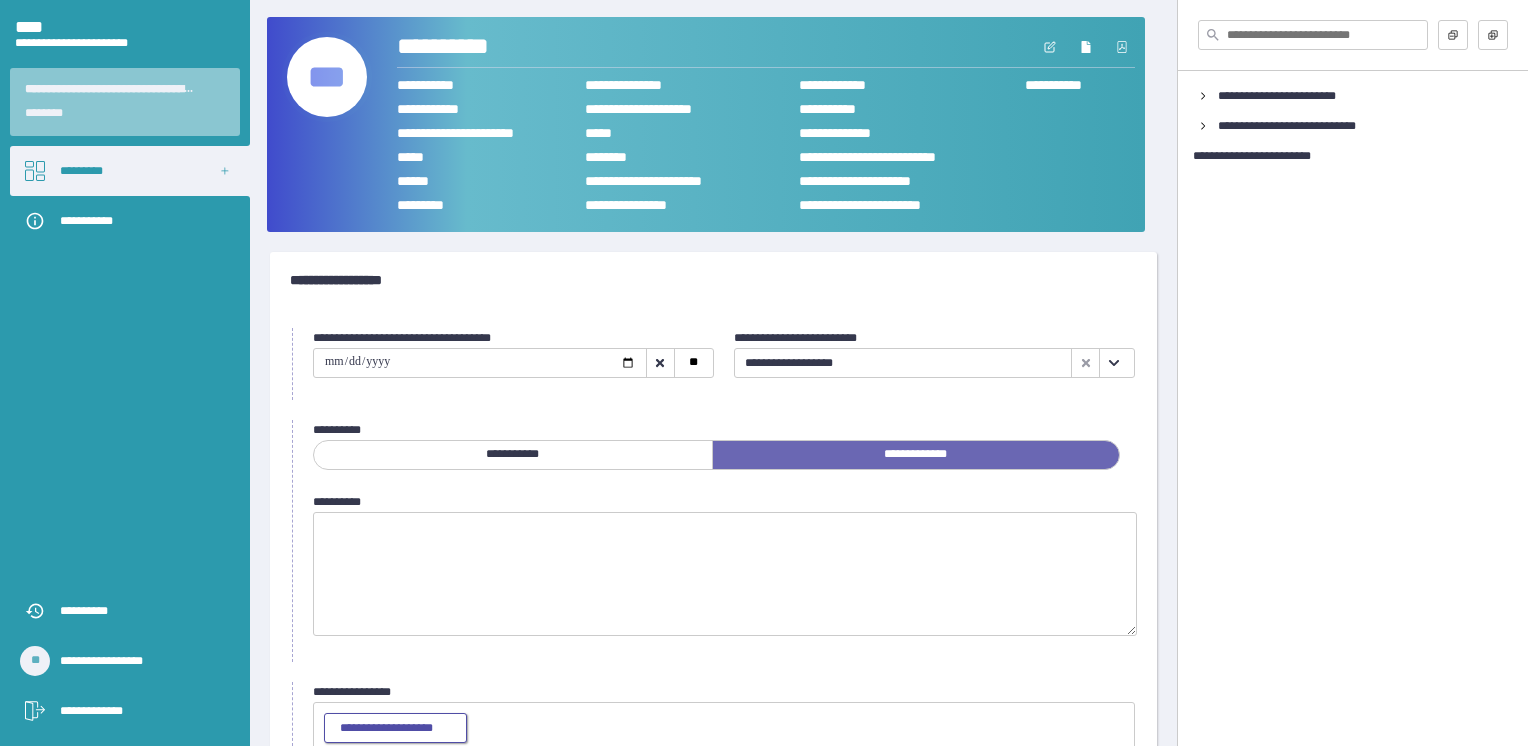 scroll, scrollTop: 167, scrollLeft: 0, axis: vertical 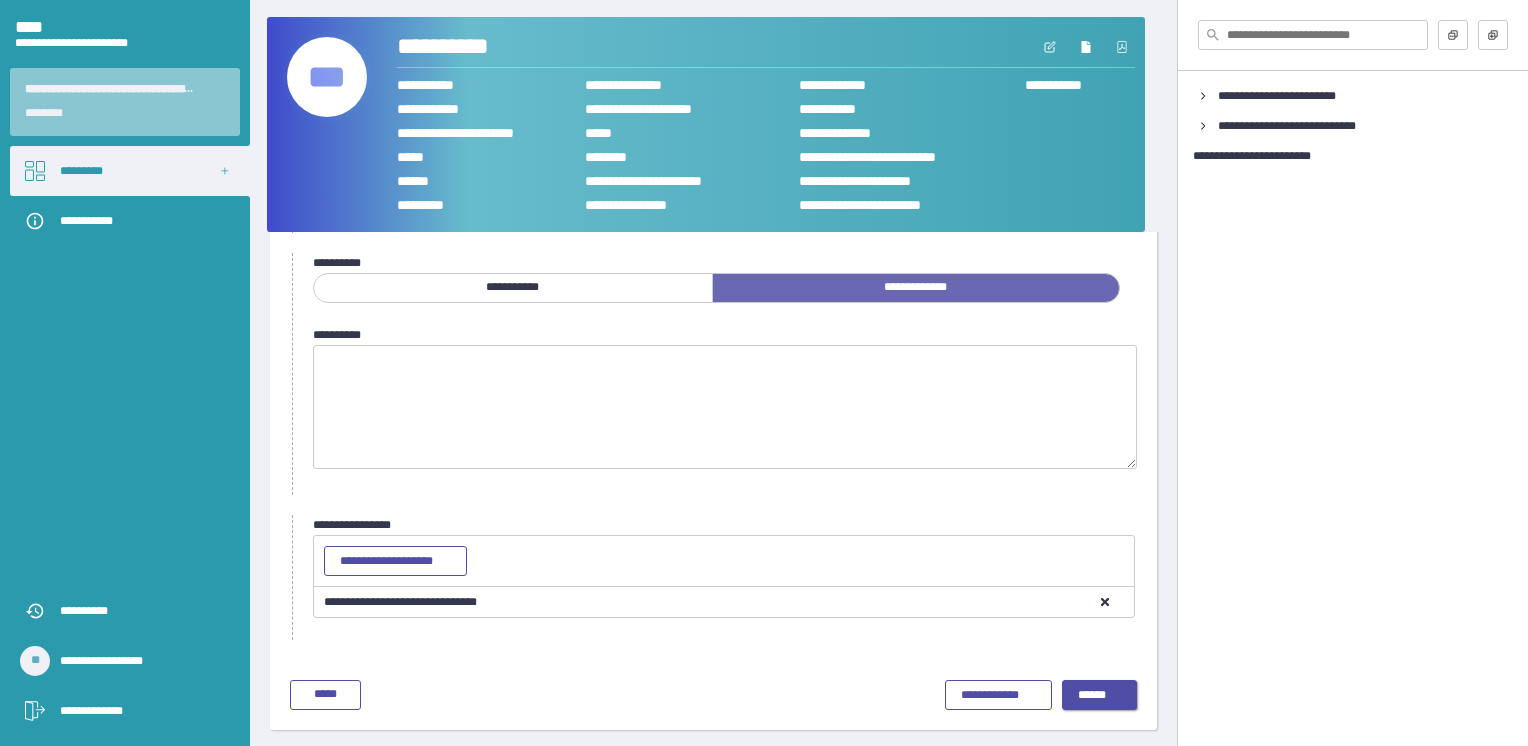 click on "******" at bounding box center (1100, 696) 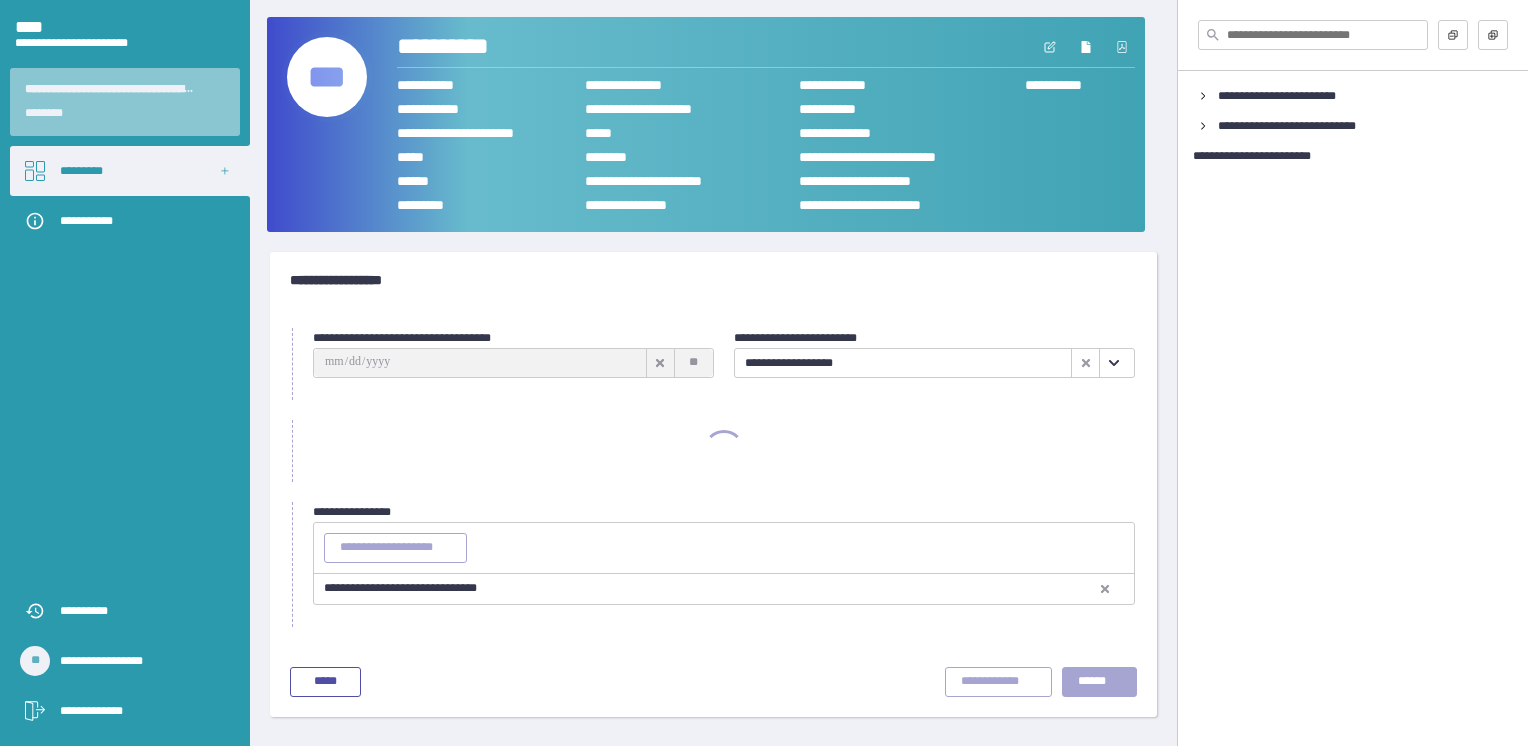 scroll, scrollTop: 0, scrollLeft: 0, axis: both 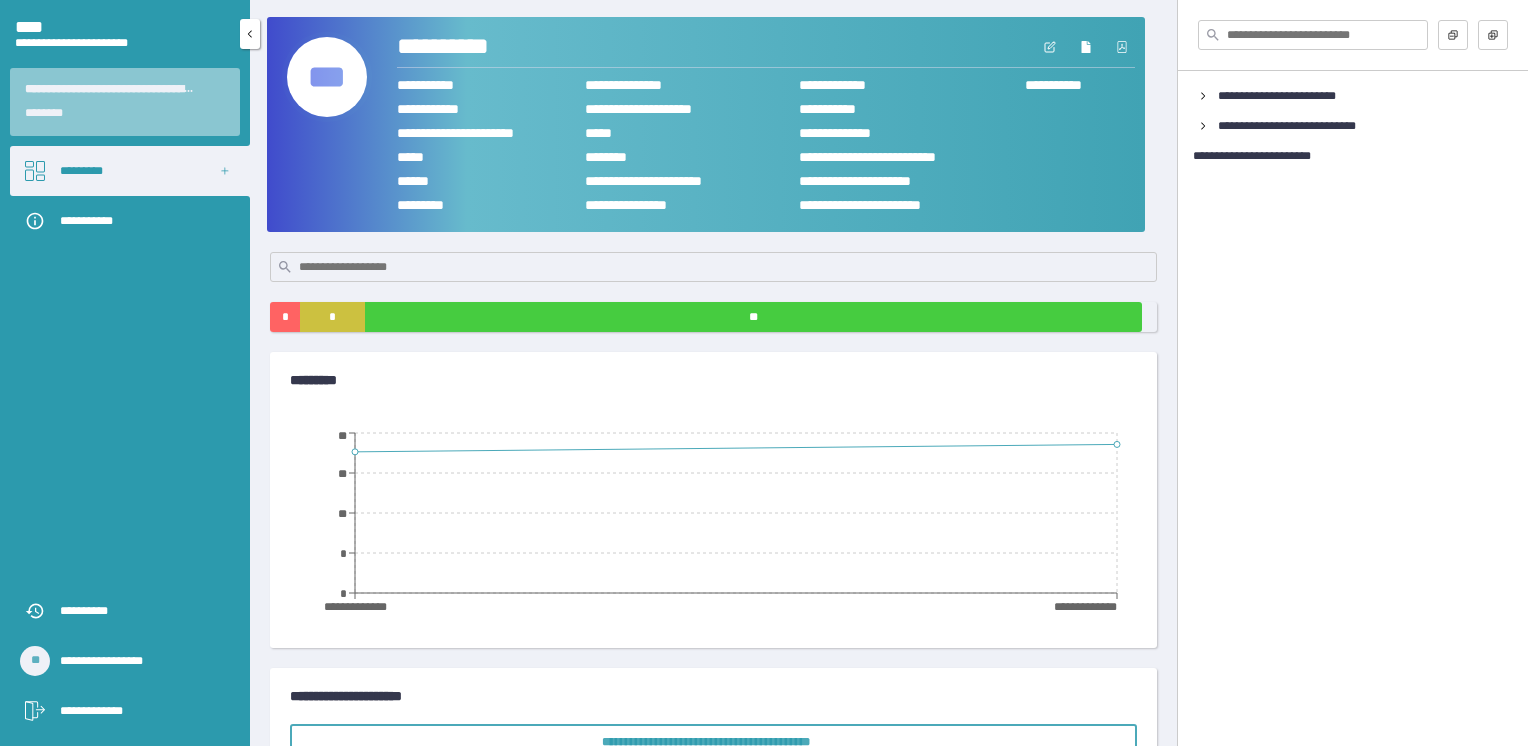 click on "*********" at bounding box center (130, 171) 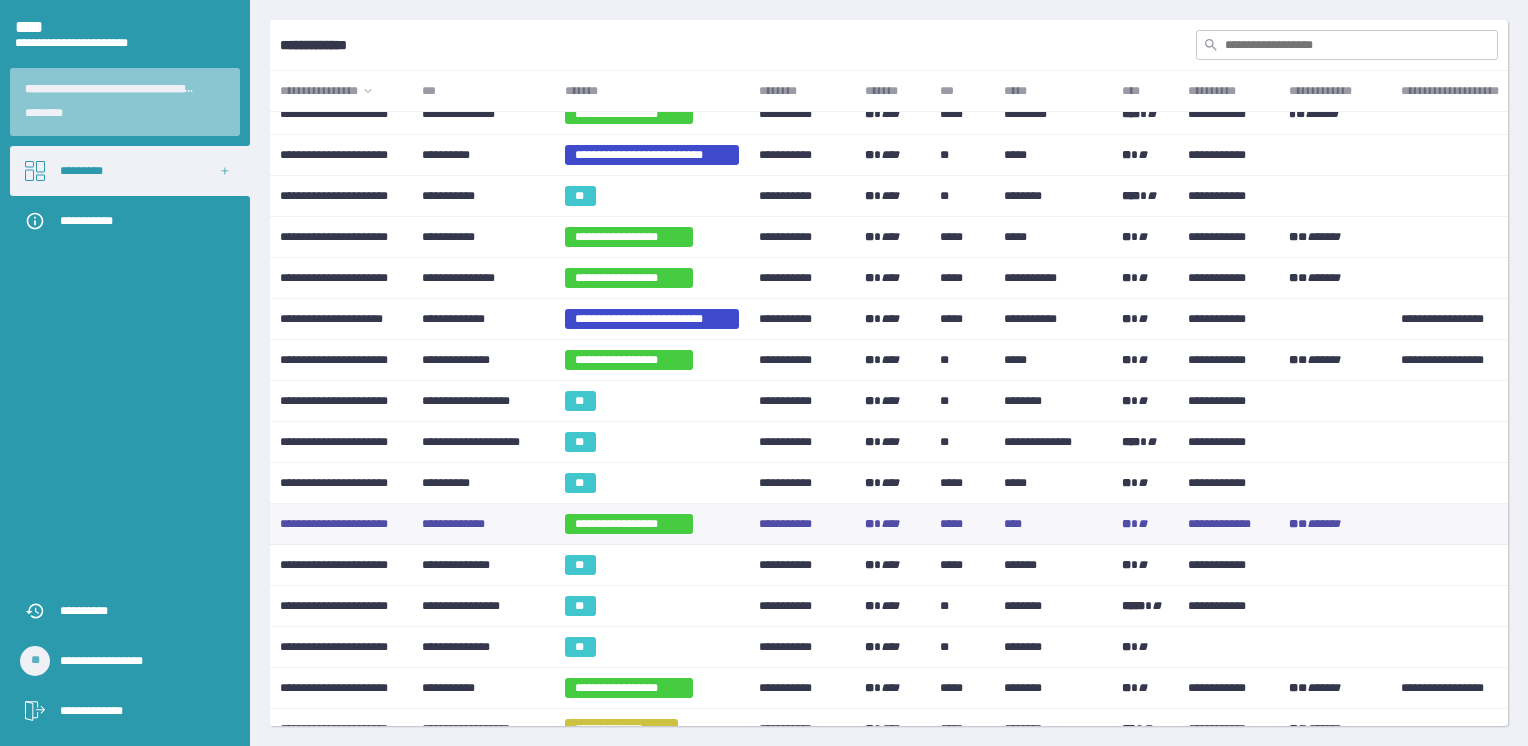 scroll, scrollTop: 0, scrollLeft: 0, axis: both 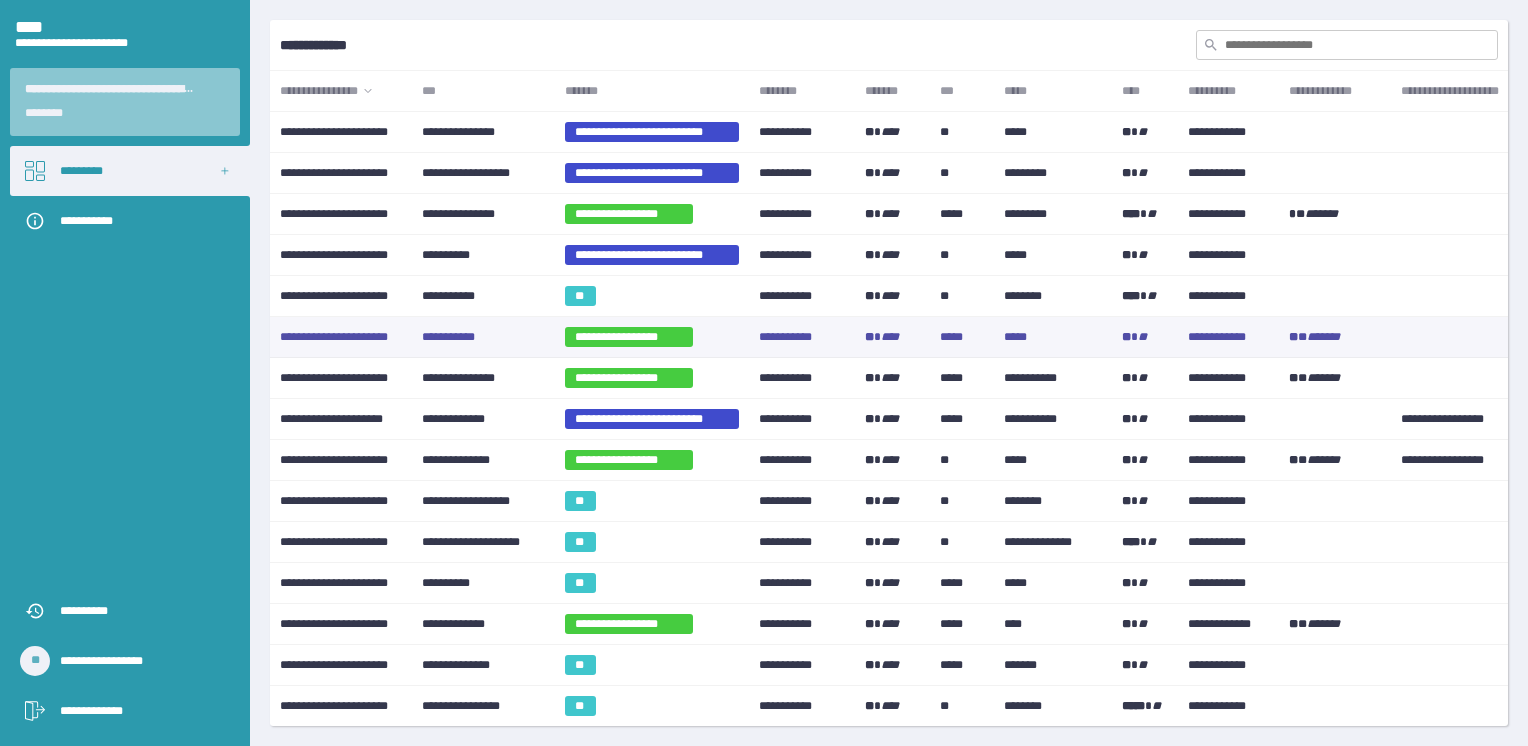 click on "**********" at bounding box center [483, 337] 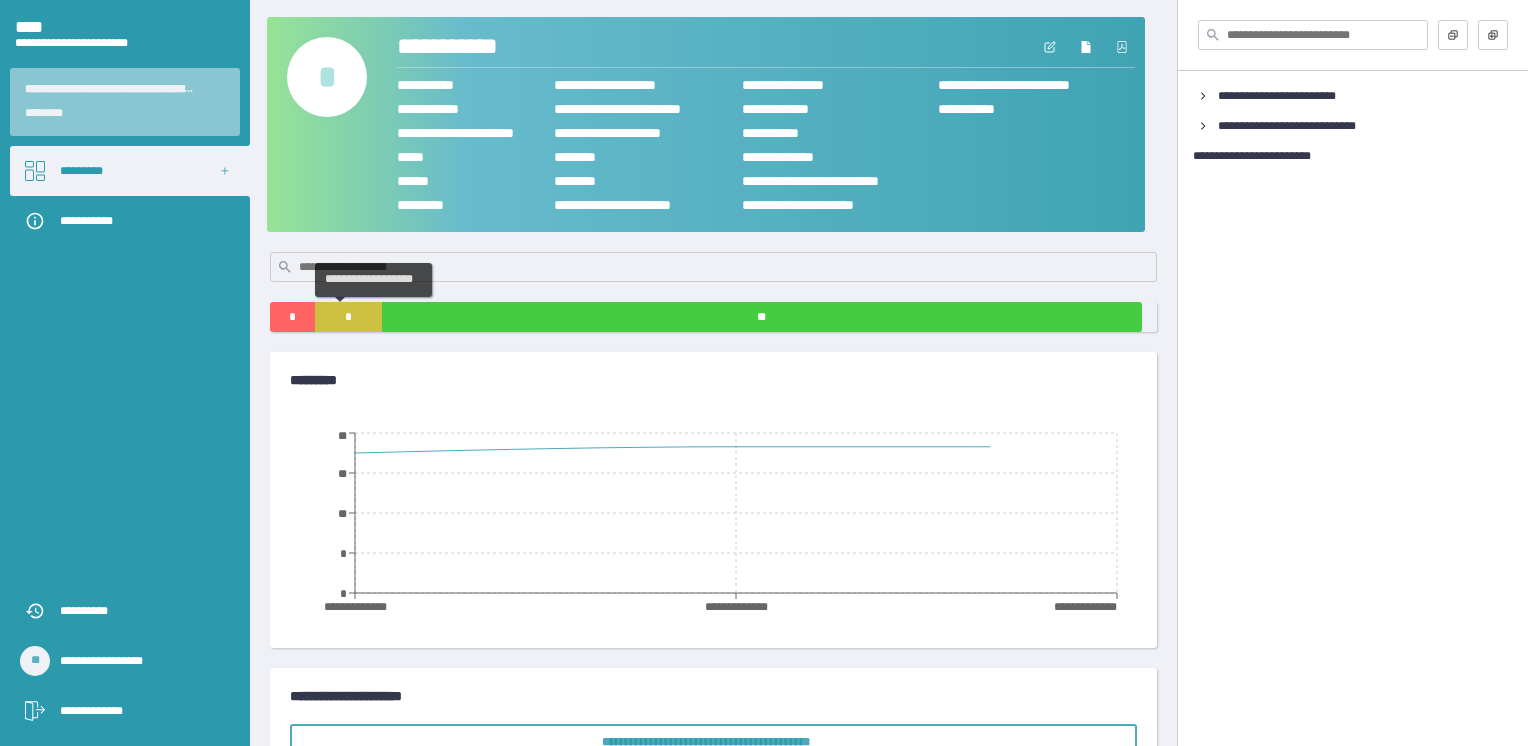 click on "*" at bounding box center (348, 317) 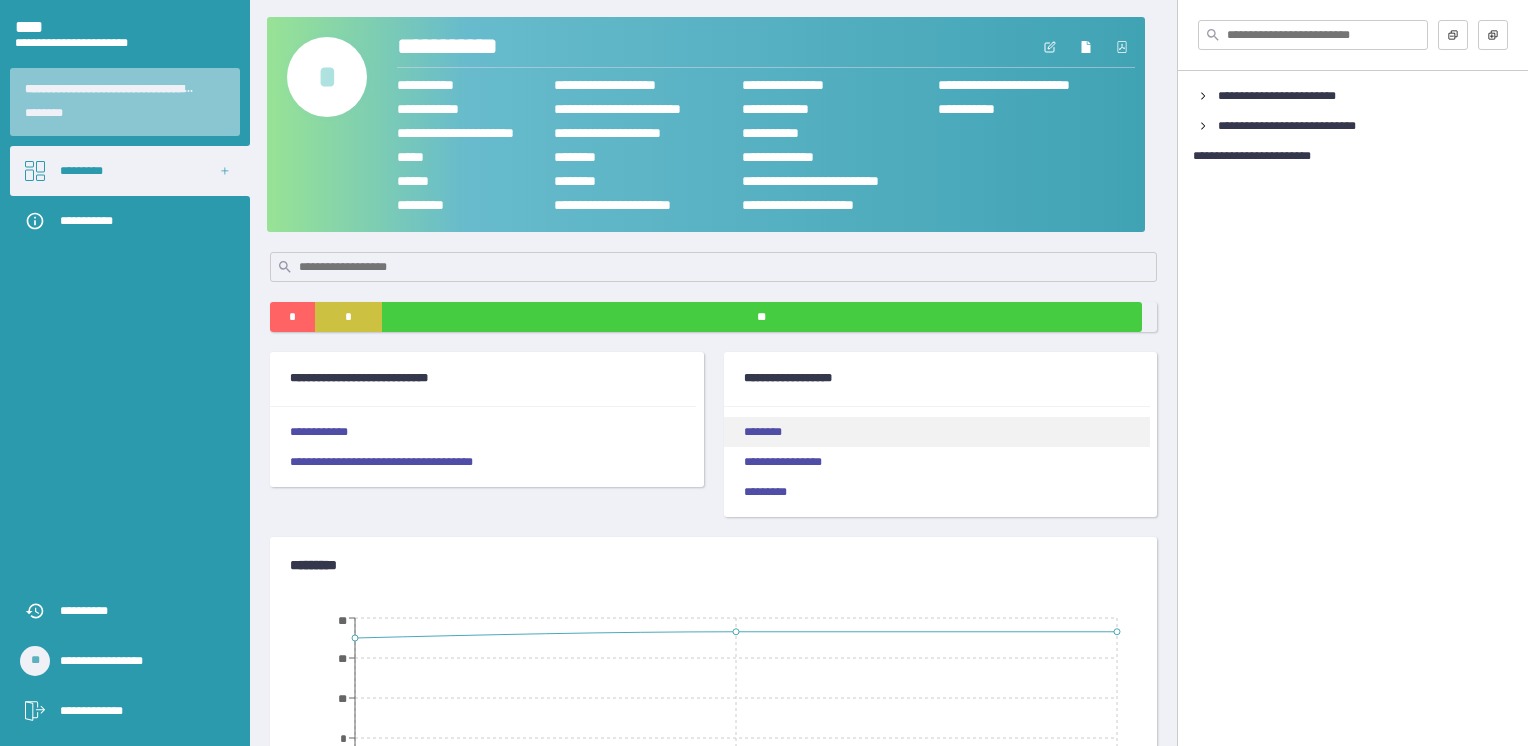 click on "********" at bounding box center (937, 432) 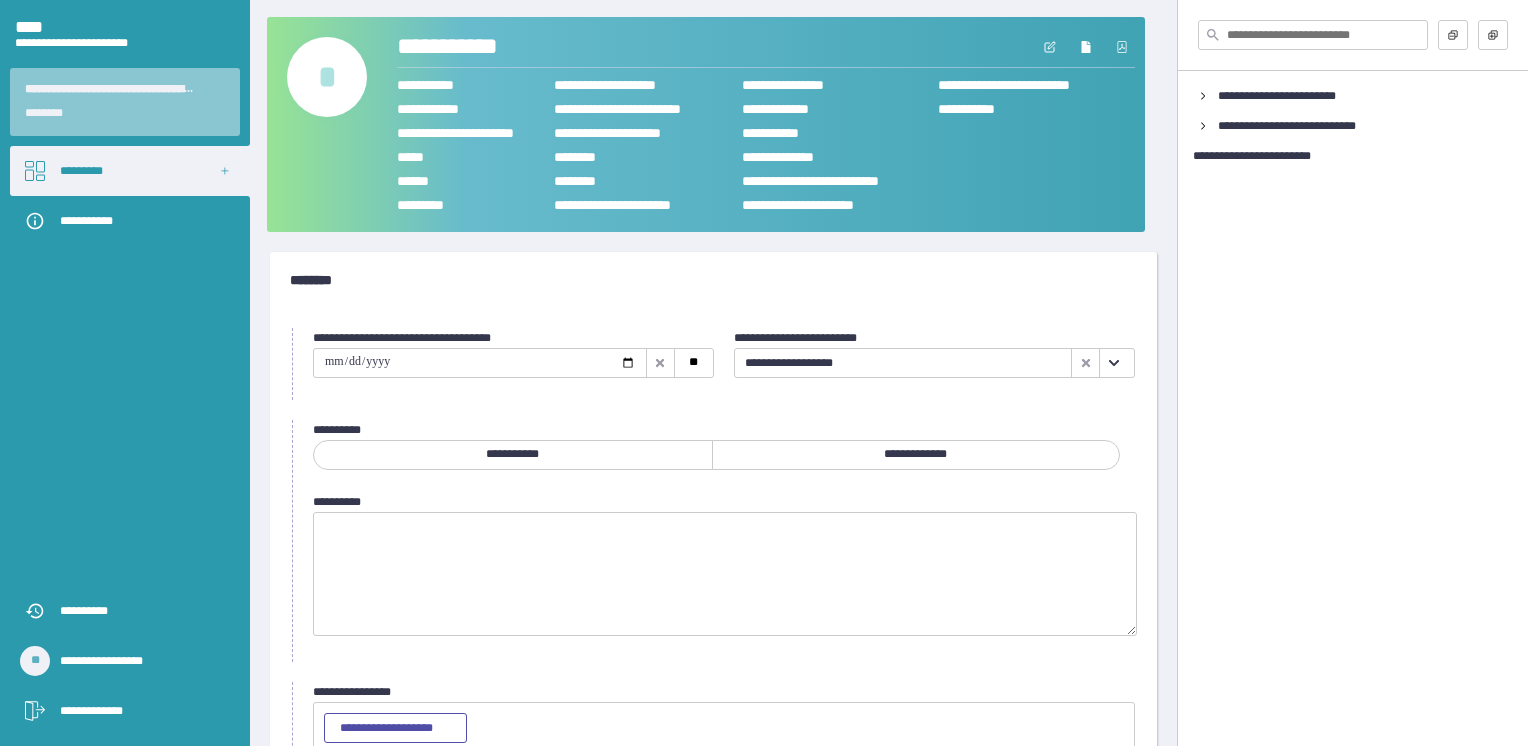 click at bounding box center (480, 363) 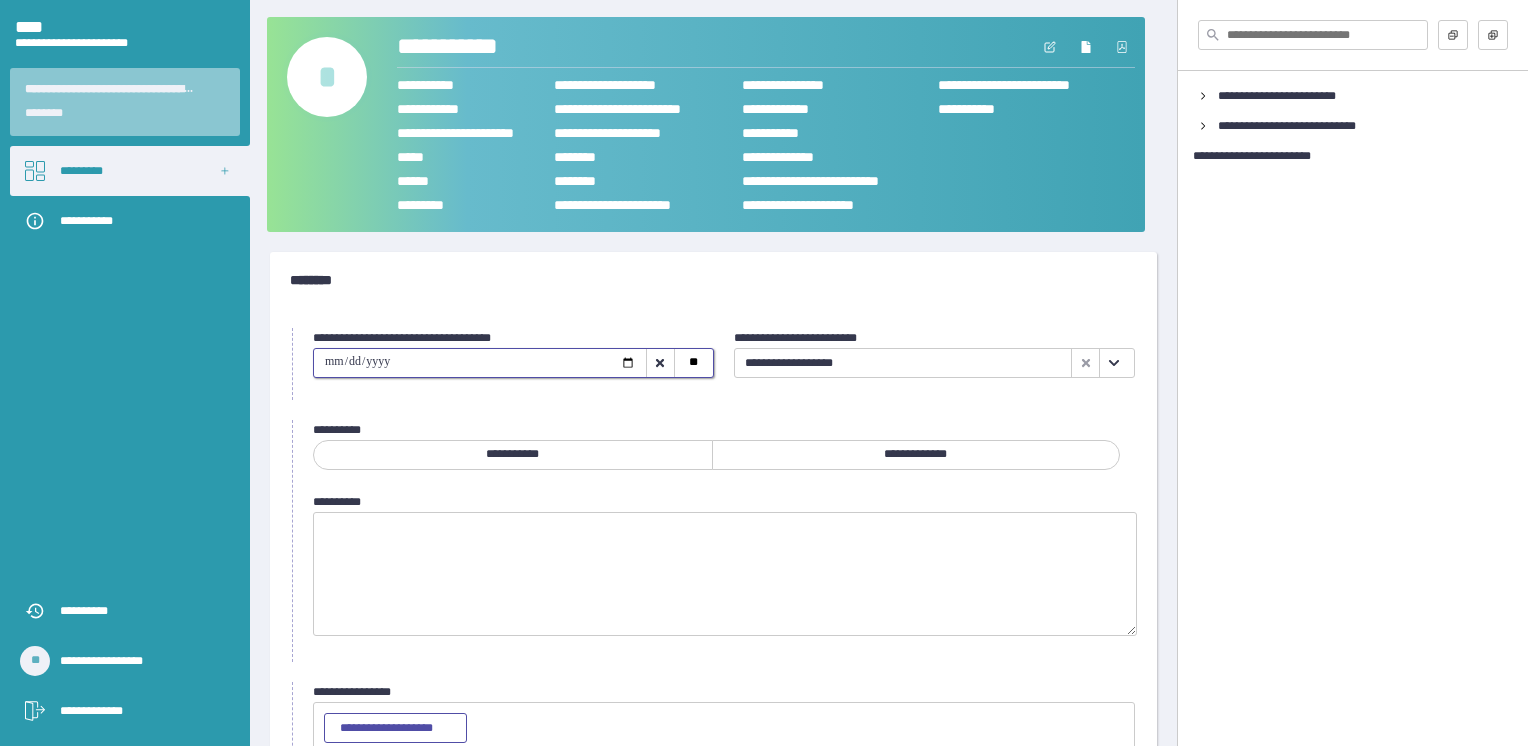 type on "**********" 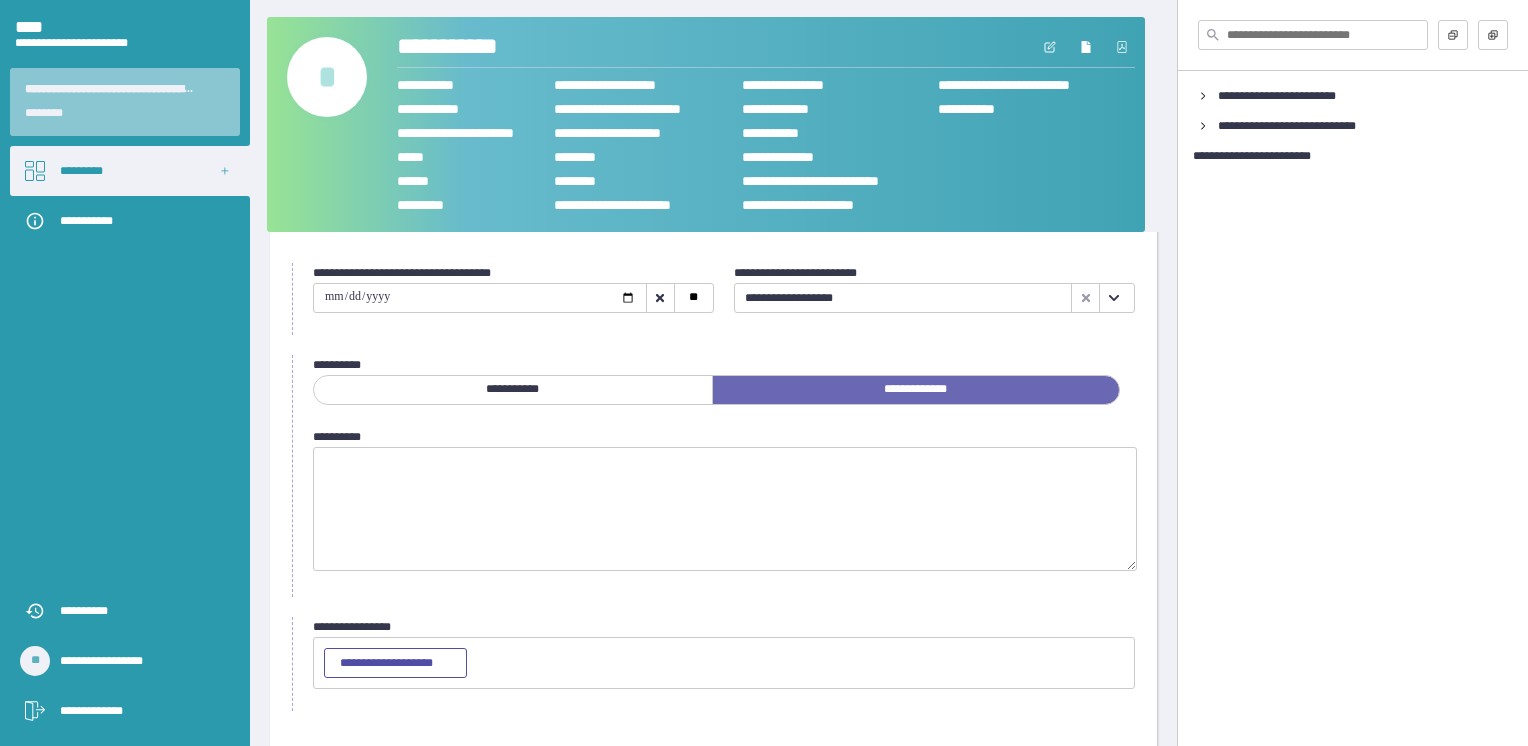 scroll, scrollTop: 100, scrollLeft: 0, axis: vertical 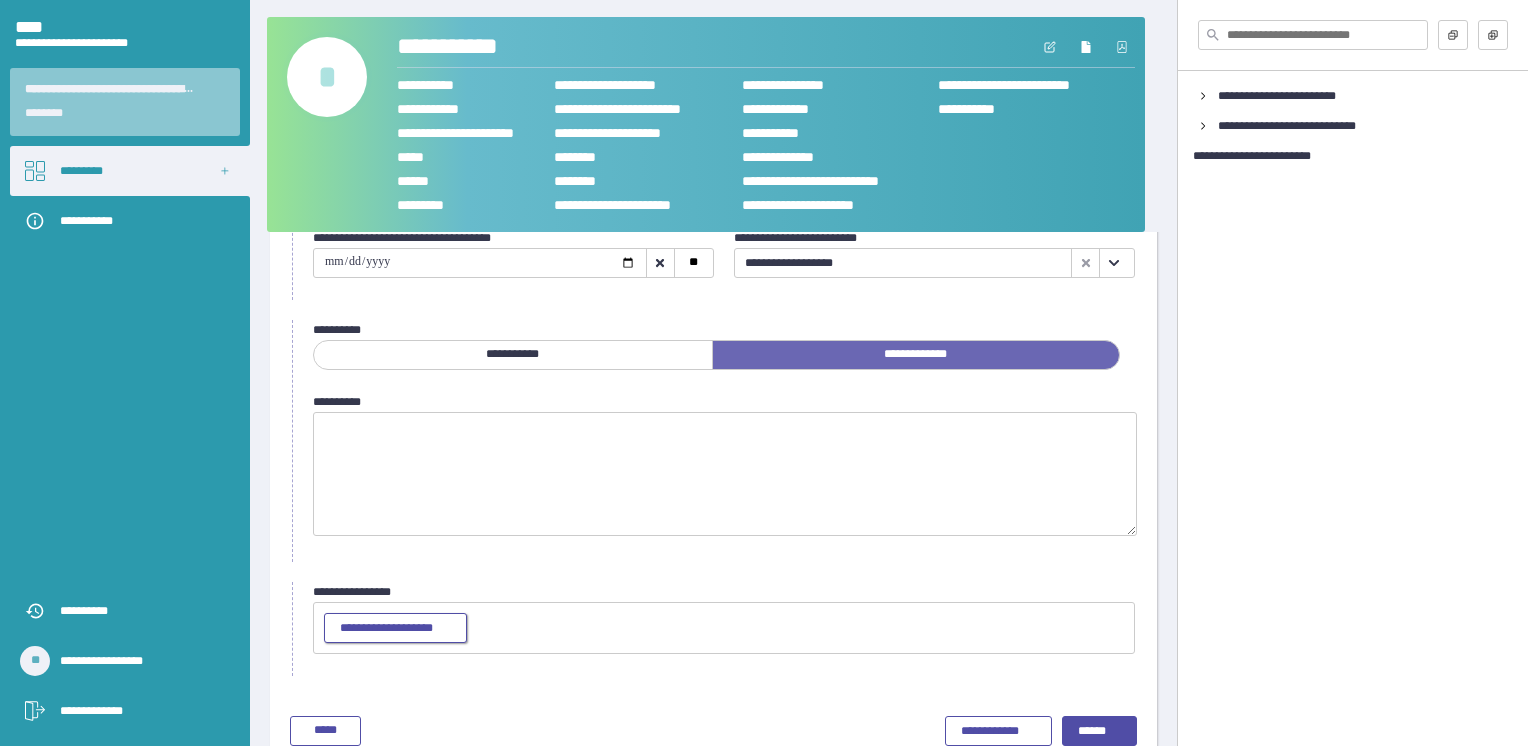 click on "**********" at bounding box center [395, 629] 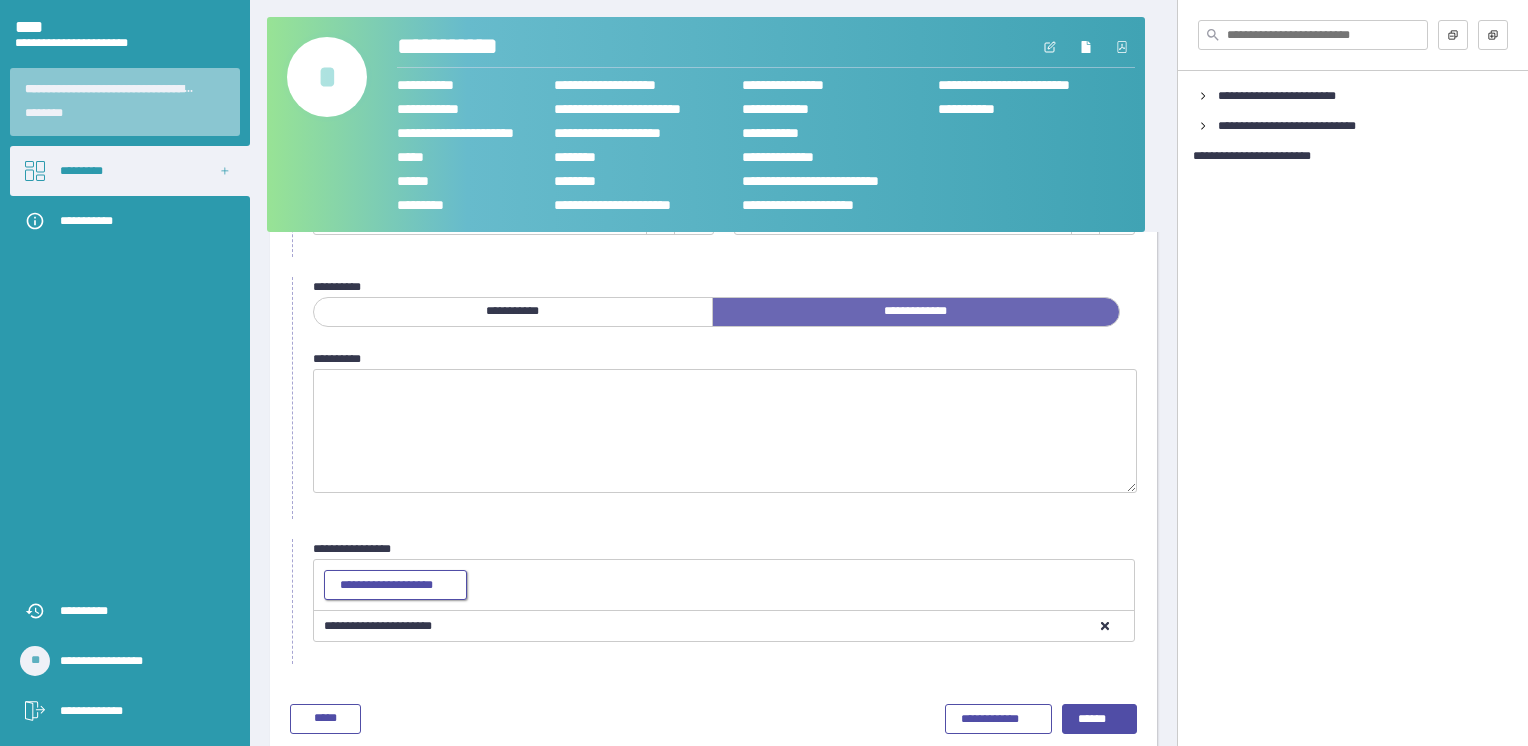 scroll, scrollTop: 167, scrollLeft: 0, axis: vertical 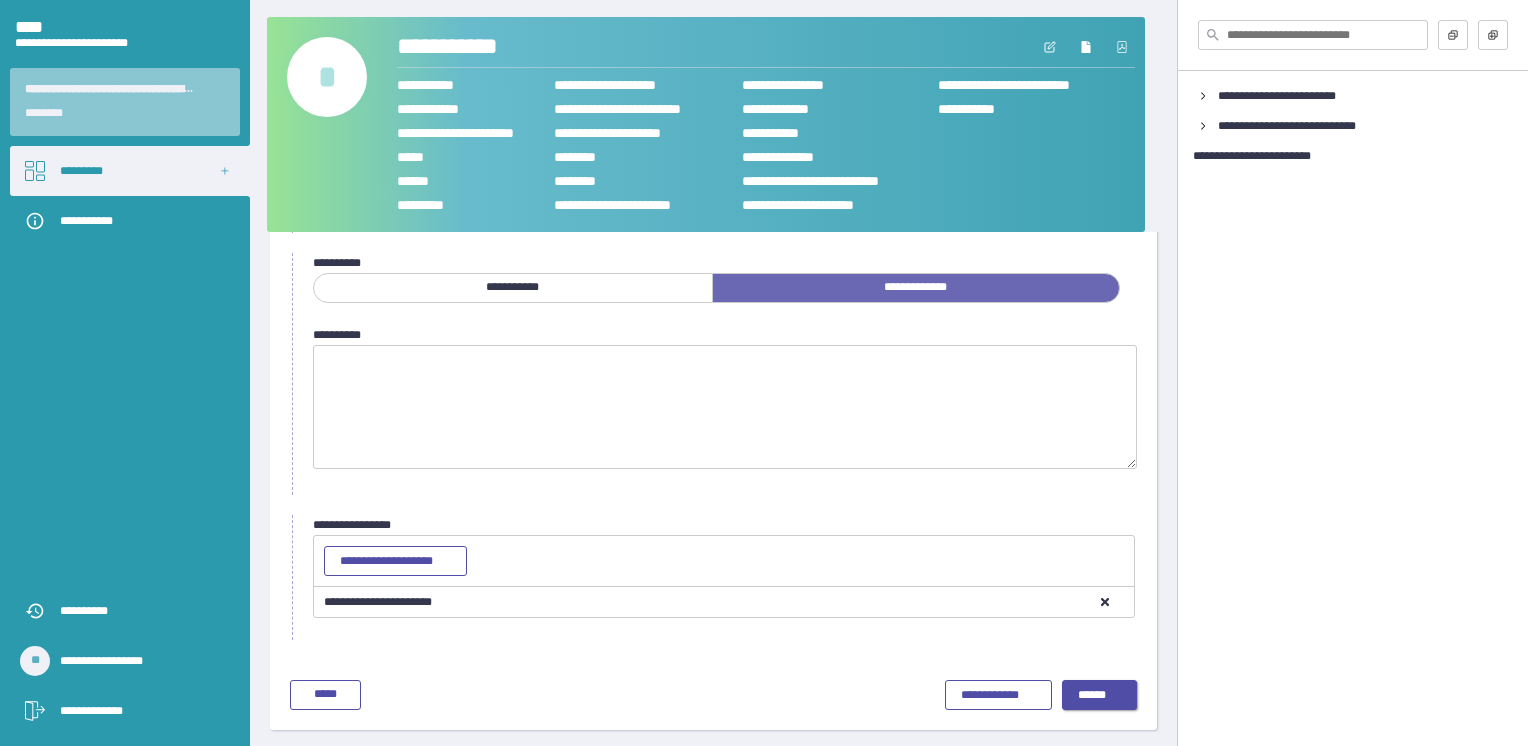 click on "******" at bounding box center (1100, 696) 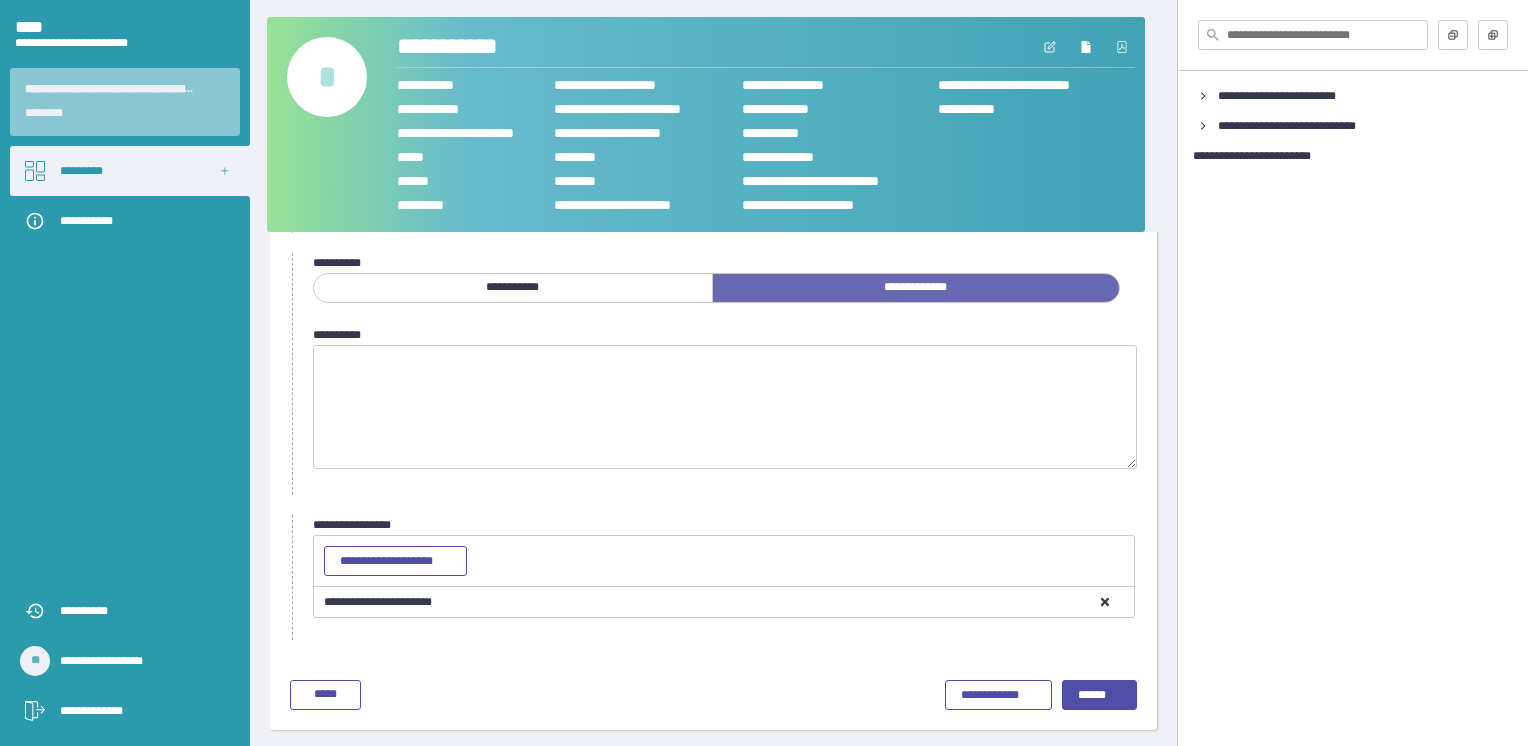 scroll, scrollTop: 0, scrollLeft: 0, axis: both 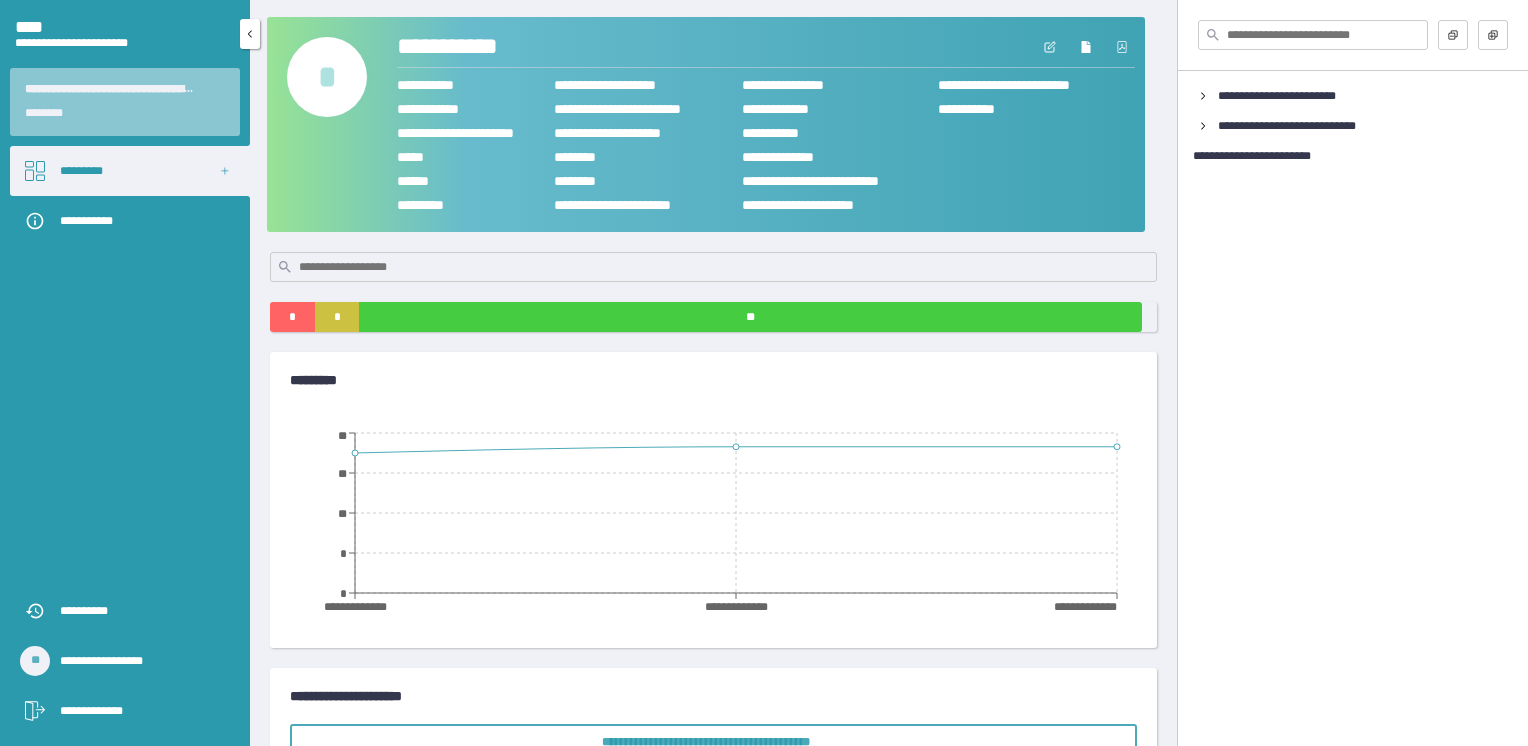click on "*********" at bounding box center (130, 171) 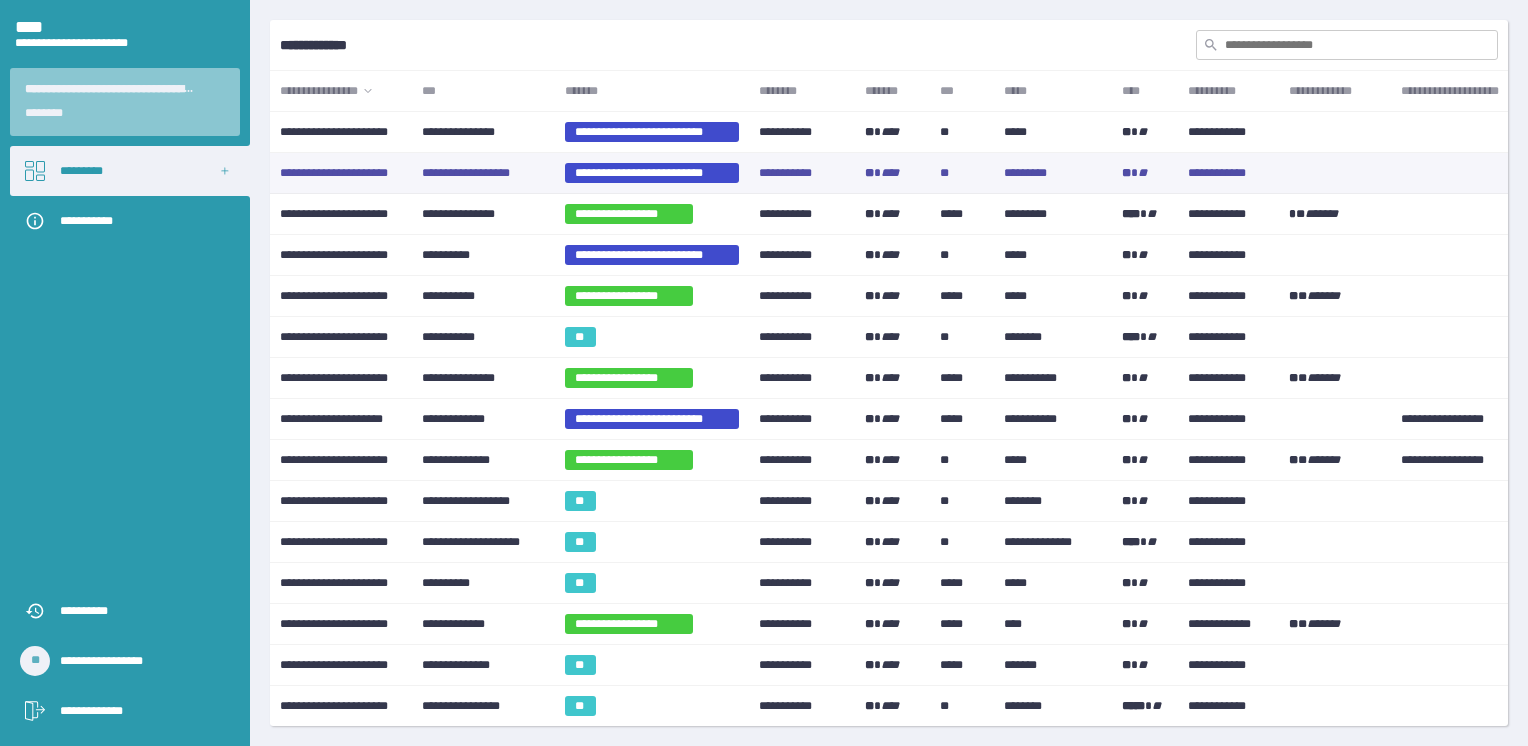 click on "**********" at bounding box center [652, 173] 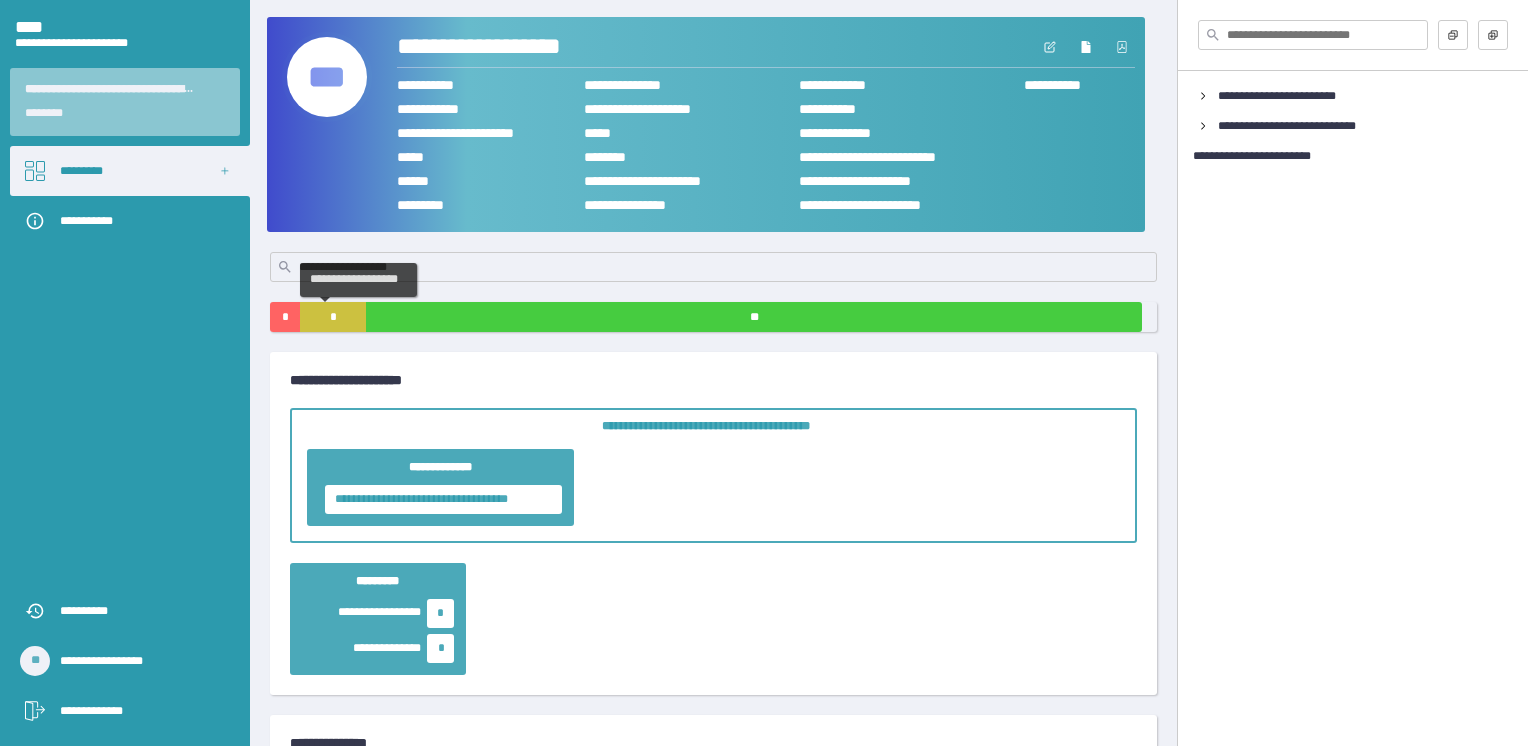 click on "*" at bounding box center [333, 317] 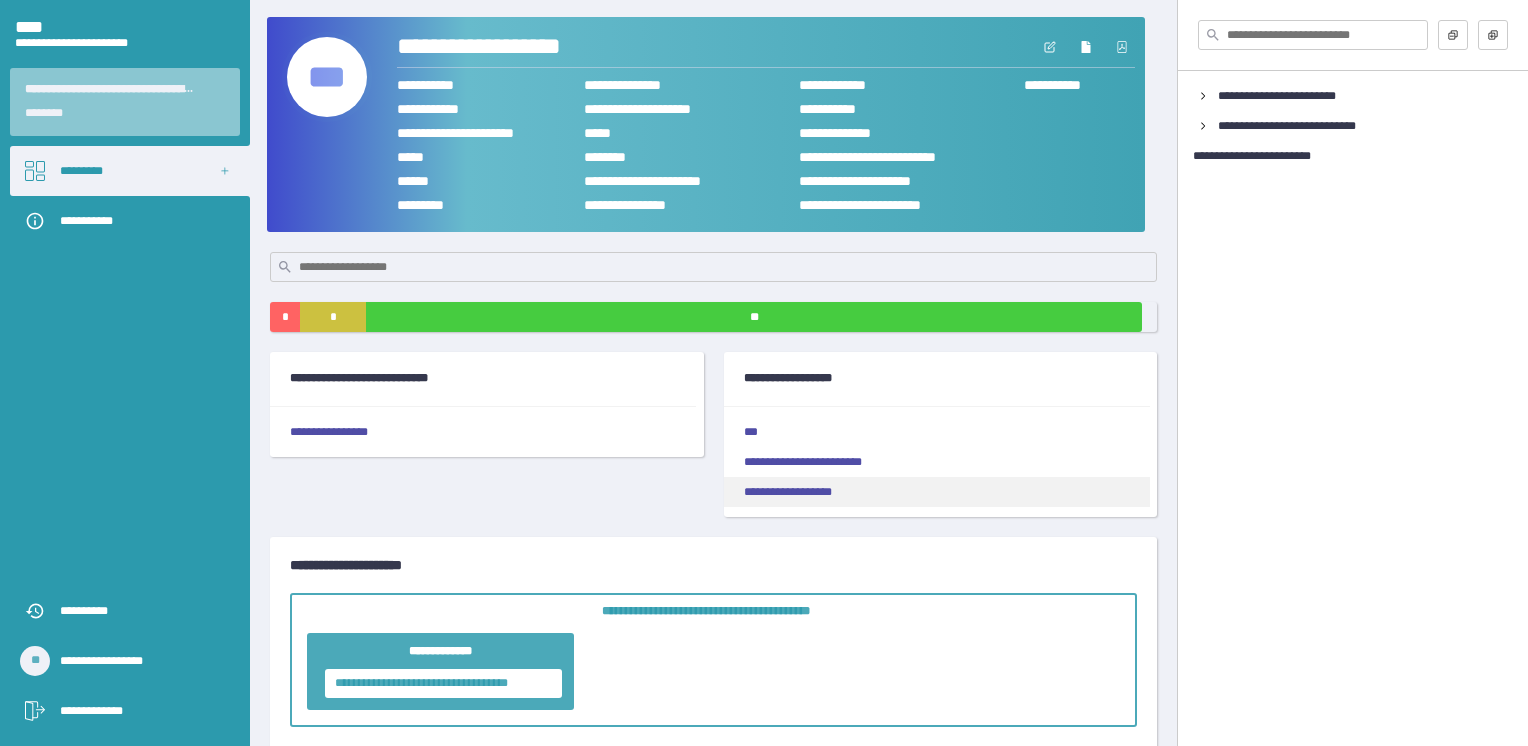 click on "**********" at bounding box center (937, 492) 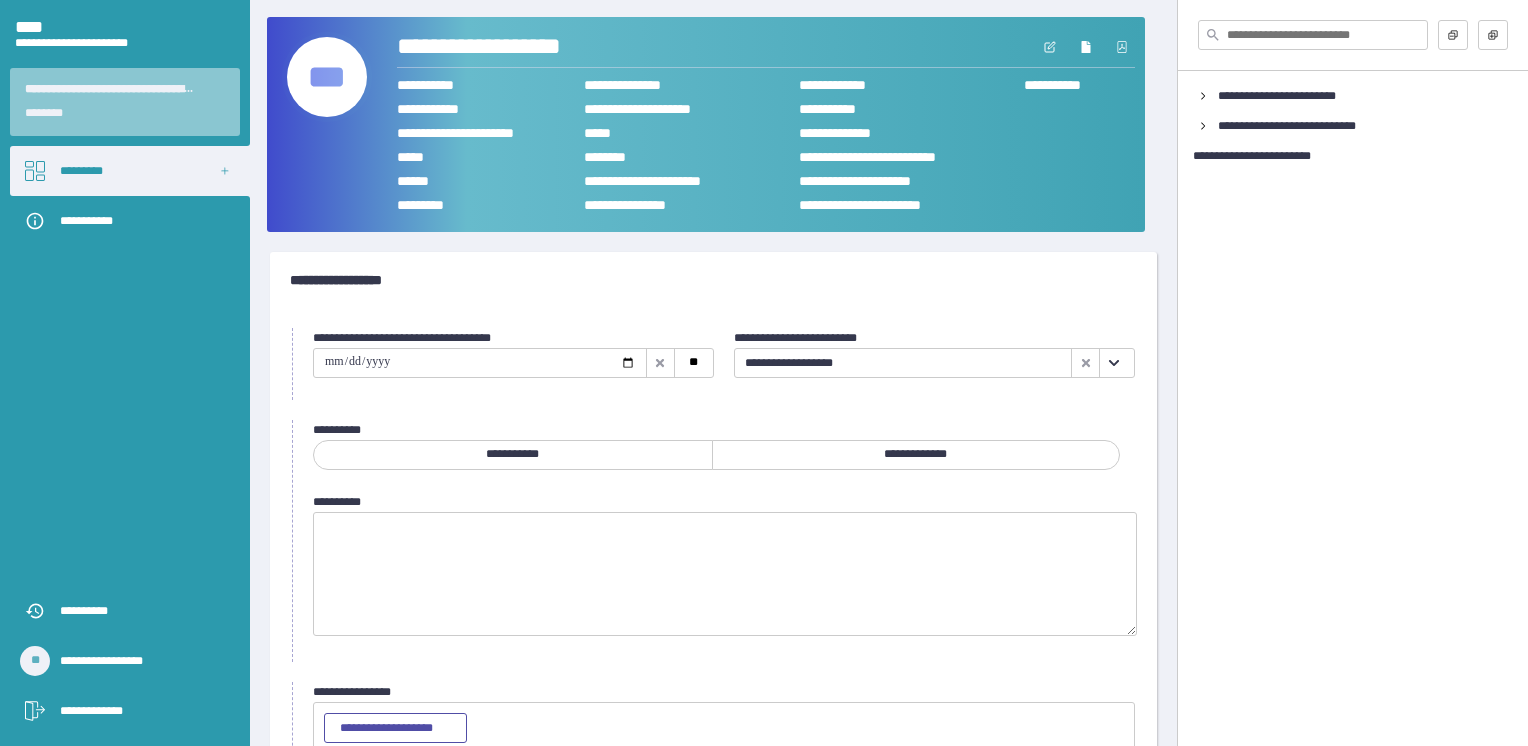 click at bounding box center [480, 363] 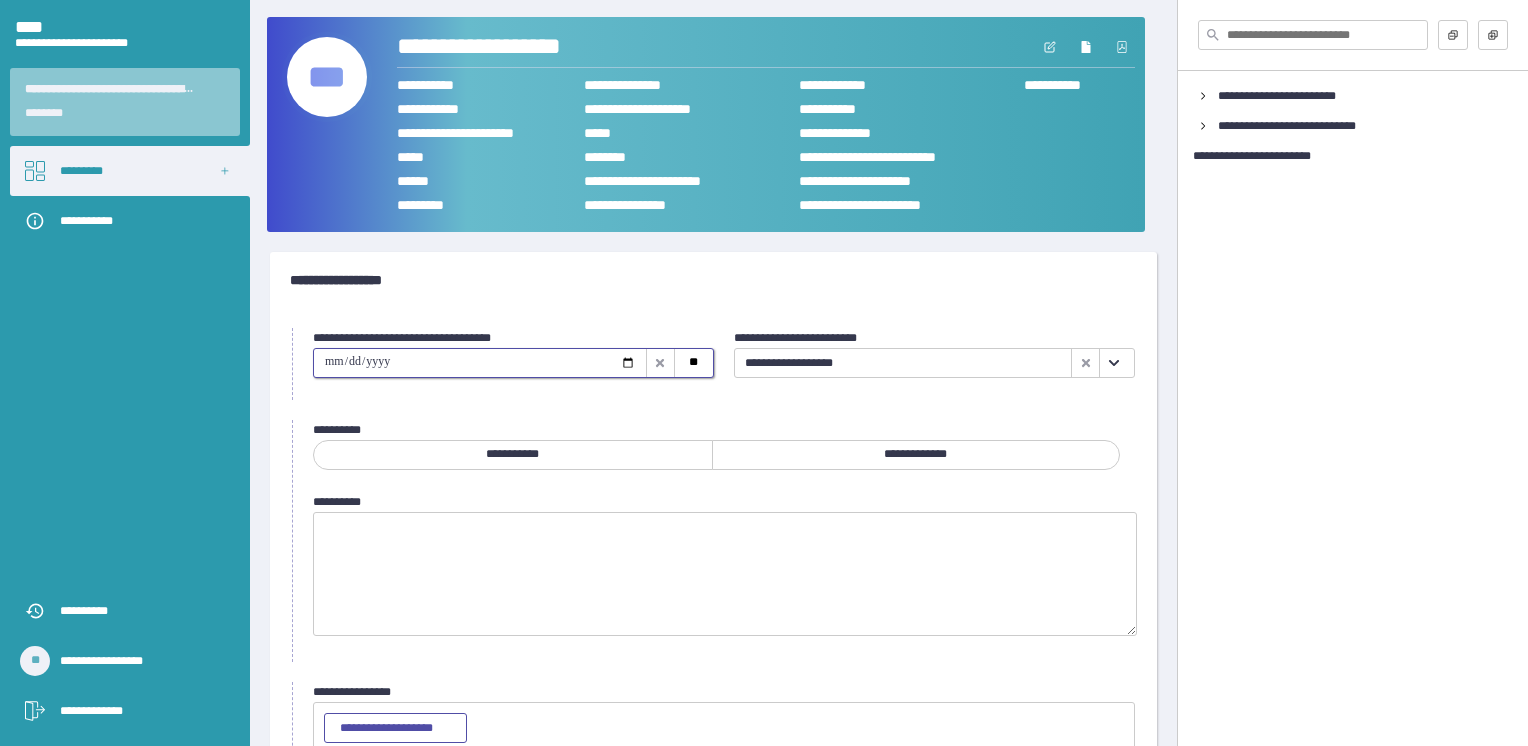 click at bounding box center (480, 363) 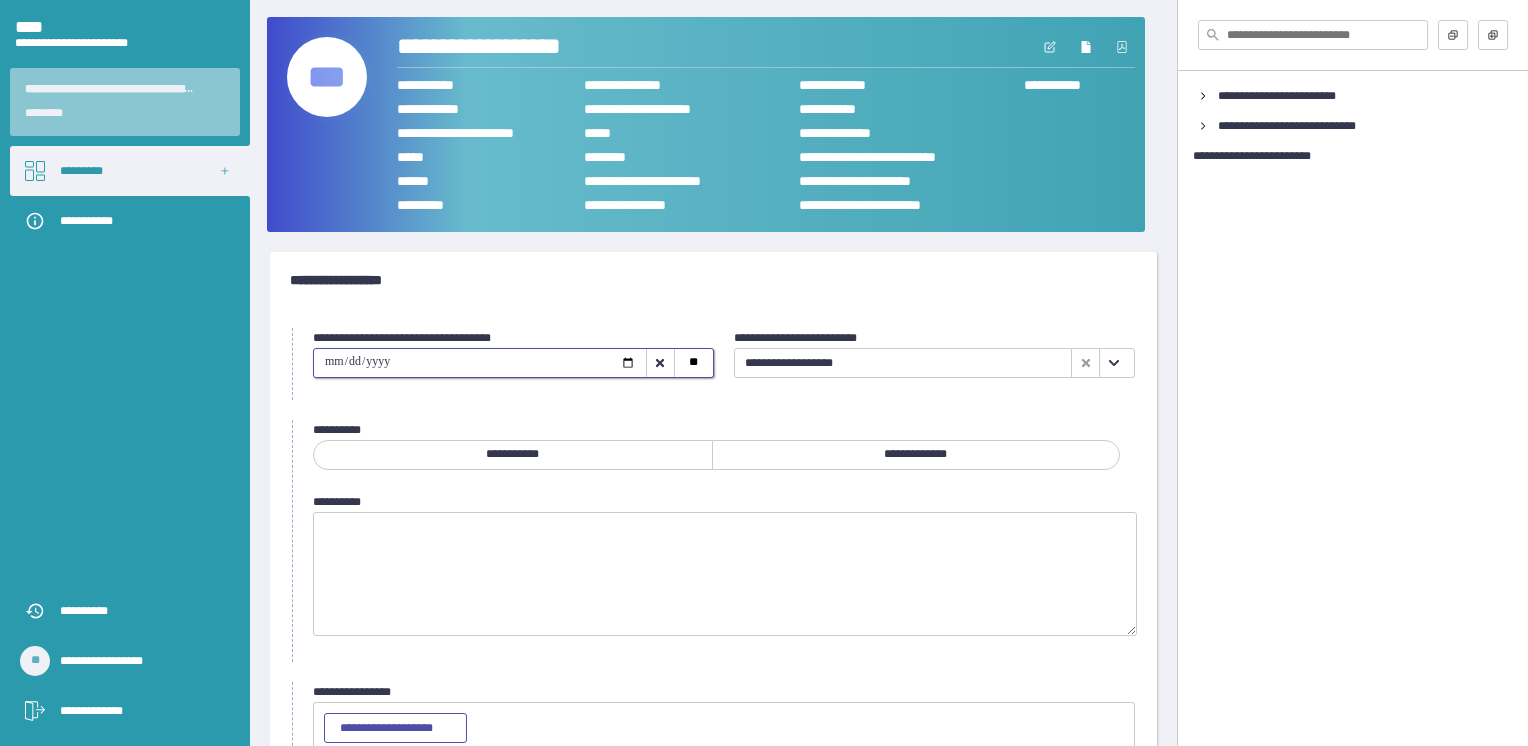 type on "**********" 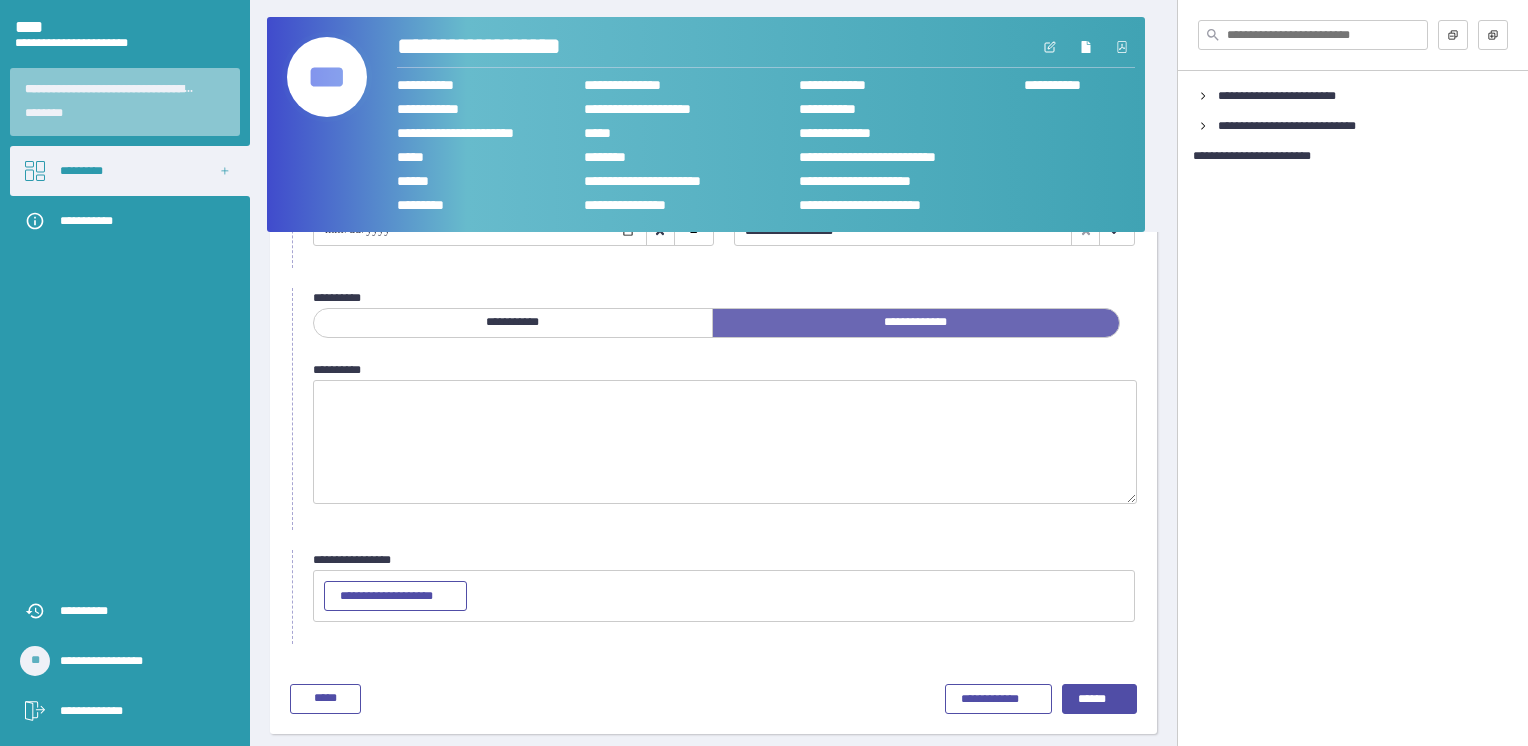 scroll, scrollTop: 136, scrollLeft: 0, axis: vertical 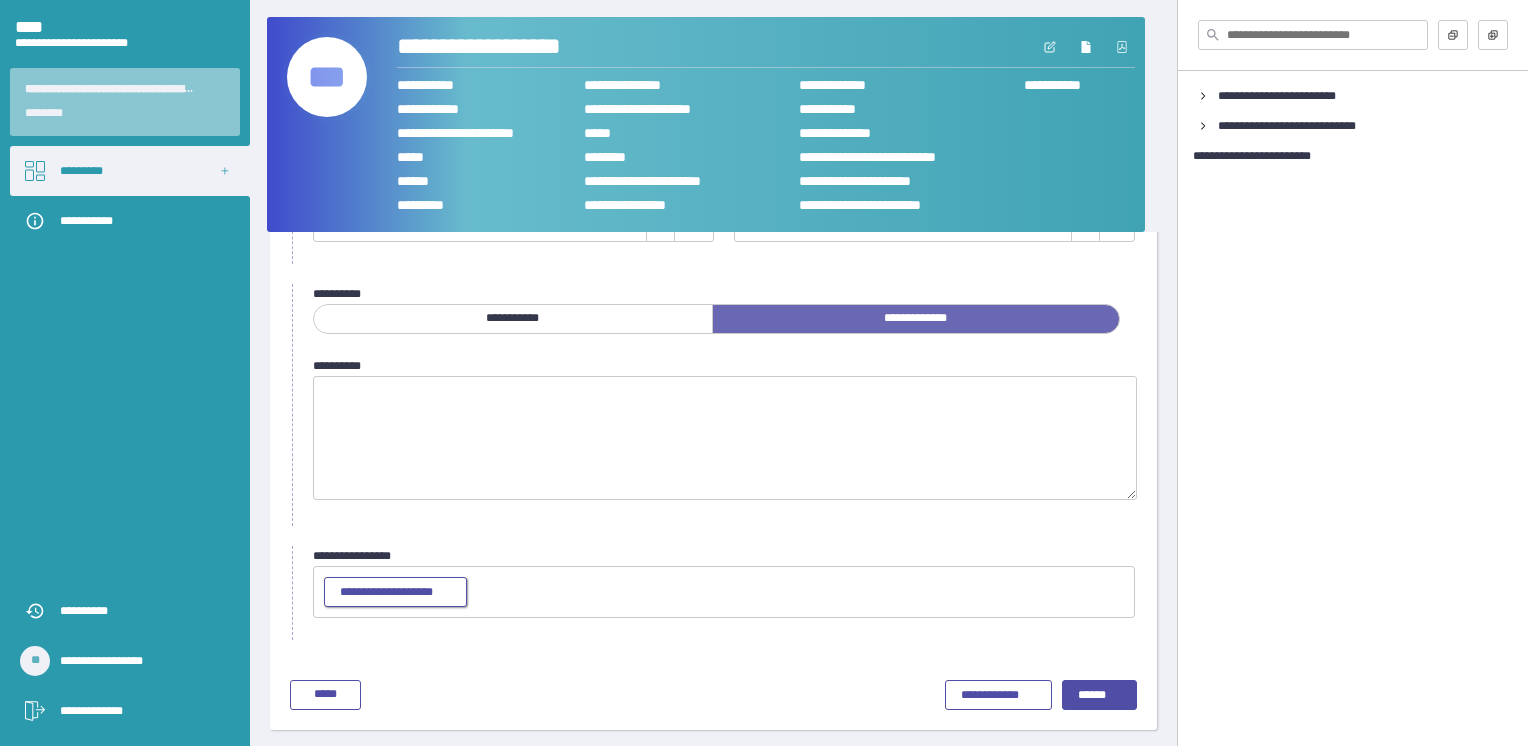 click on "**********" at bounding box center (395, 593) 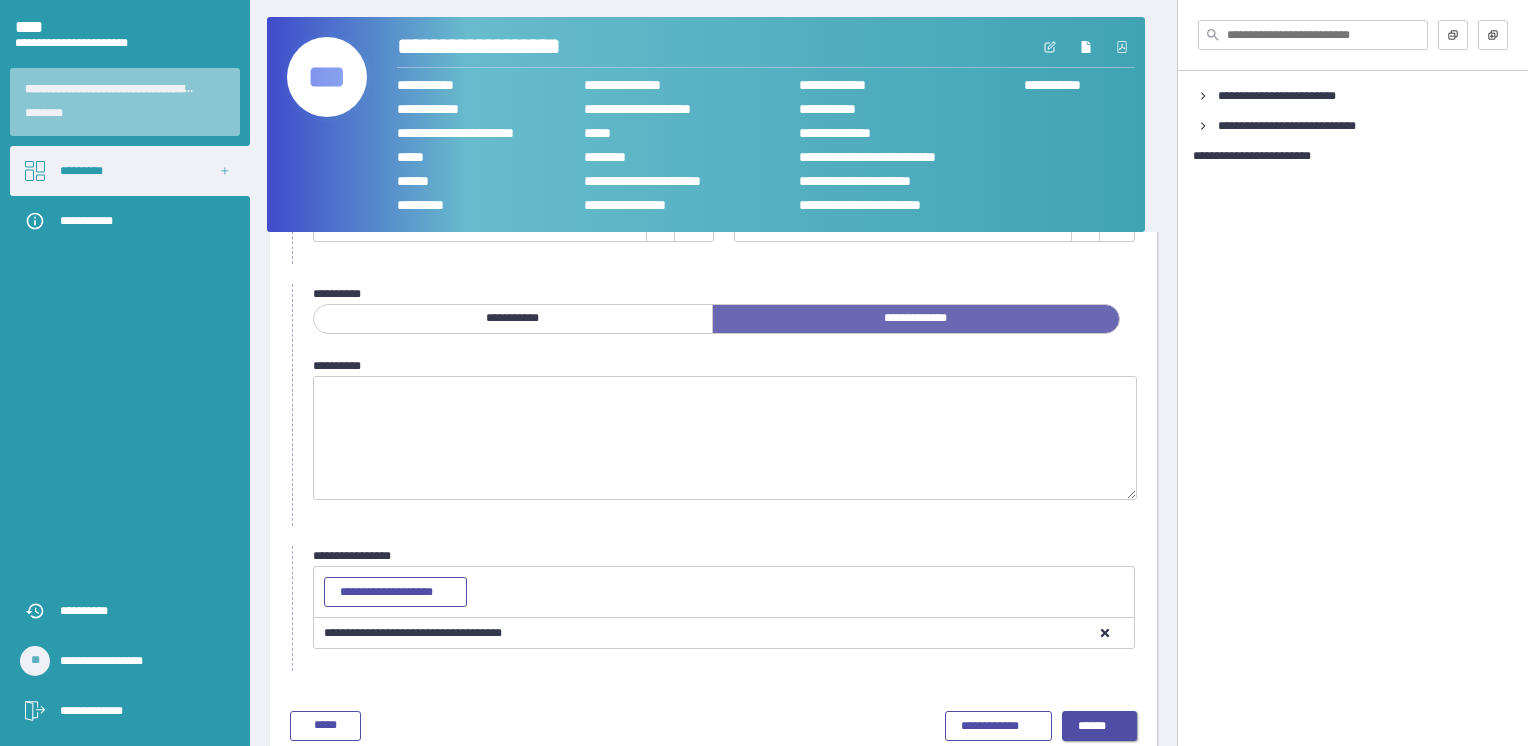 click on "******" at bounding box center (1100, 727) 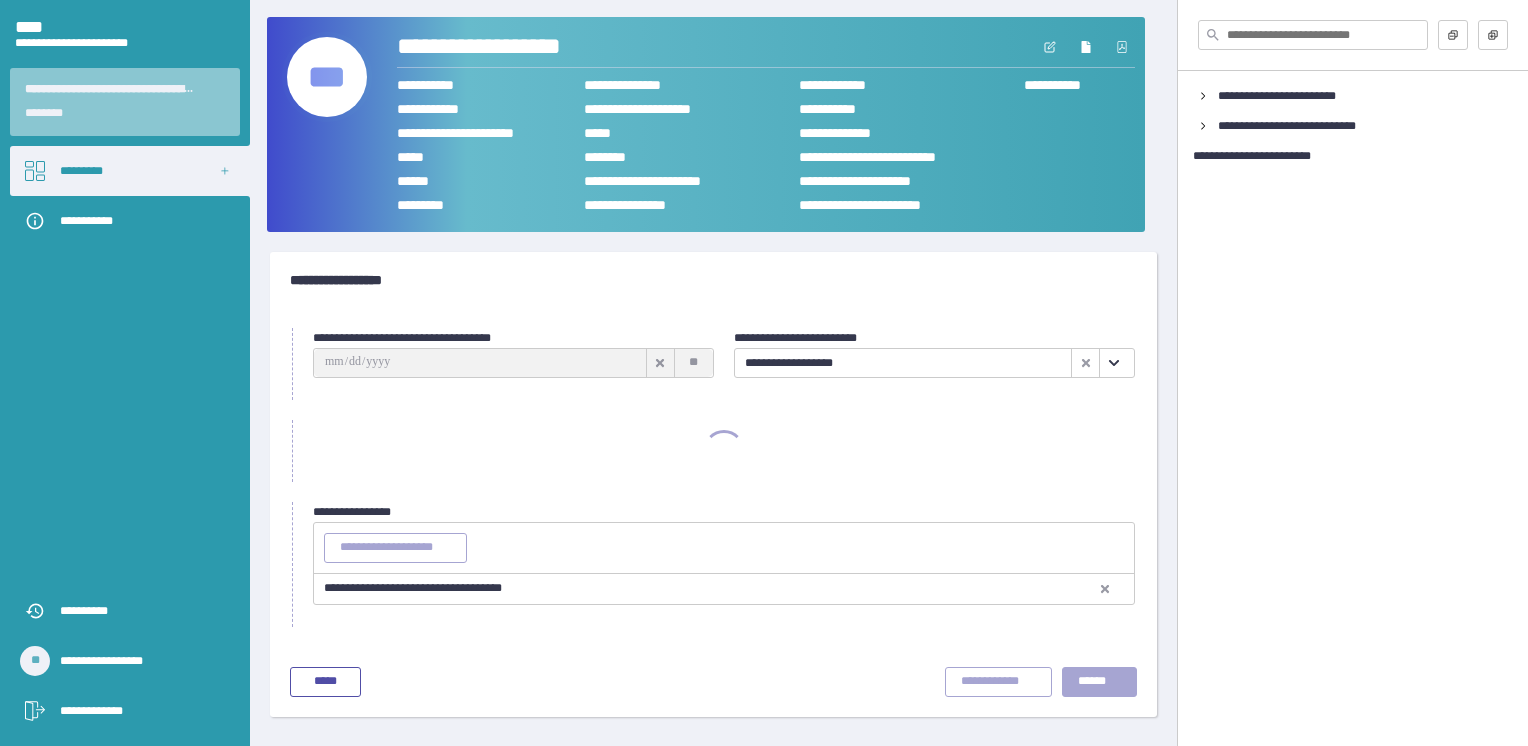 scroll, scrollTop: 0, scrollLeft: 0, axis: both 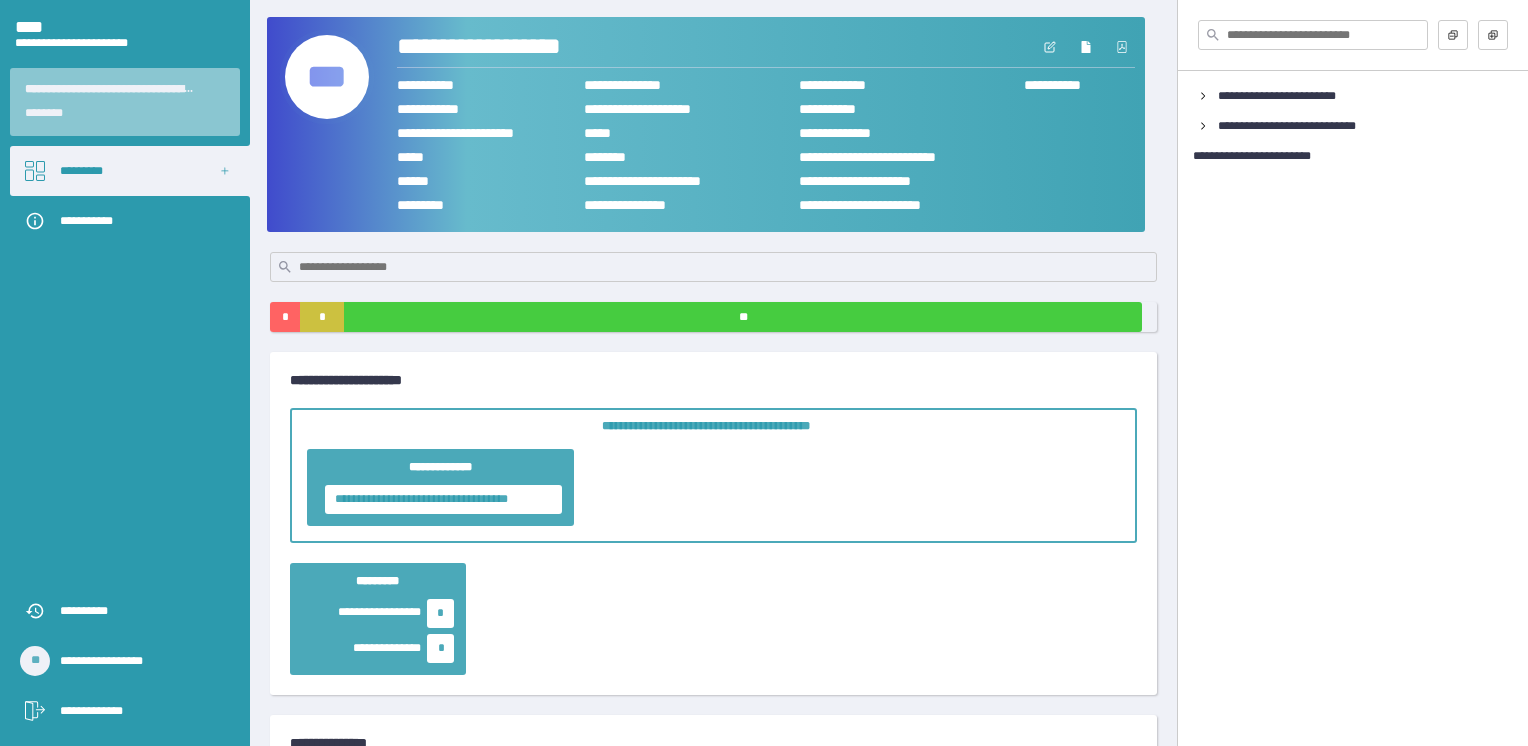 click on "***" at bounding box center [327, 77] 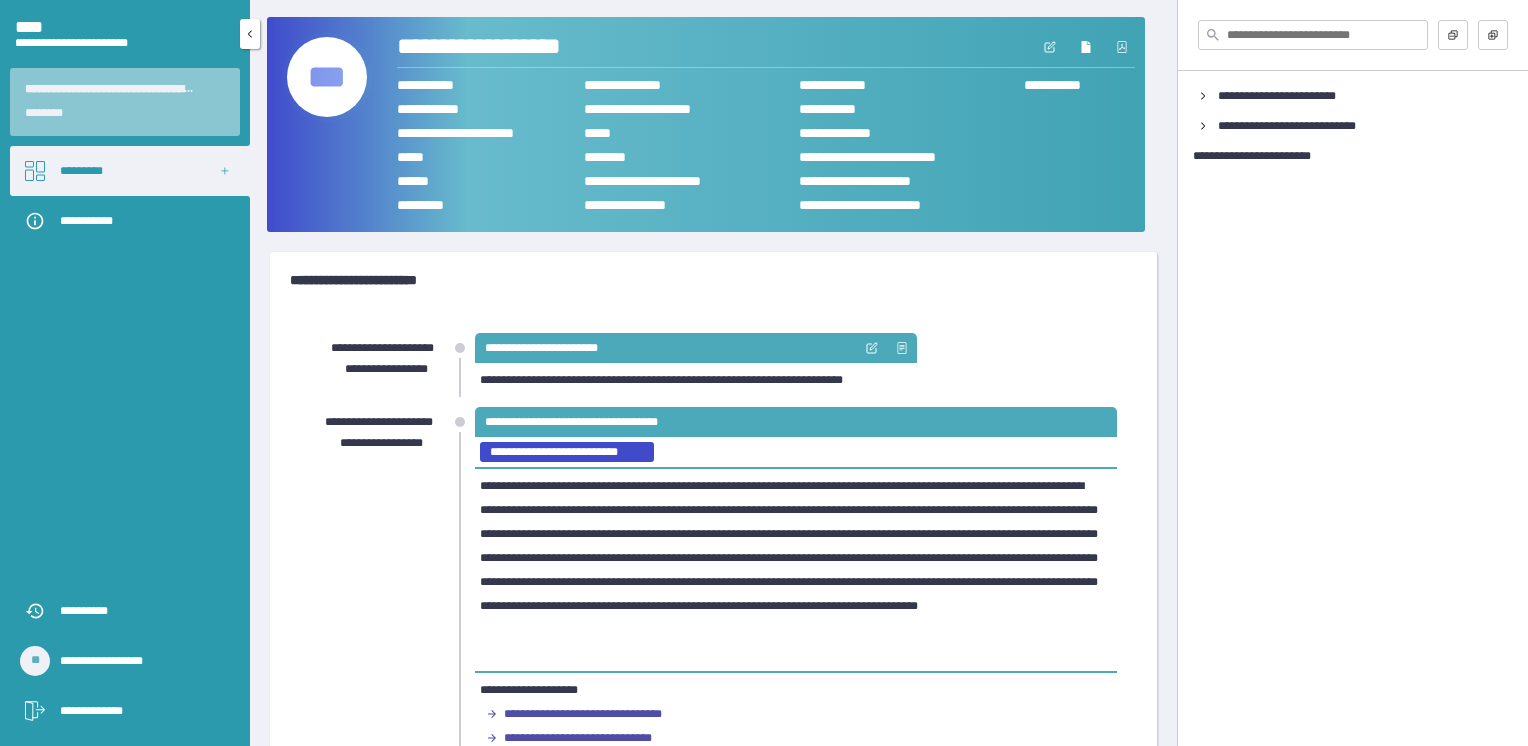 click on "*********" at bounding box center (130, 171) 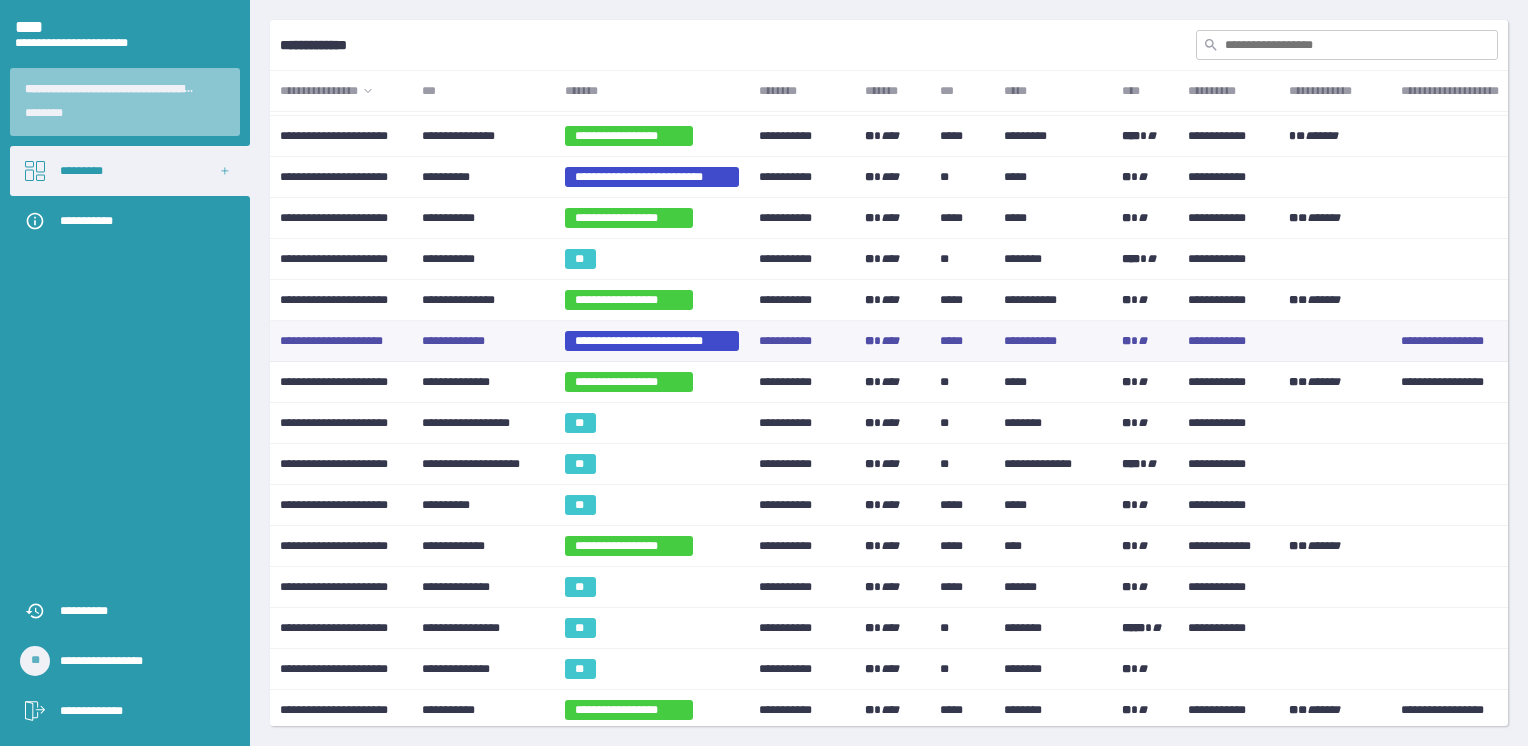 scroll, scrollTop: 0, scrollLeft: 0, axis: both 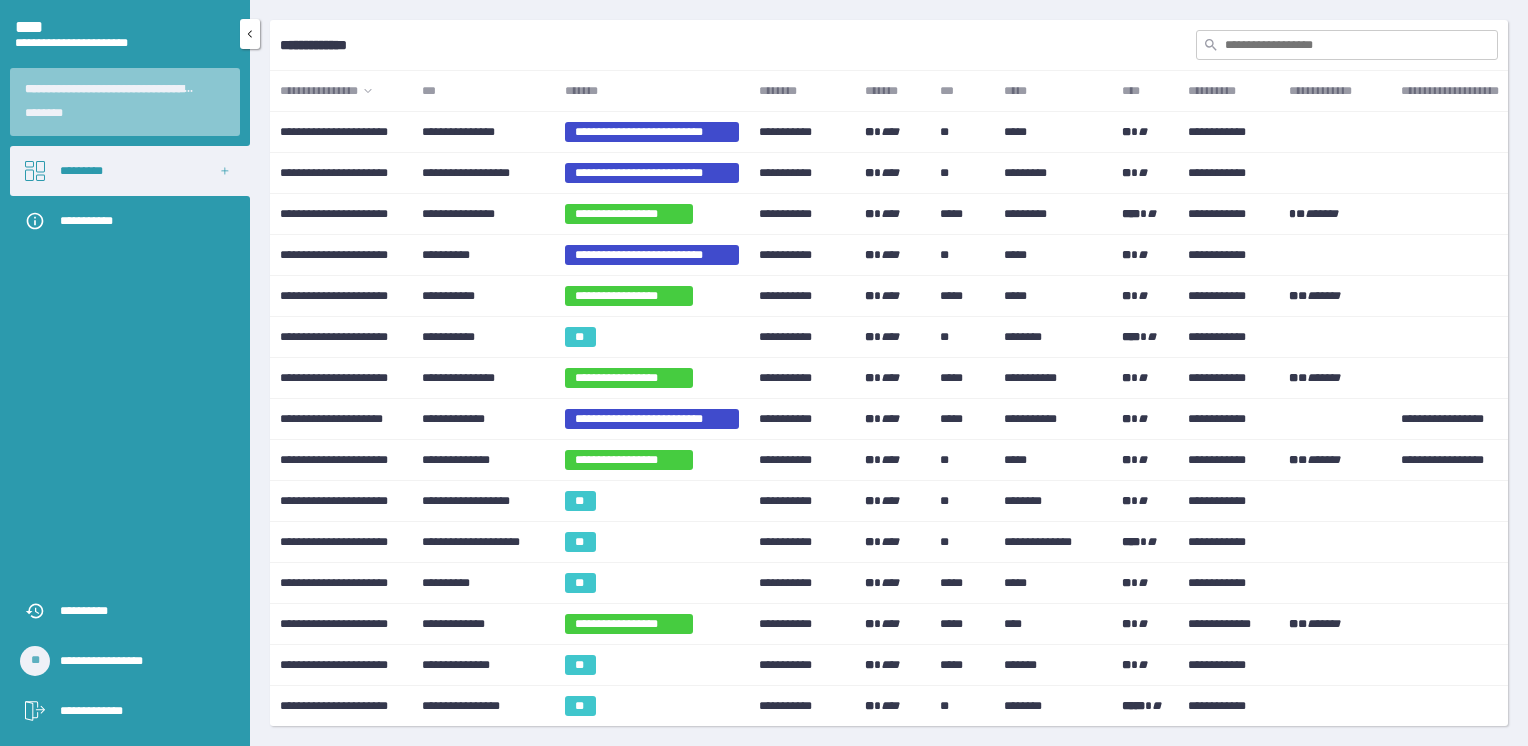 click on "**********" at bounding box center (130, 711) 